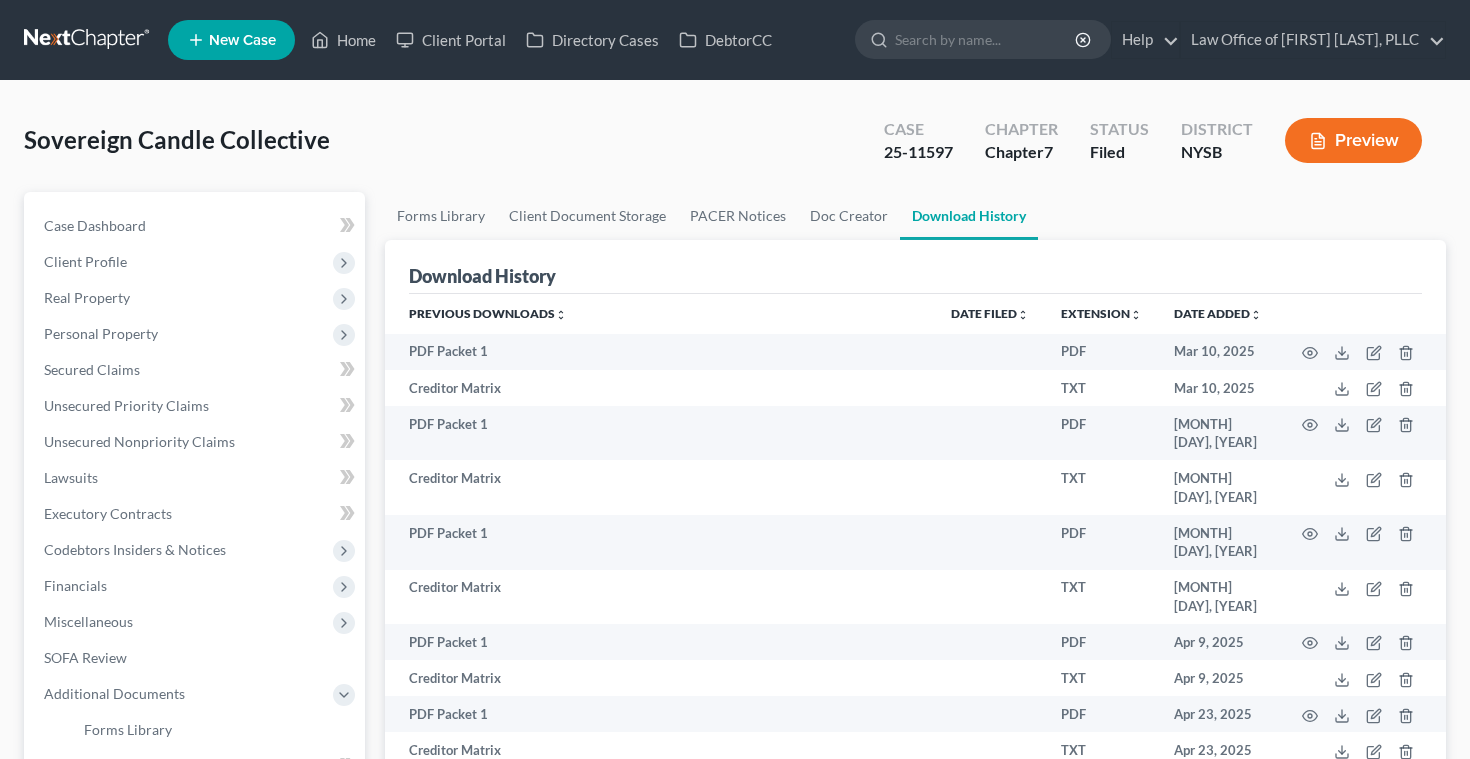 scroll, scrollTop: 0, scrollLeft: 0, axis: both 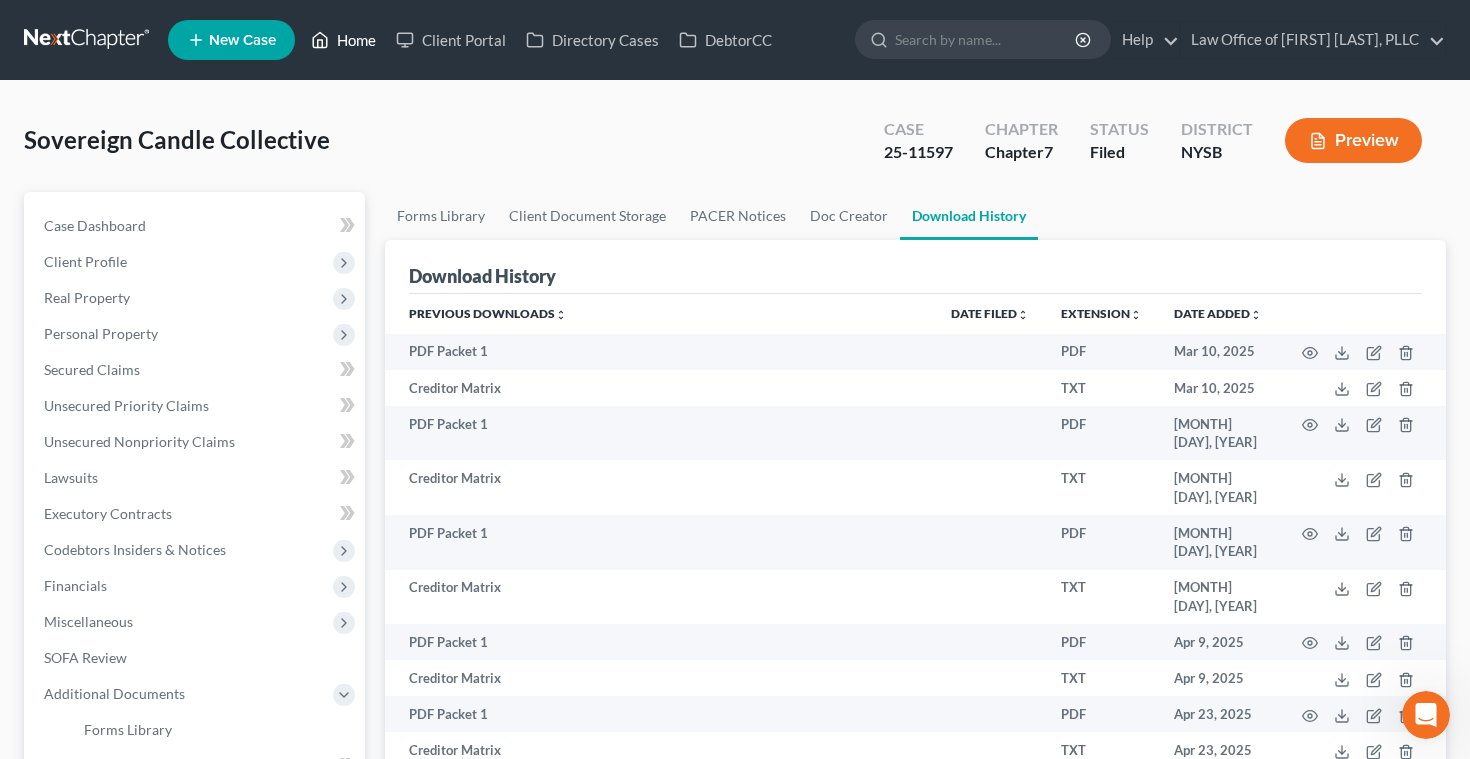 click on "Home" at bounding box center [343, 40] 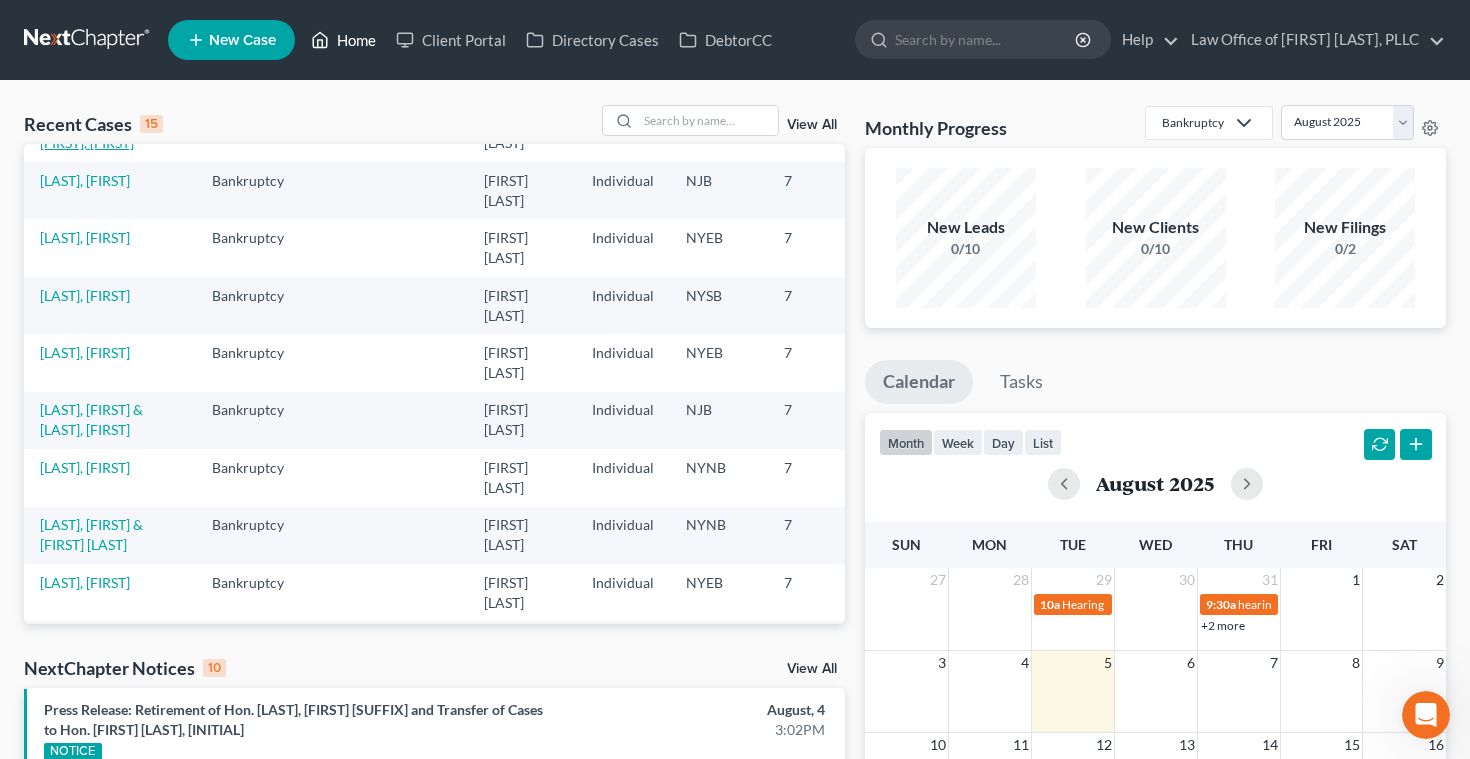 scroll, scrollTop: 261, scrollLeft: 0, axis: vertical 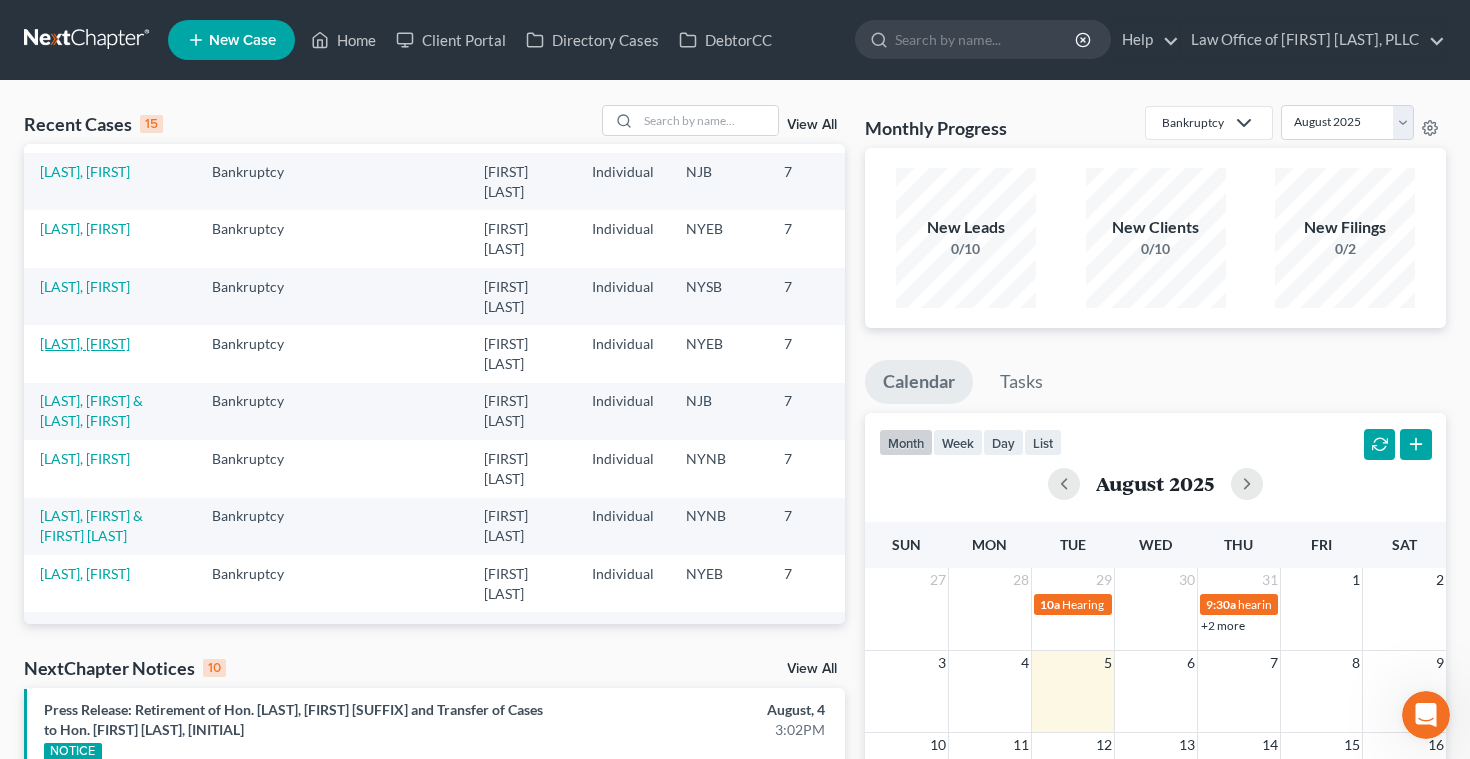 click on "[LAST], [FIRST]" at bounding box center [85, 343] 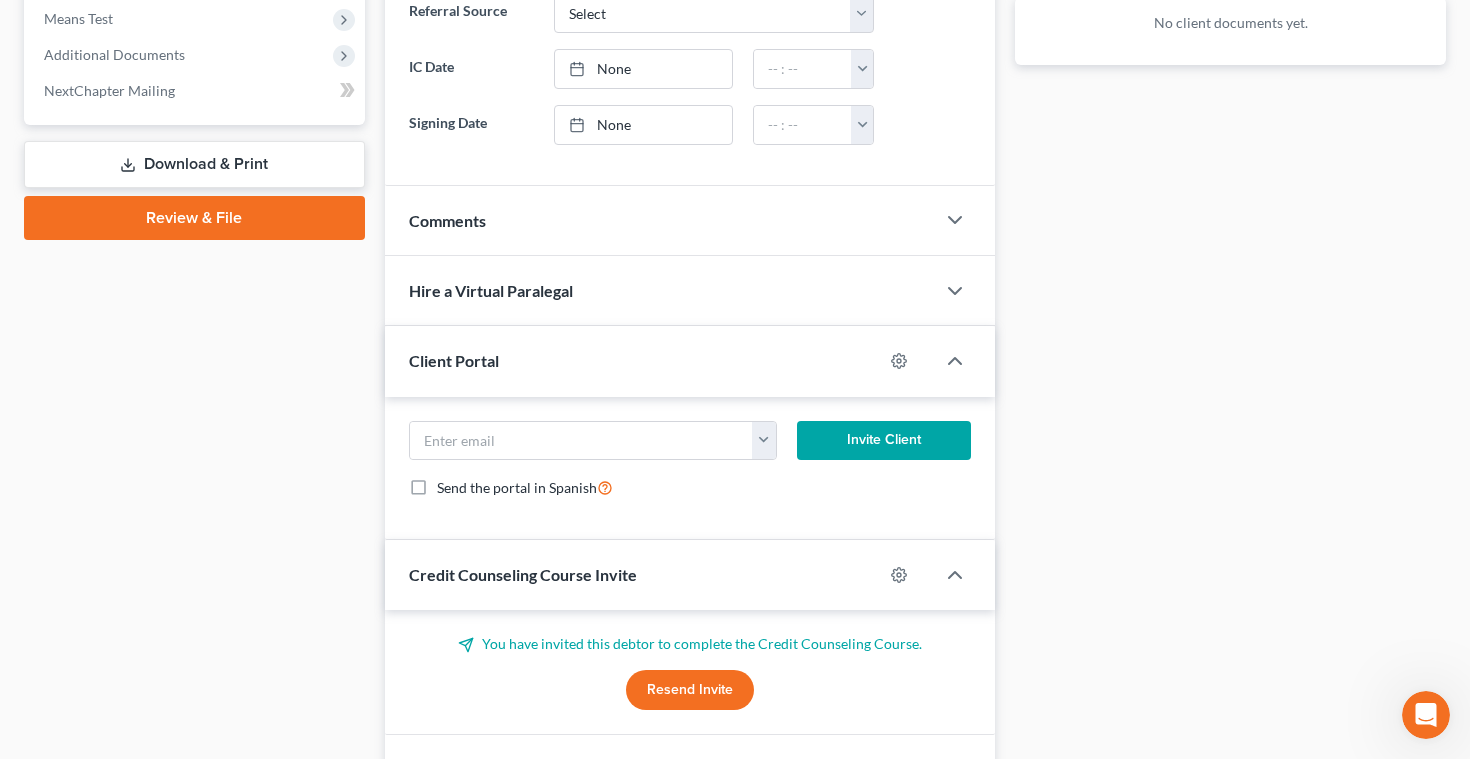 scroll, scrollTop: 788, scrollLeft: 0, axis: vertical 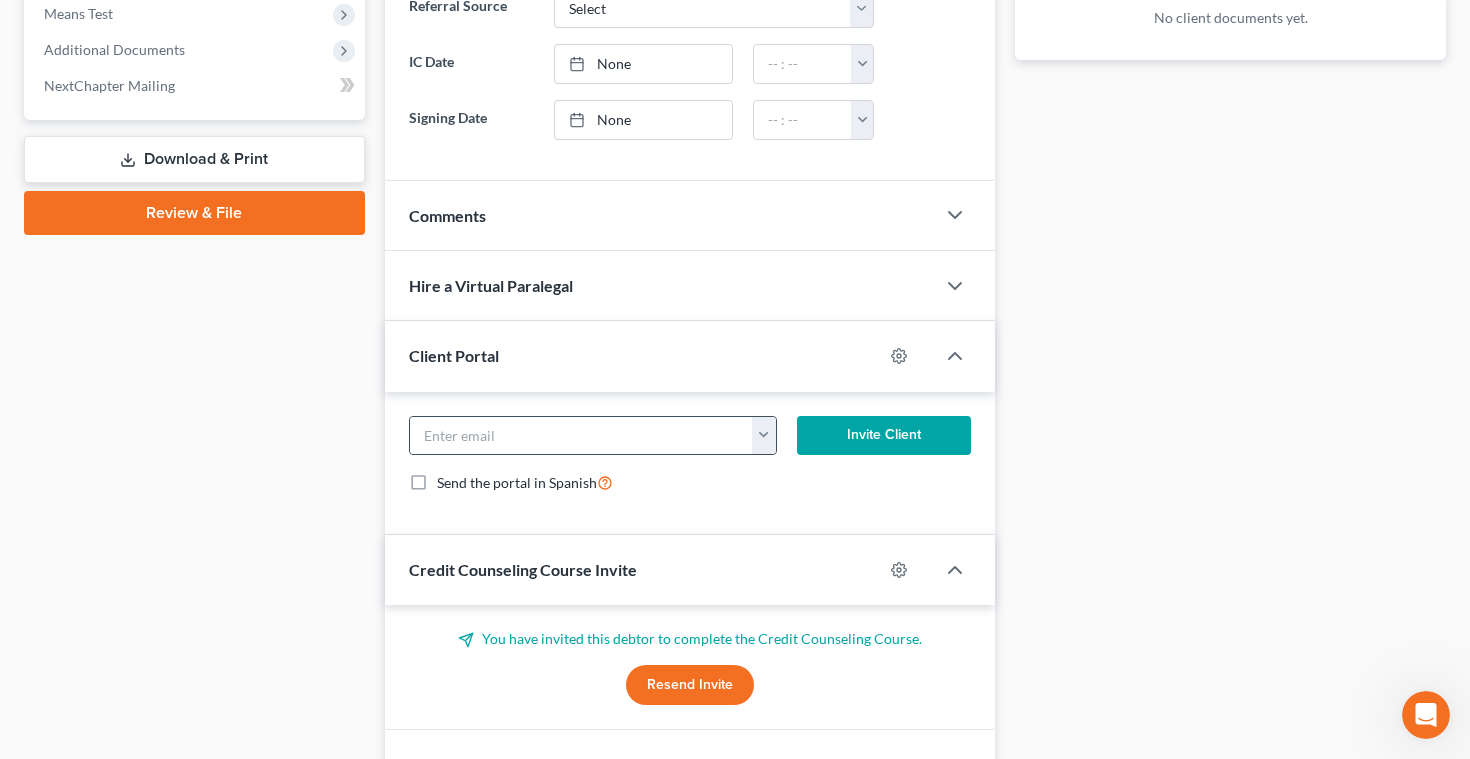 click at bounding box center (764, 436) 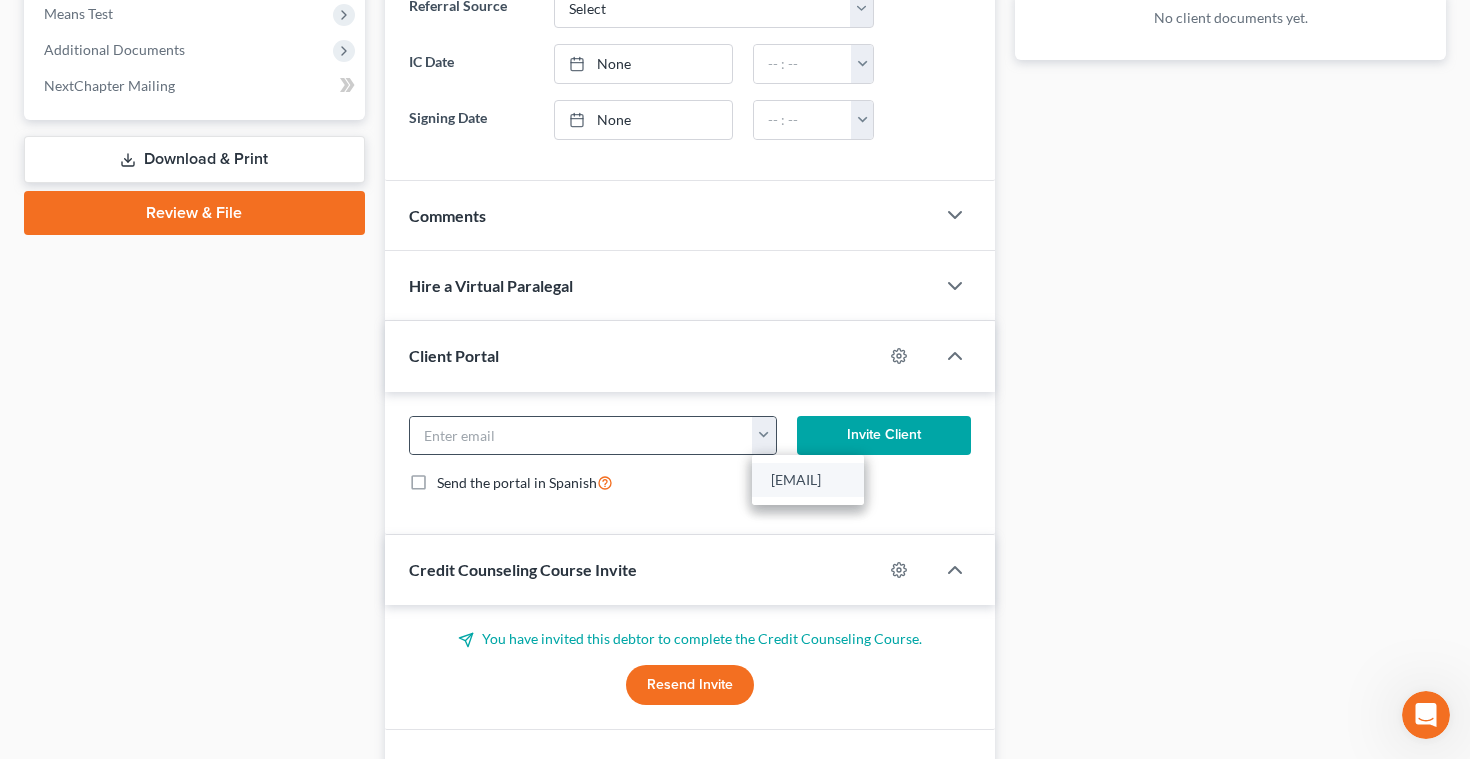 click on "[EMAIL]" at bounding box center (808, 480) 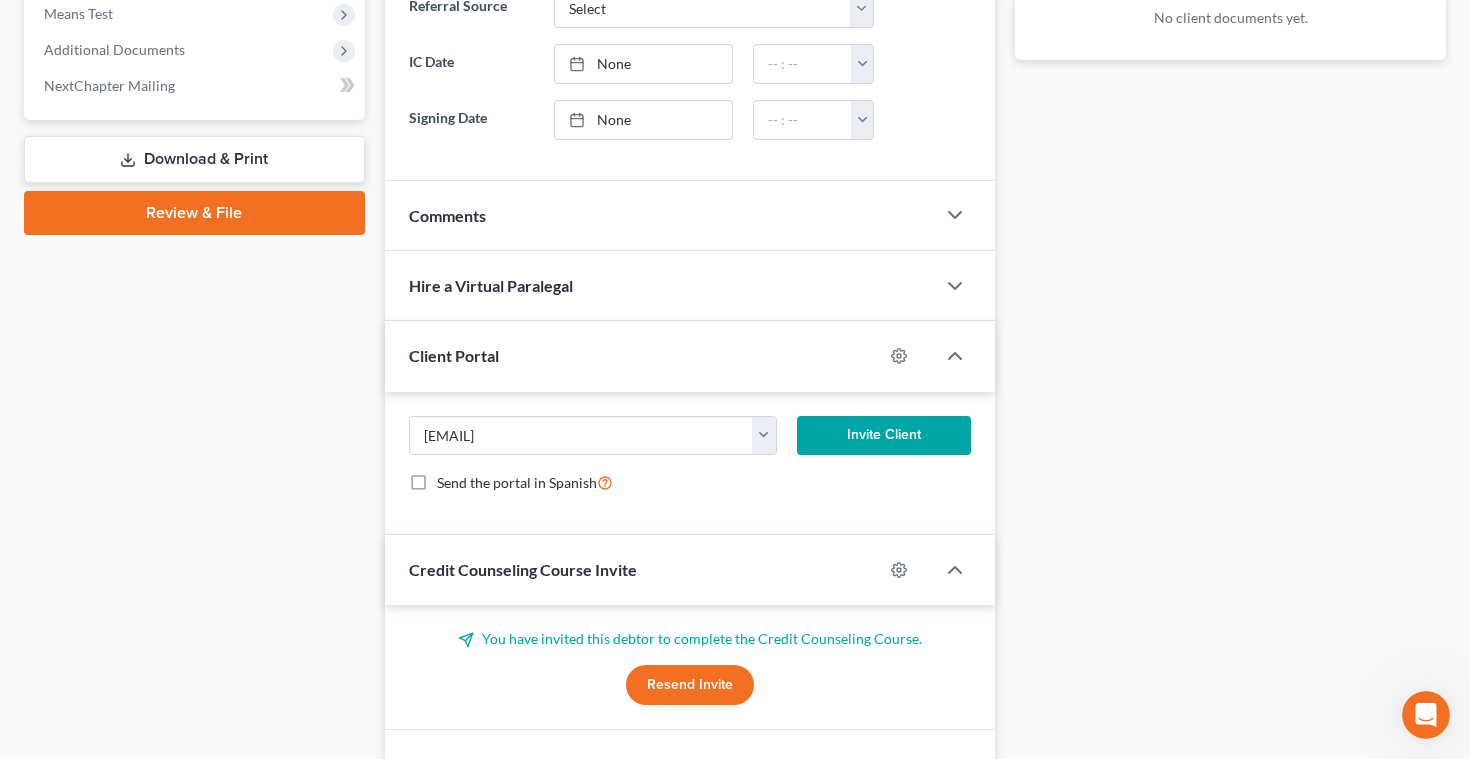 click on "Invite Client" at bounding box center (884, 436) 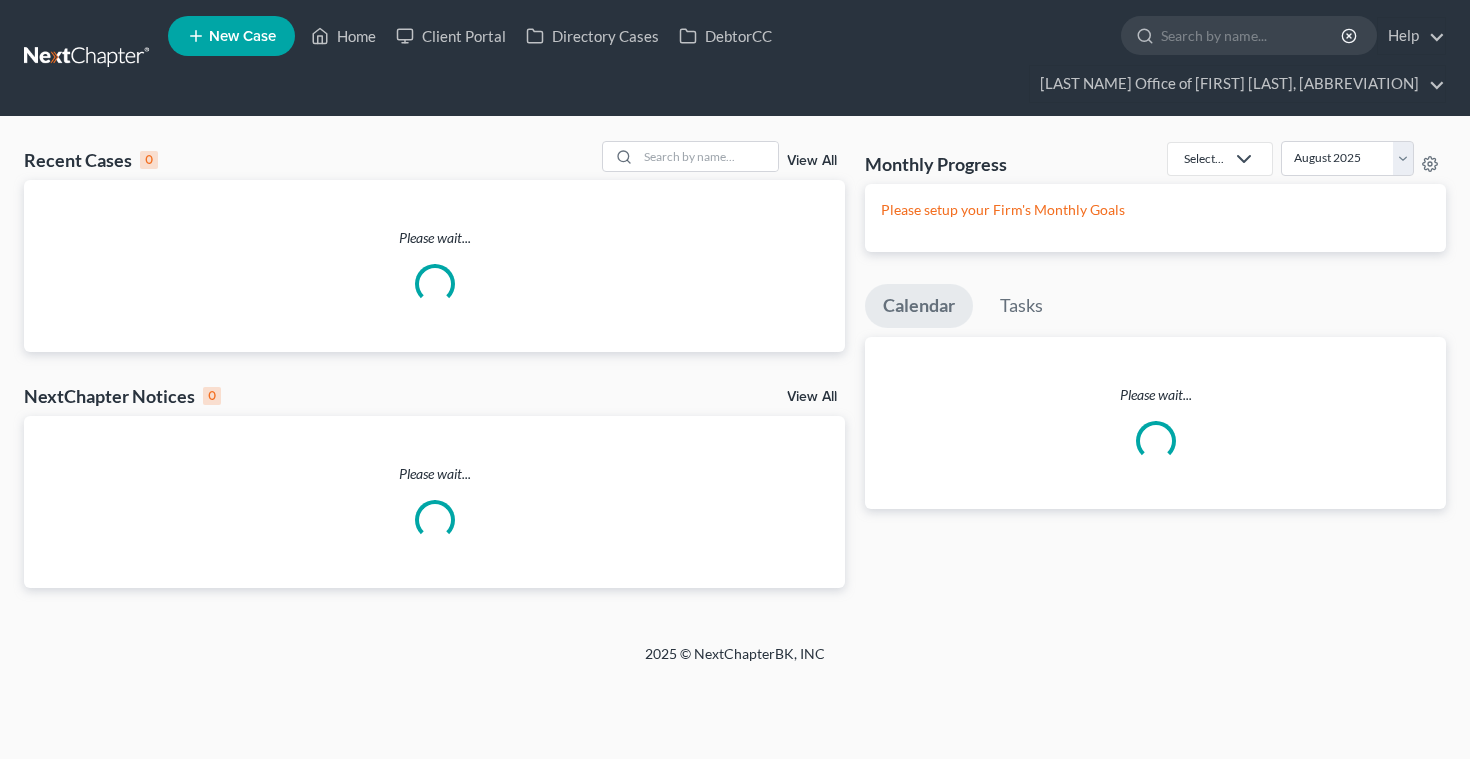 scroll, scrollTop: 0, scrollLeft: 0, axis: both 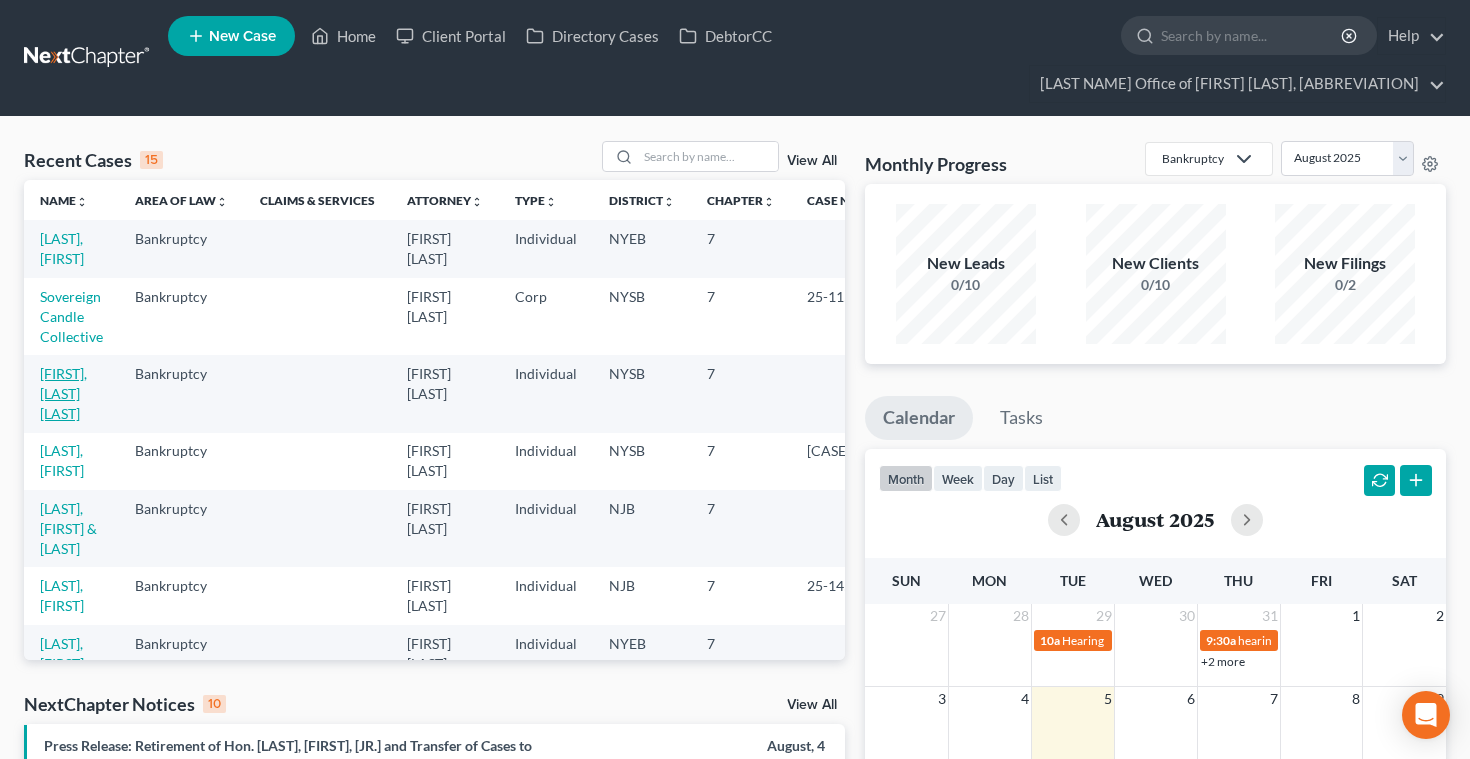 click on "[FIRST], [LAST] [LAST]" at bounding box center [63, 393] 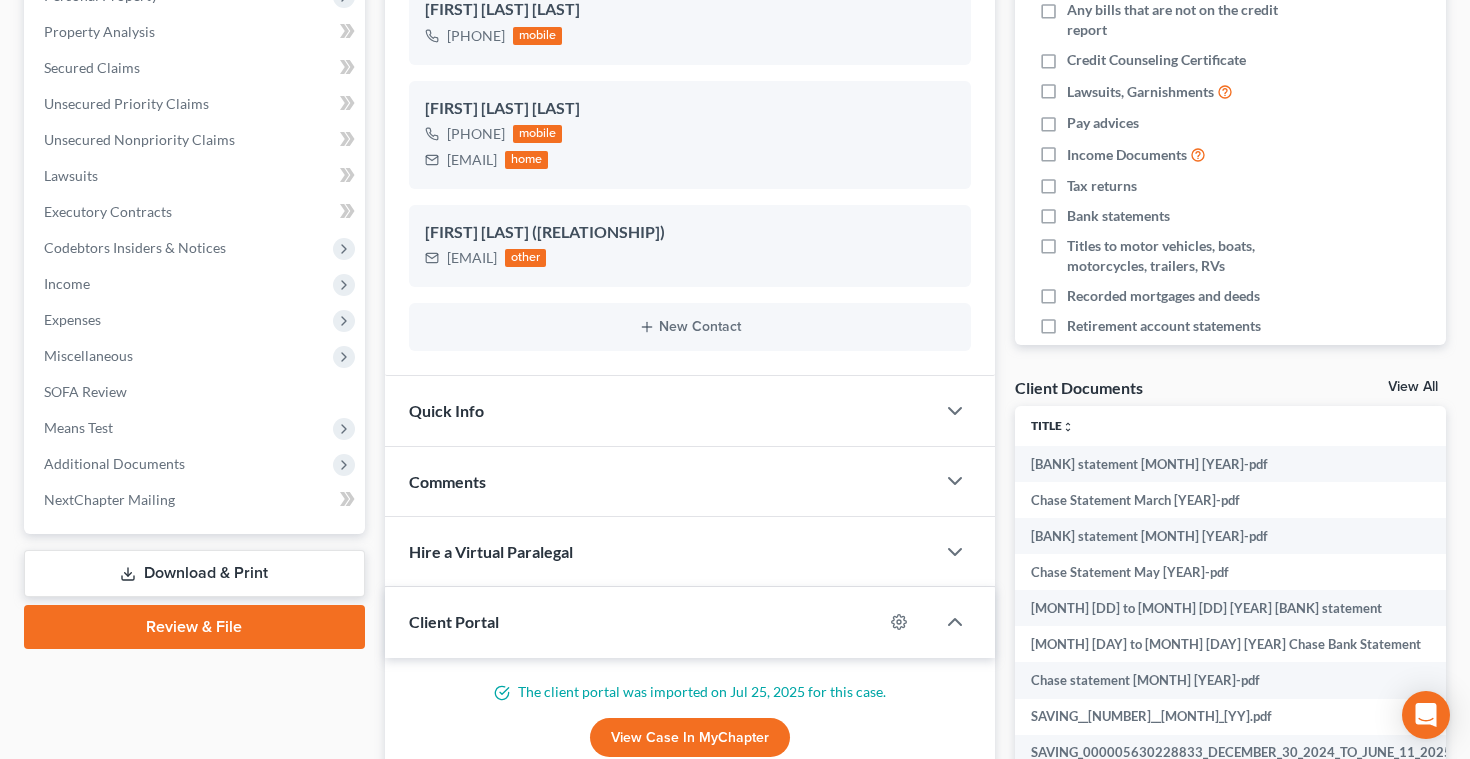 scroll, scrollTop: 417, scrollLeft: 0, axis: vertical 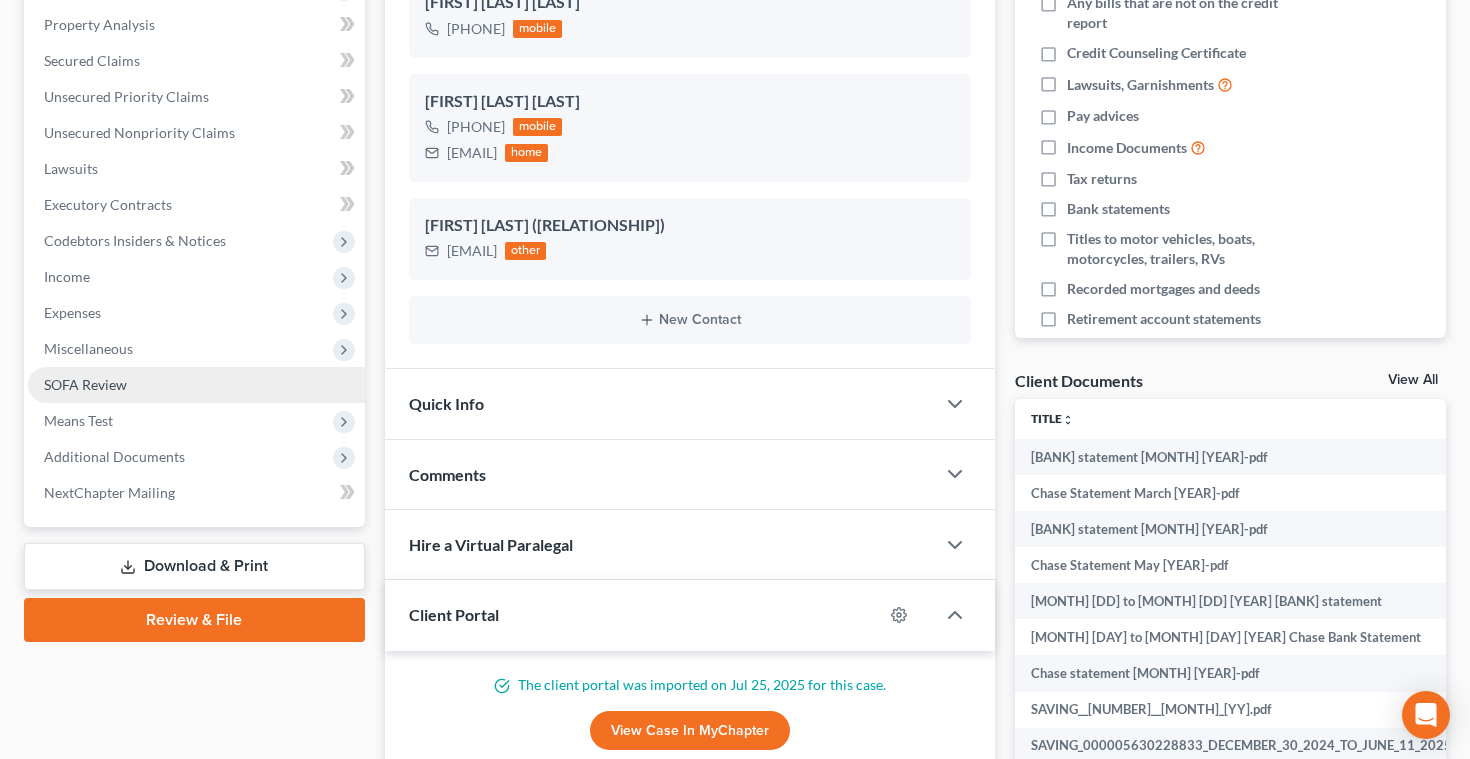 click on "SOFA Review" at bounding box center (85, 384) 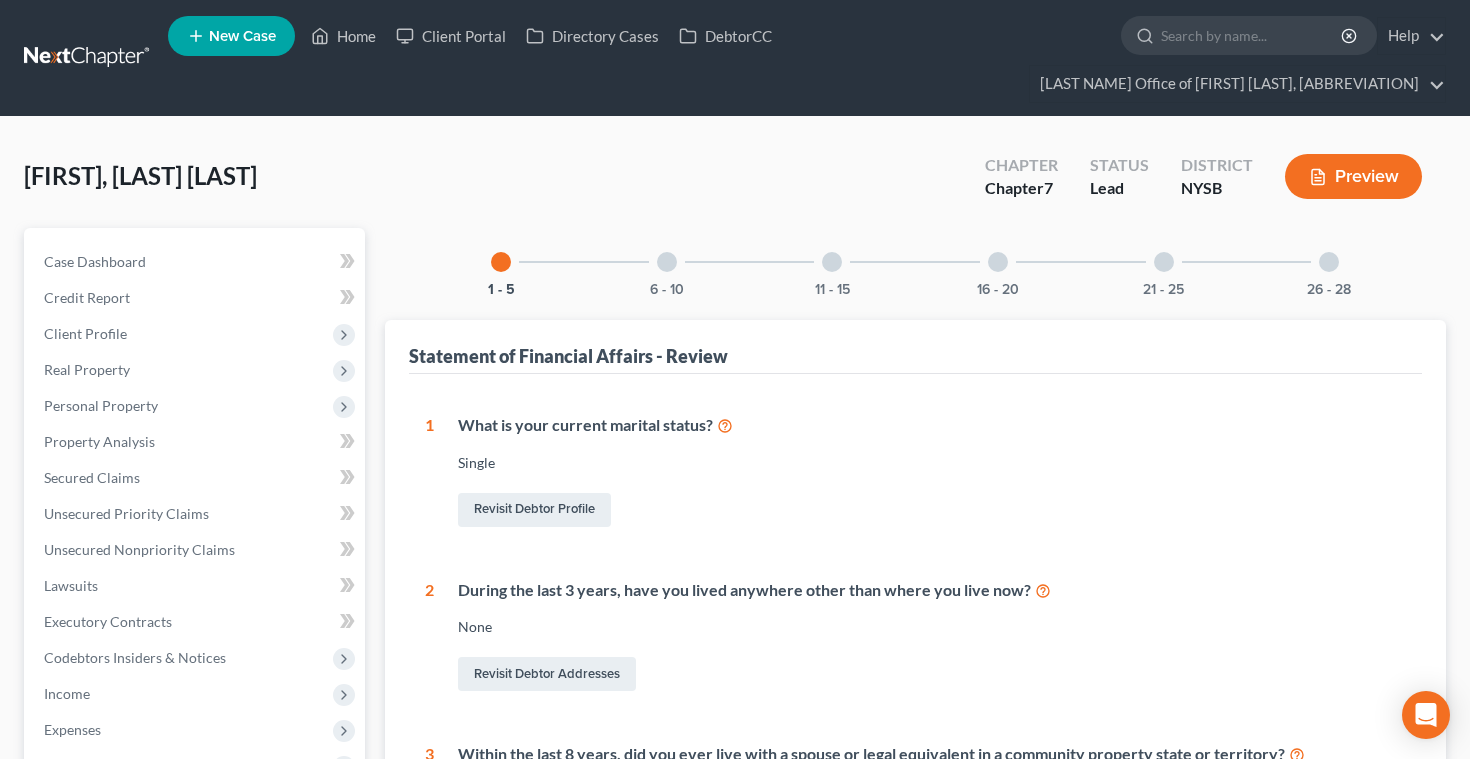 scroll, scrollTop: 1, scrollLeft: 0, axis: vertical 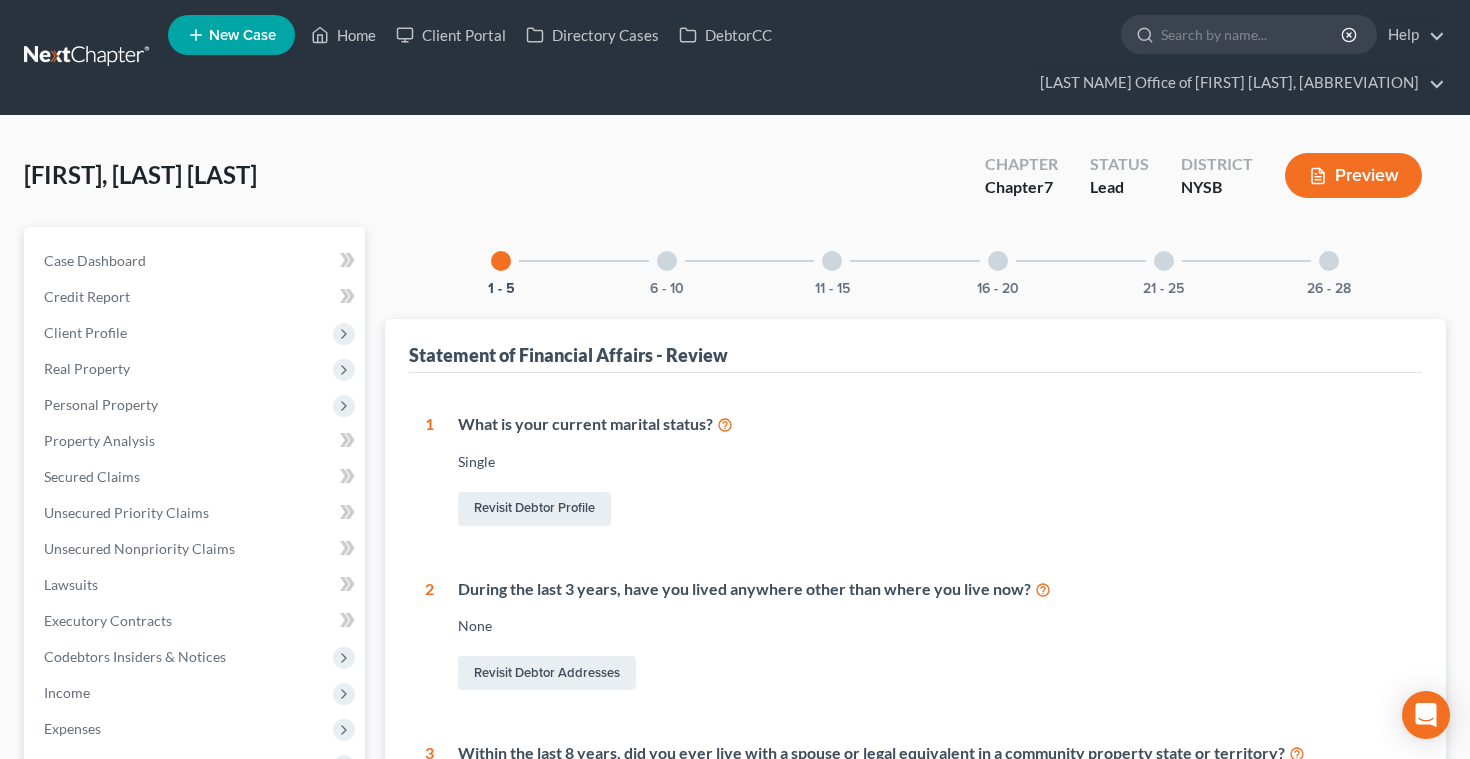 click on "Preview" at bounding box center (1353, 175) 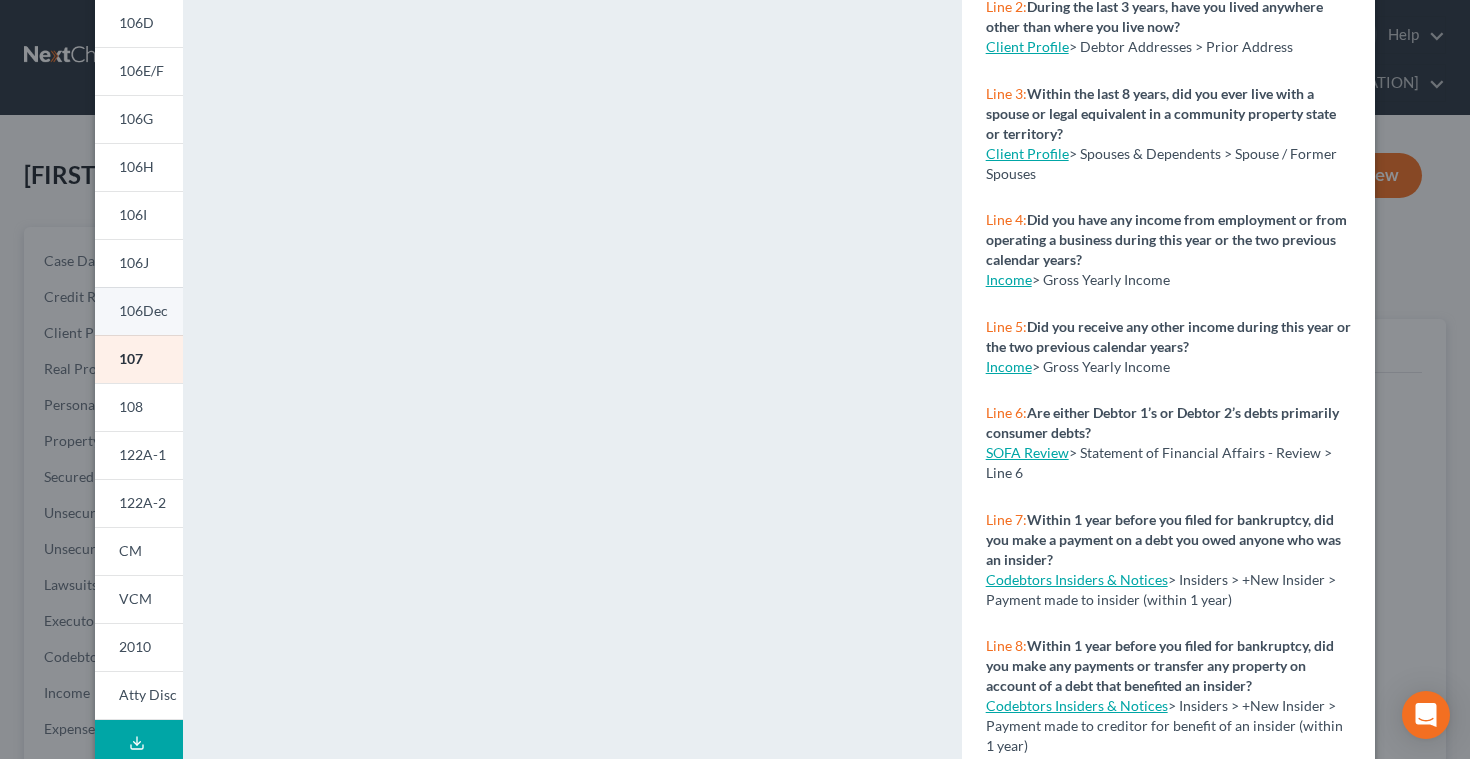 scroll, scrollTop: 350, scrollLeft: 0, axis: vertical 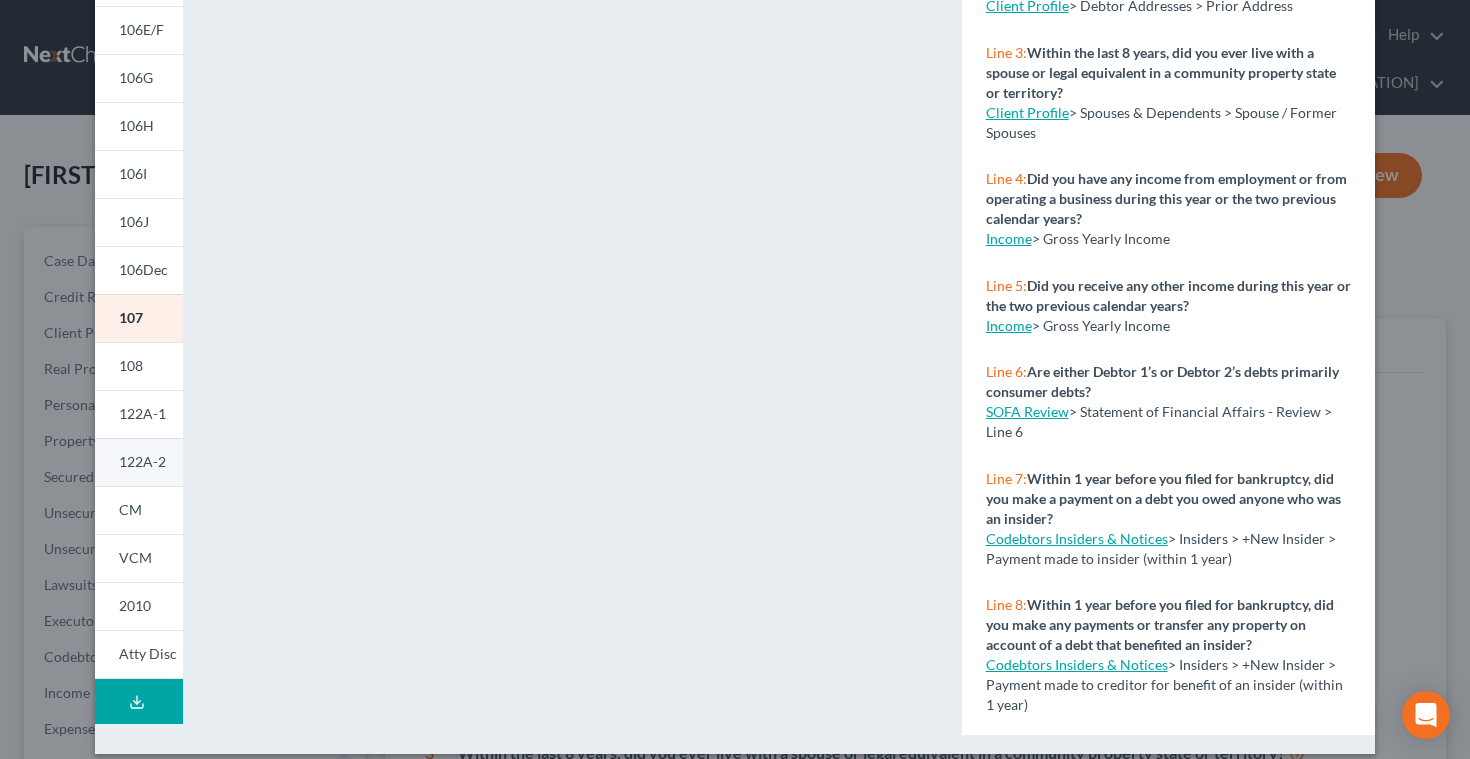 click on "122A-2" at bounding box center [142, 461] 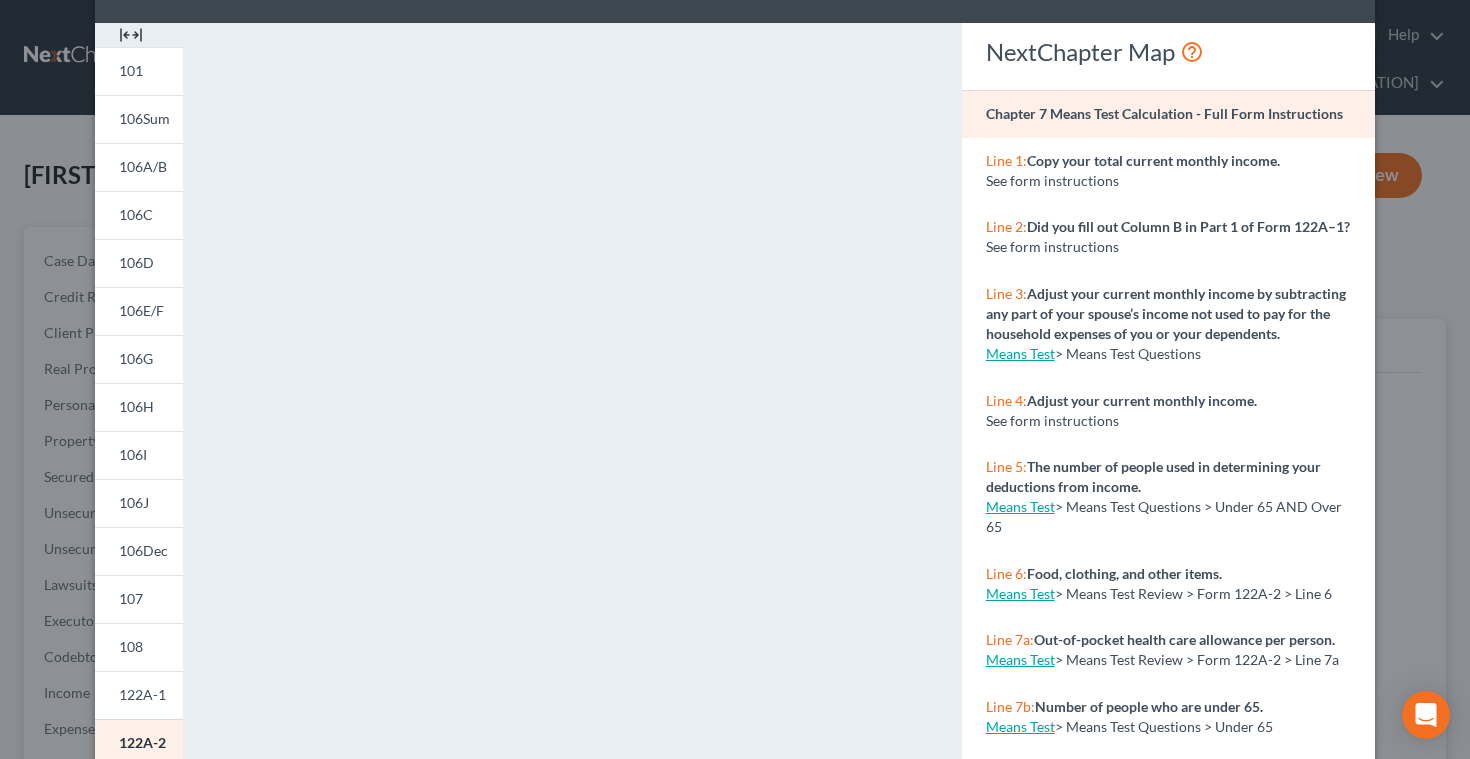scroll, scrollTop: 0, scrollLeft: 0, axis: both 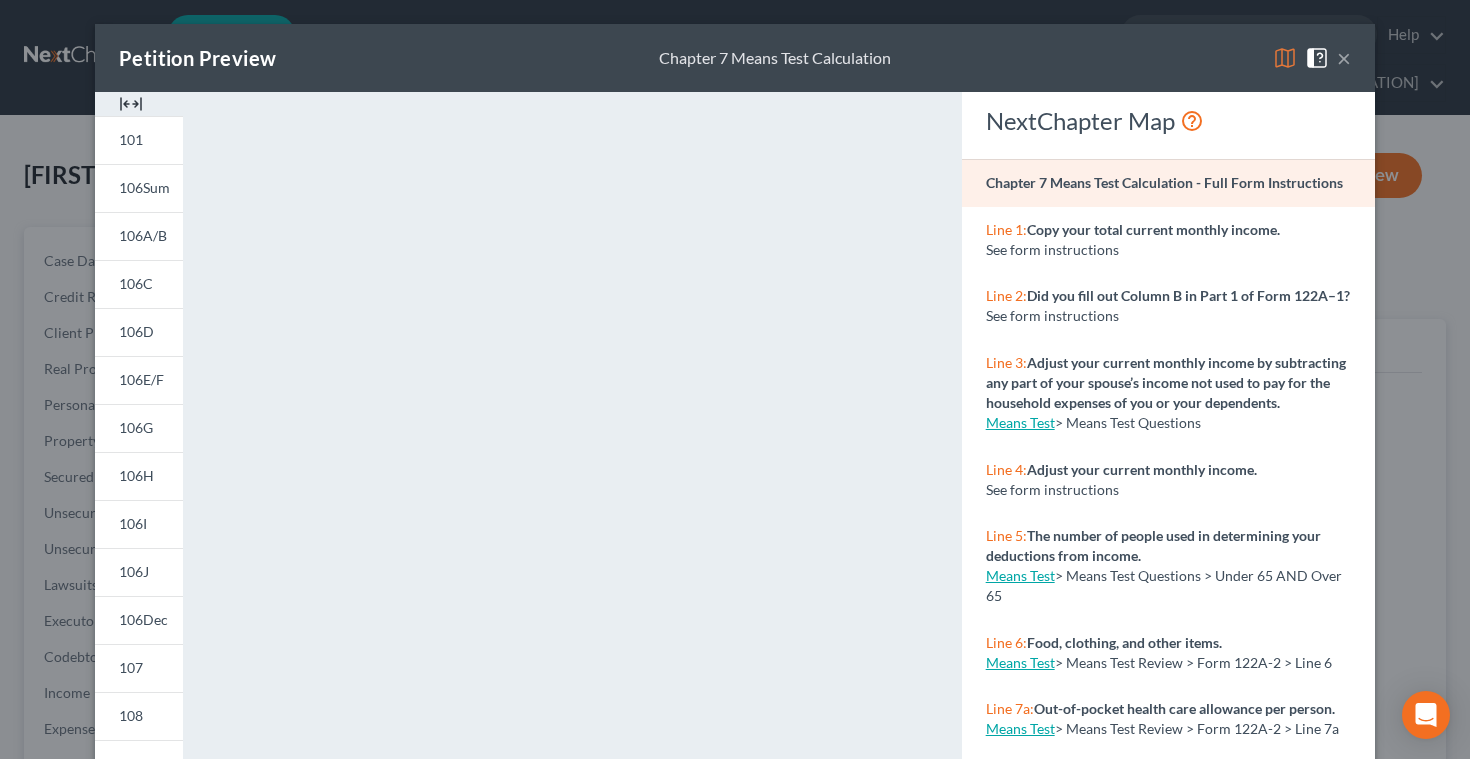 click on "×" at bounding box center (1344, 58) 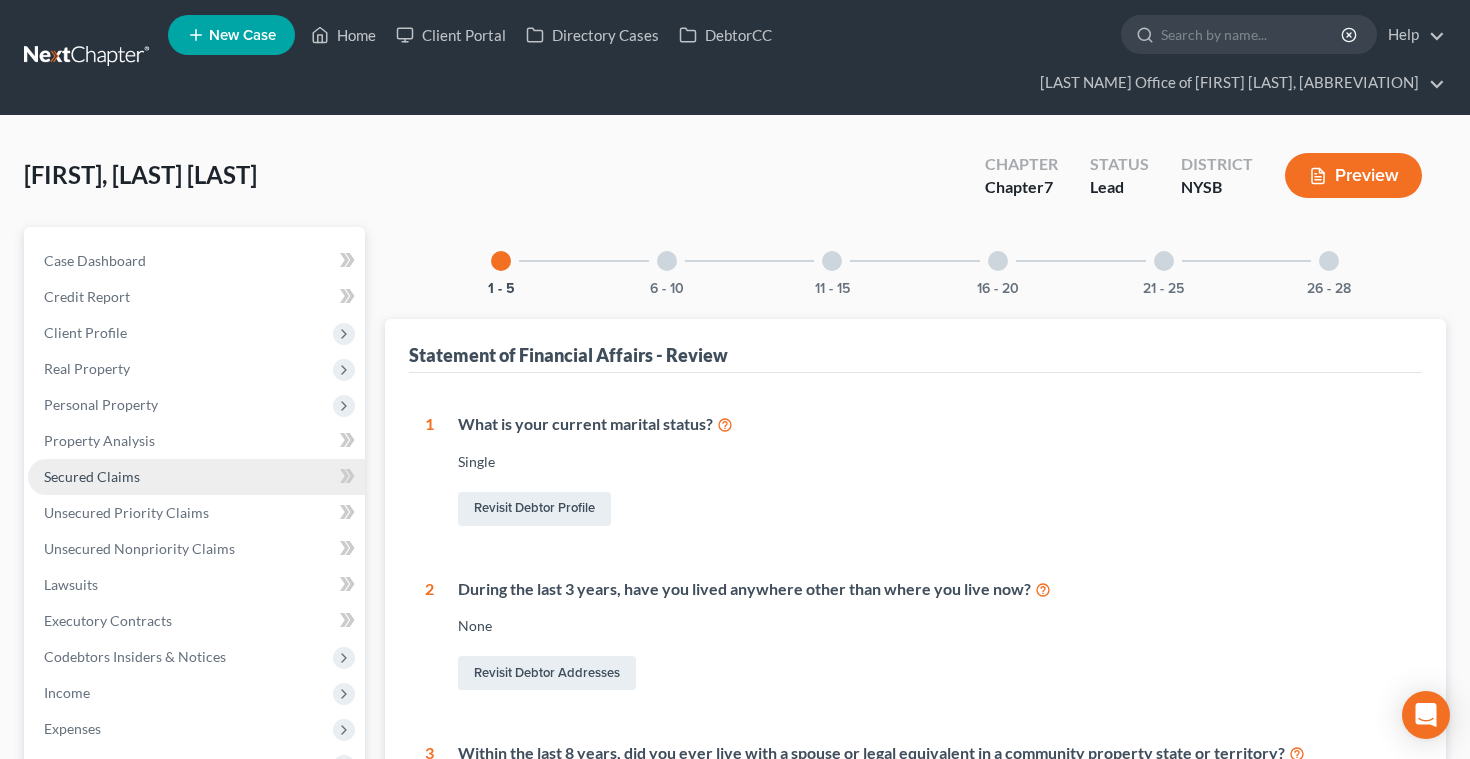 click on "Secured Claims" at bounding box center (92, 476) 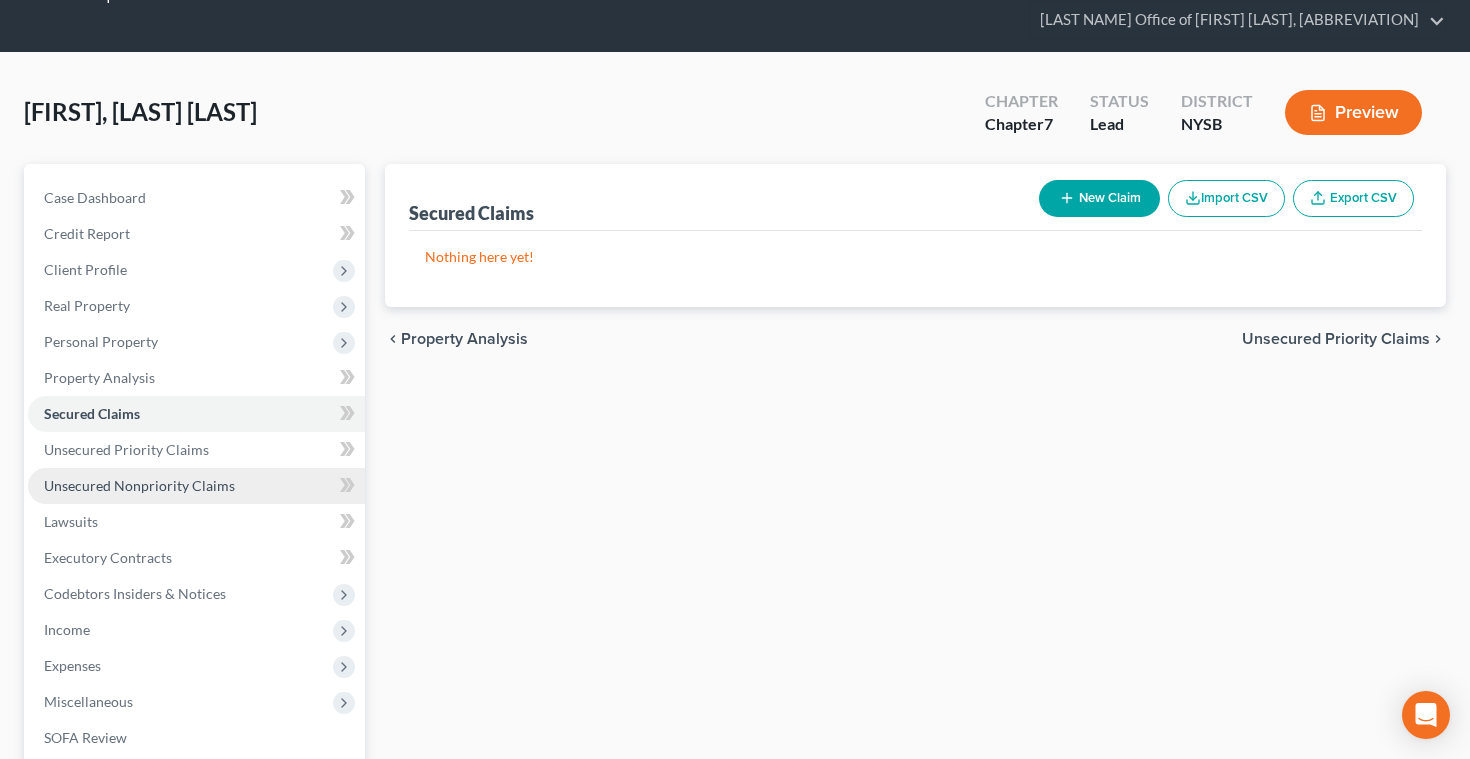 scroll, scrollTop: 102, scrollLeft: 0, axis: vertical 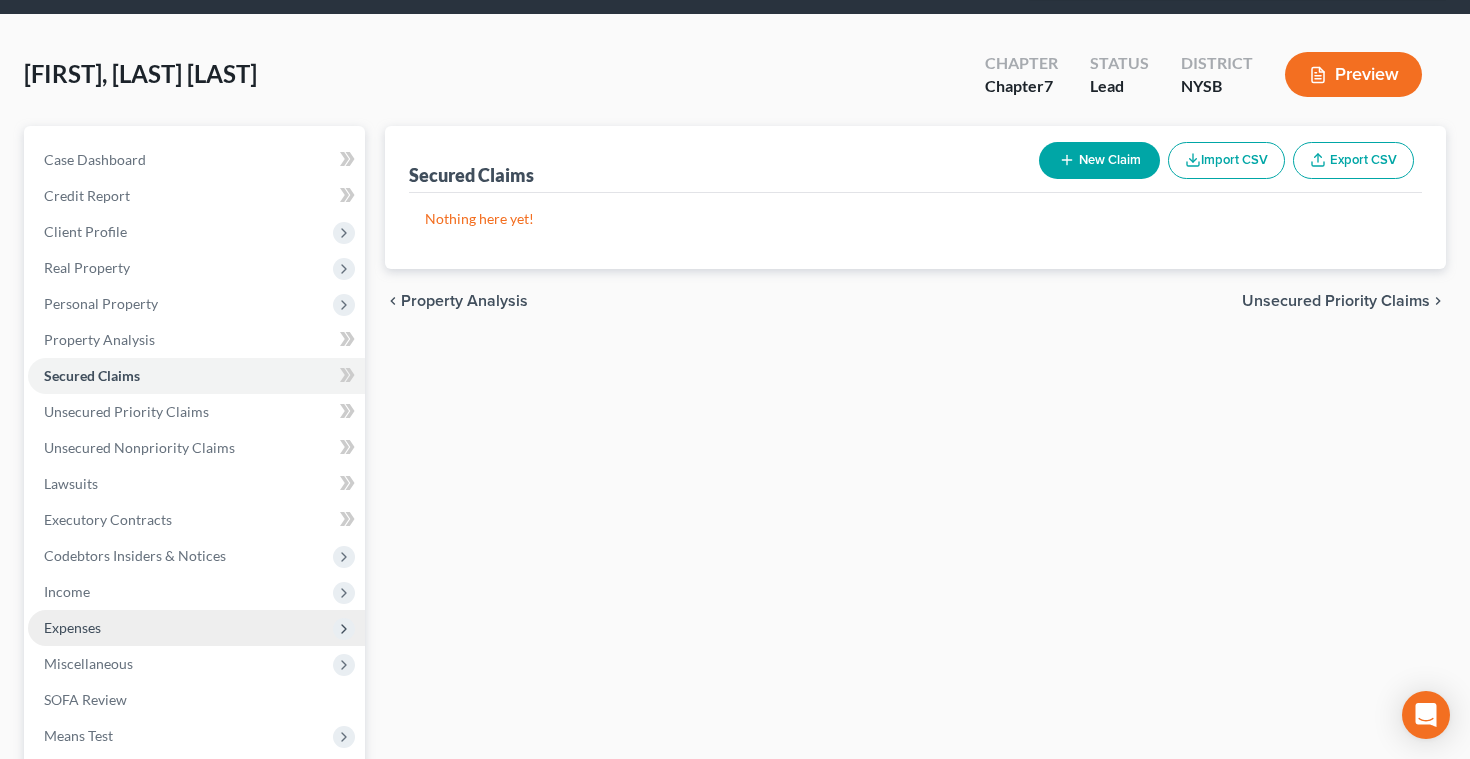 click on "Expenses" at bounding box center [72, 627] 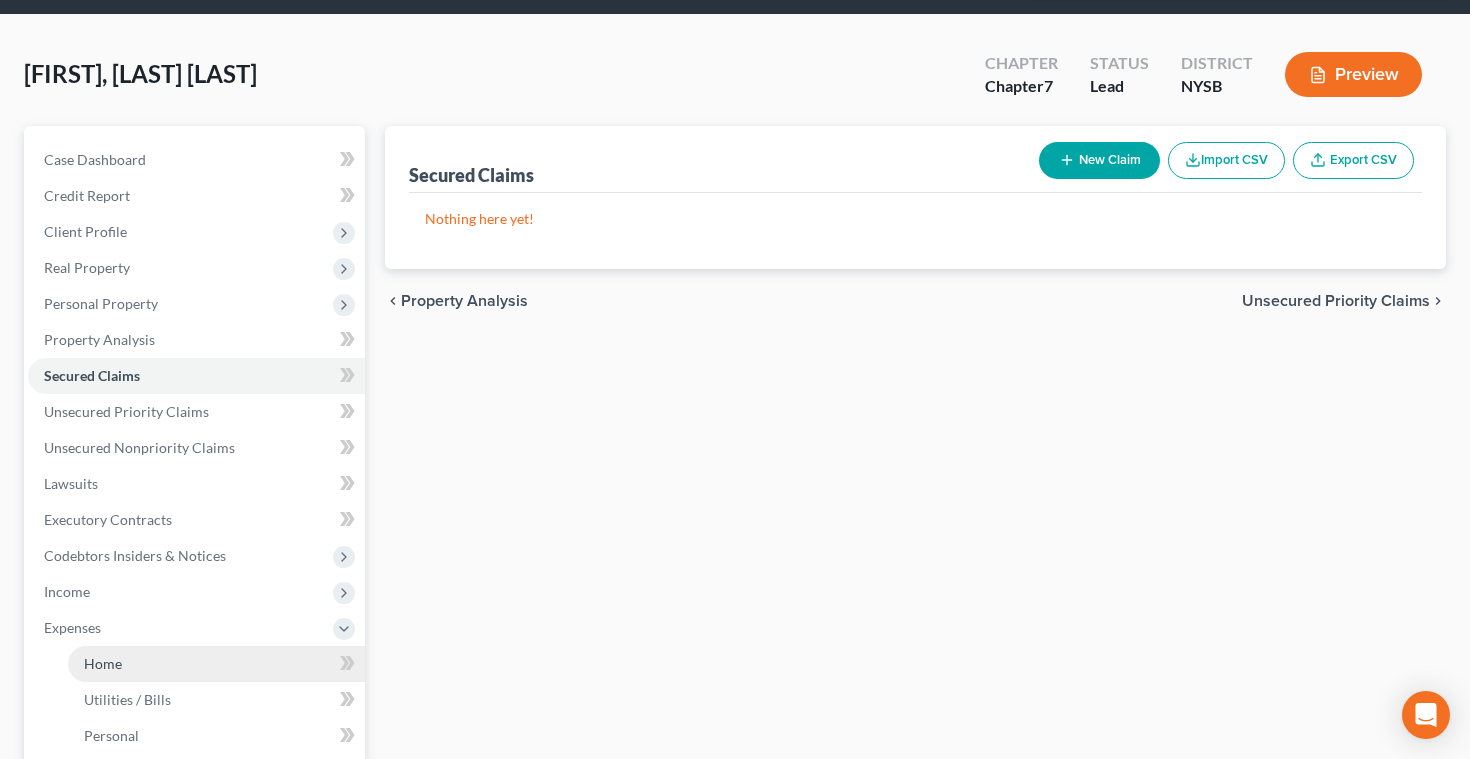 click on "Home" at bounding box center (103, 663) 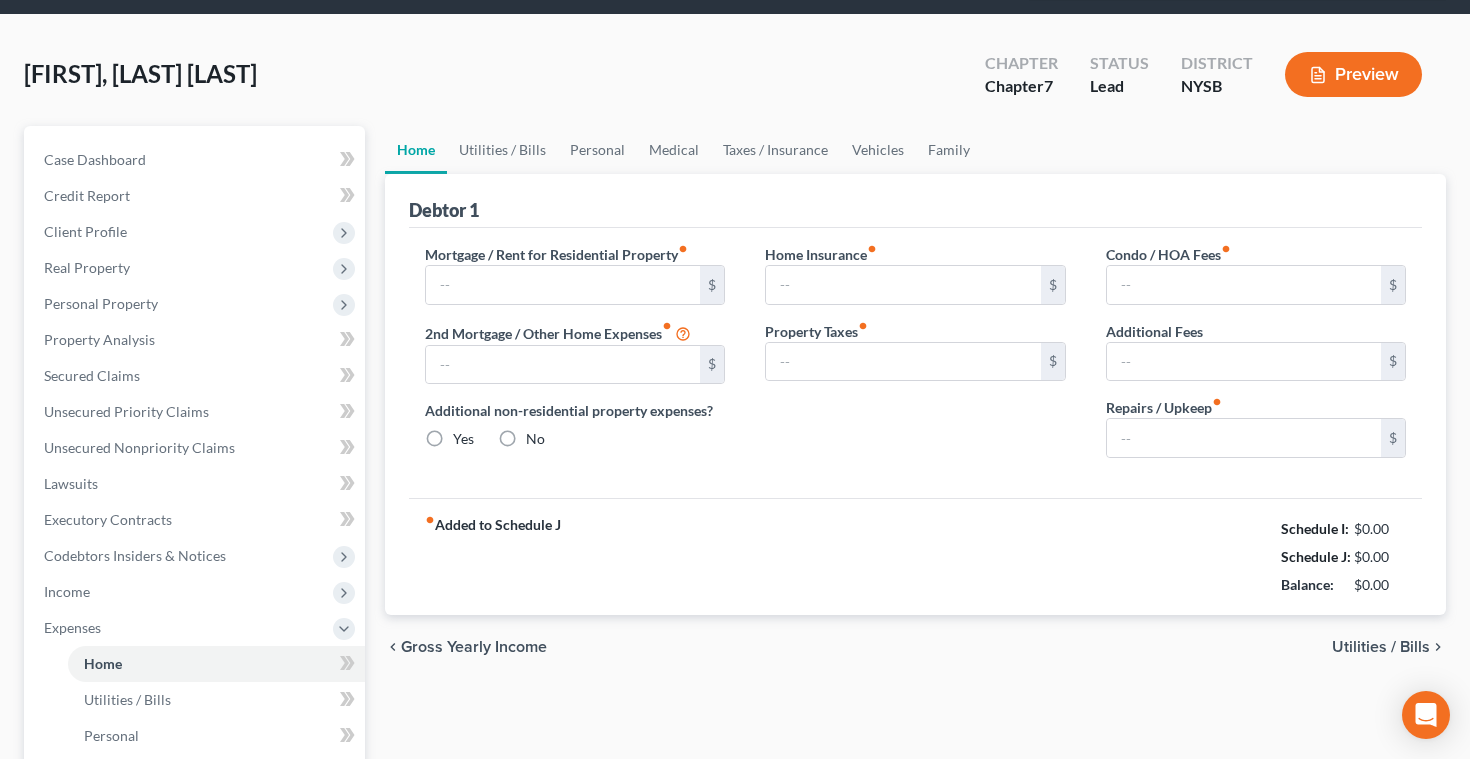 scroll, scrollTop: 5, scrollLeft: 0, axis: vertical 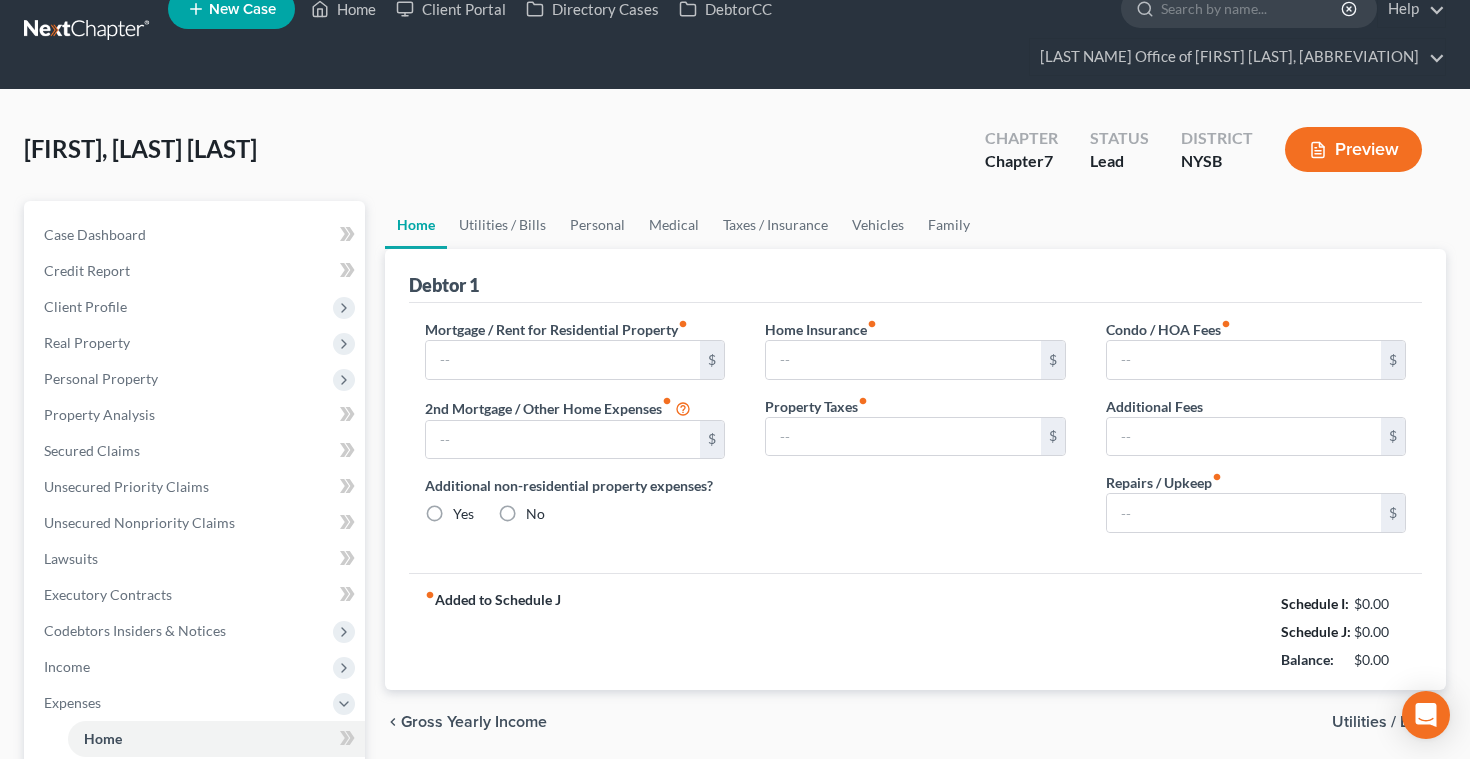 type on "1,950.00" 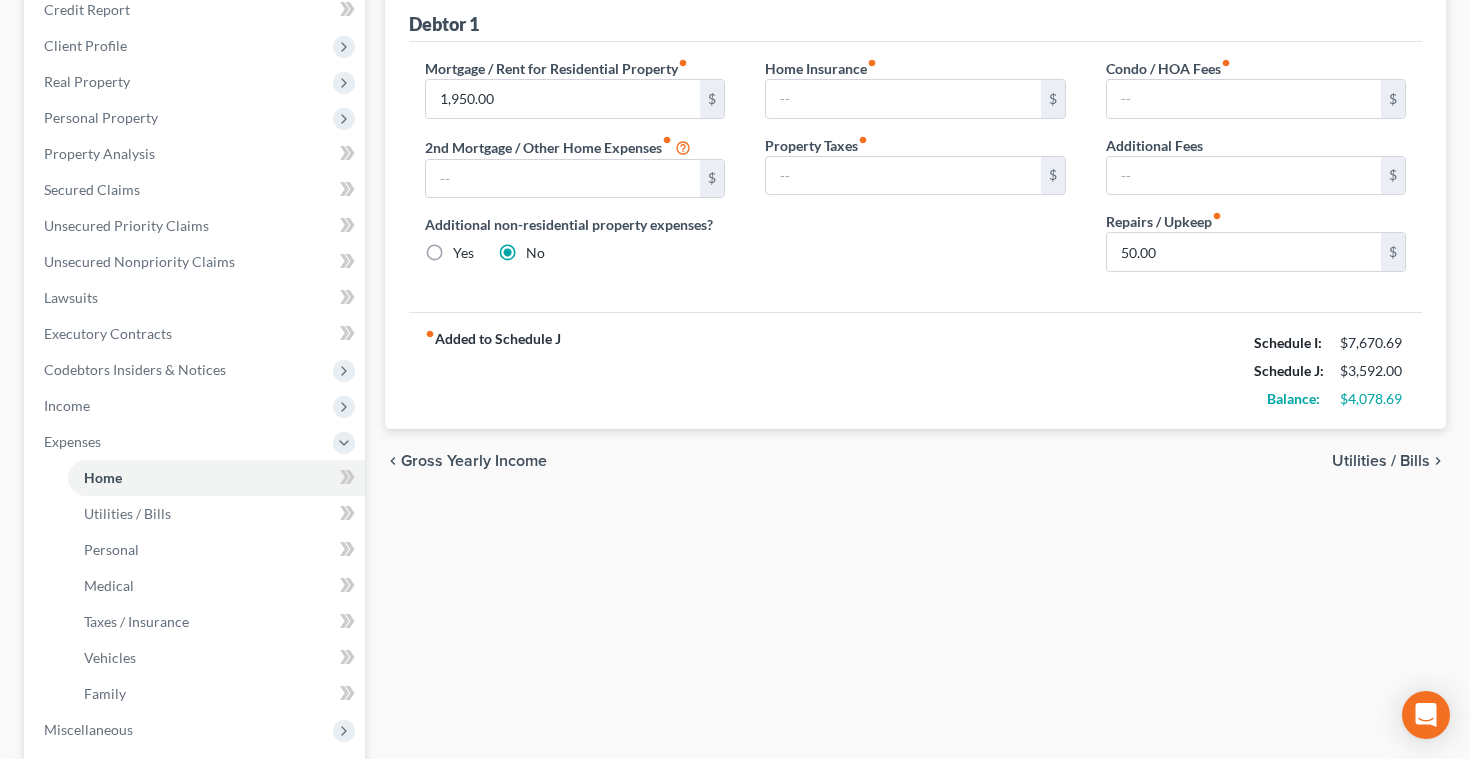 scroll, scrollTop: 290, scrollLeft: 0, axis: vertical 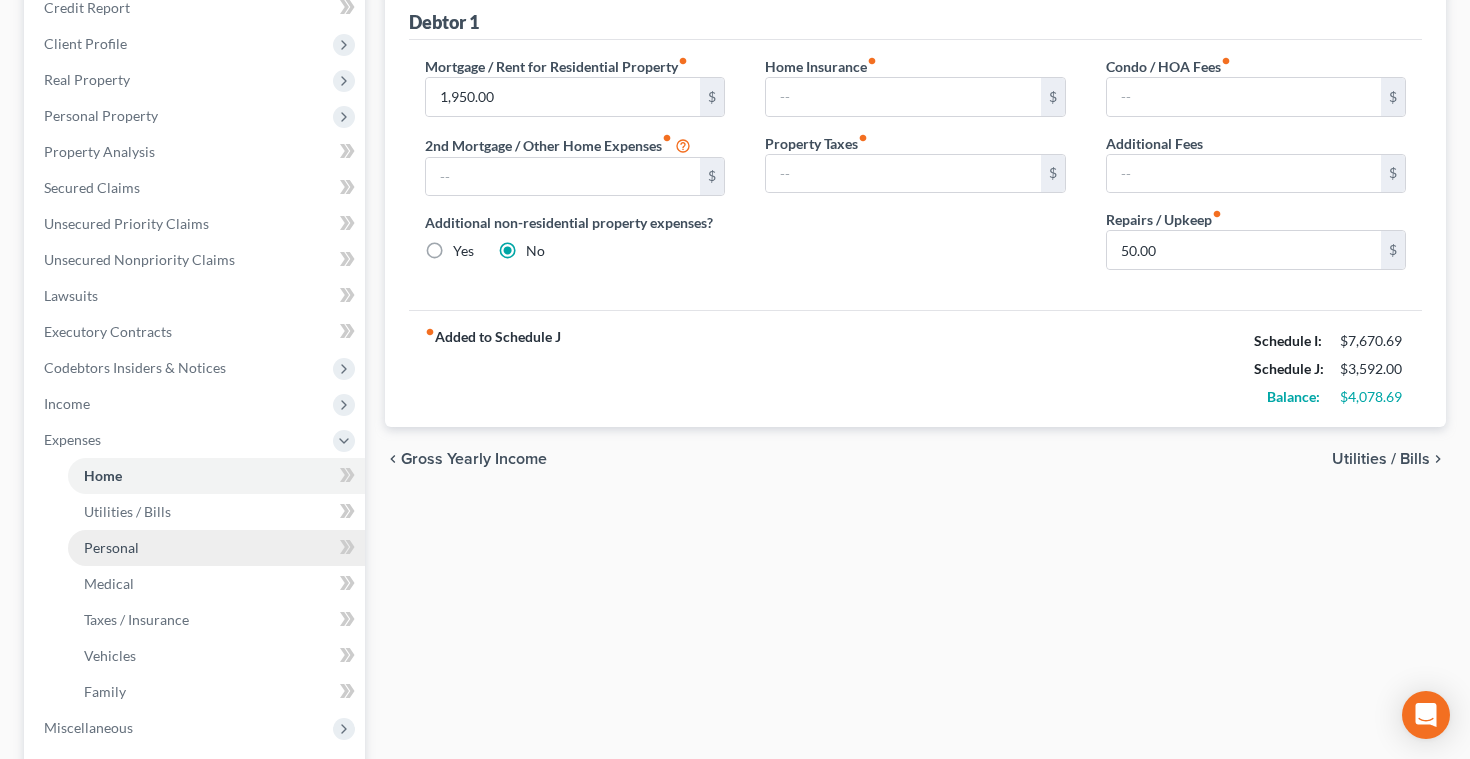 click on "Personal" at bounding box center [111, 547] 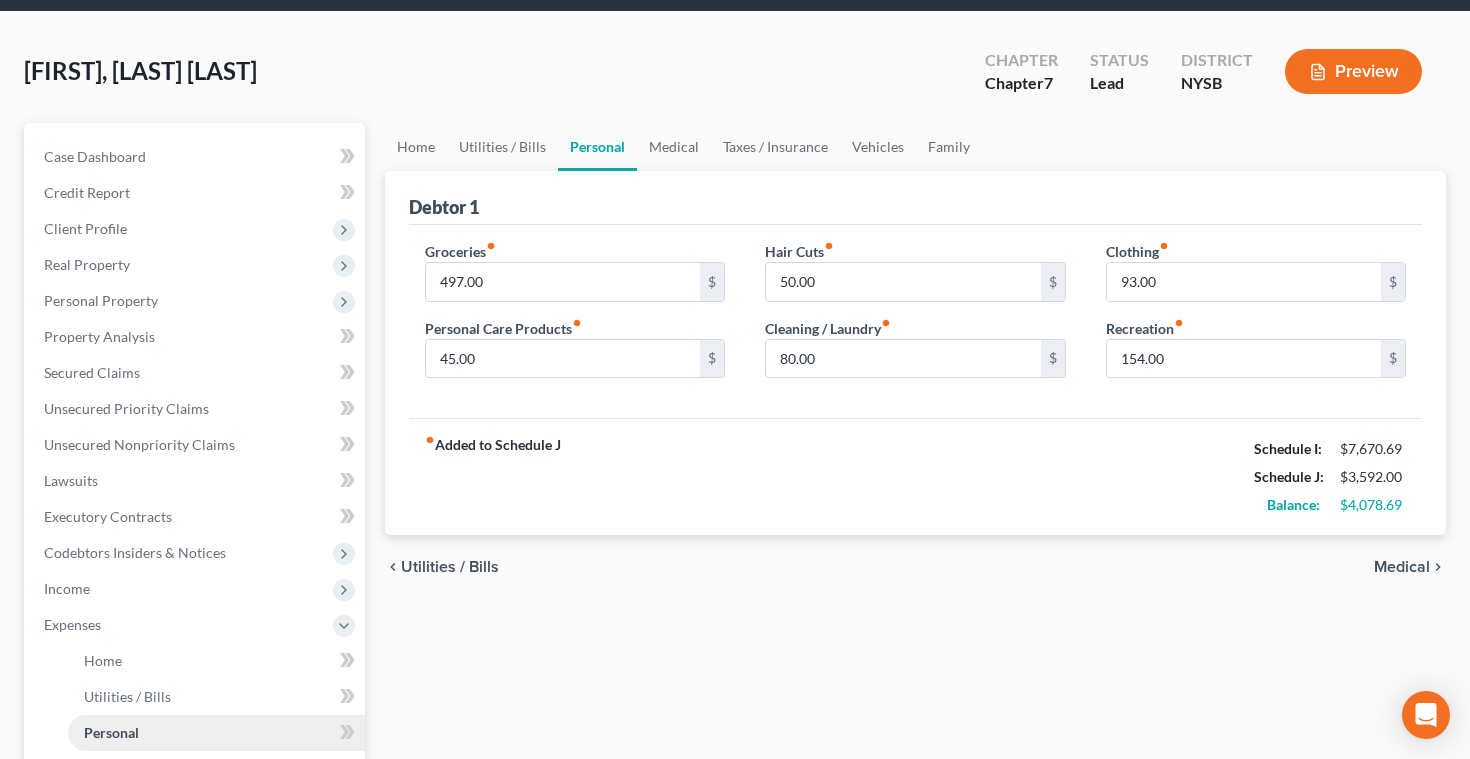 scroll, scrollTop: 0, scrollLeft: 0, axis: both 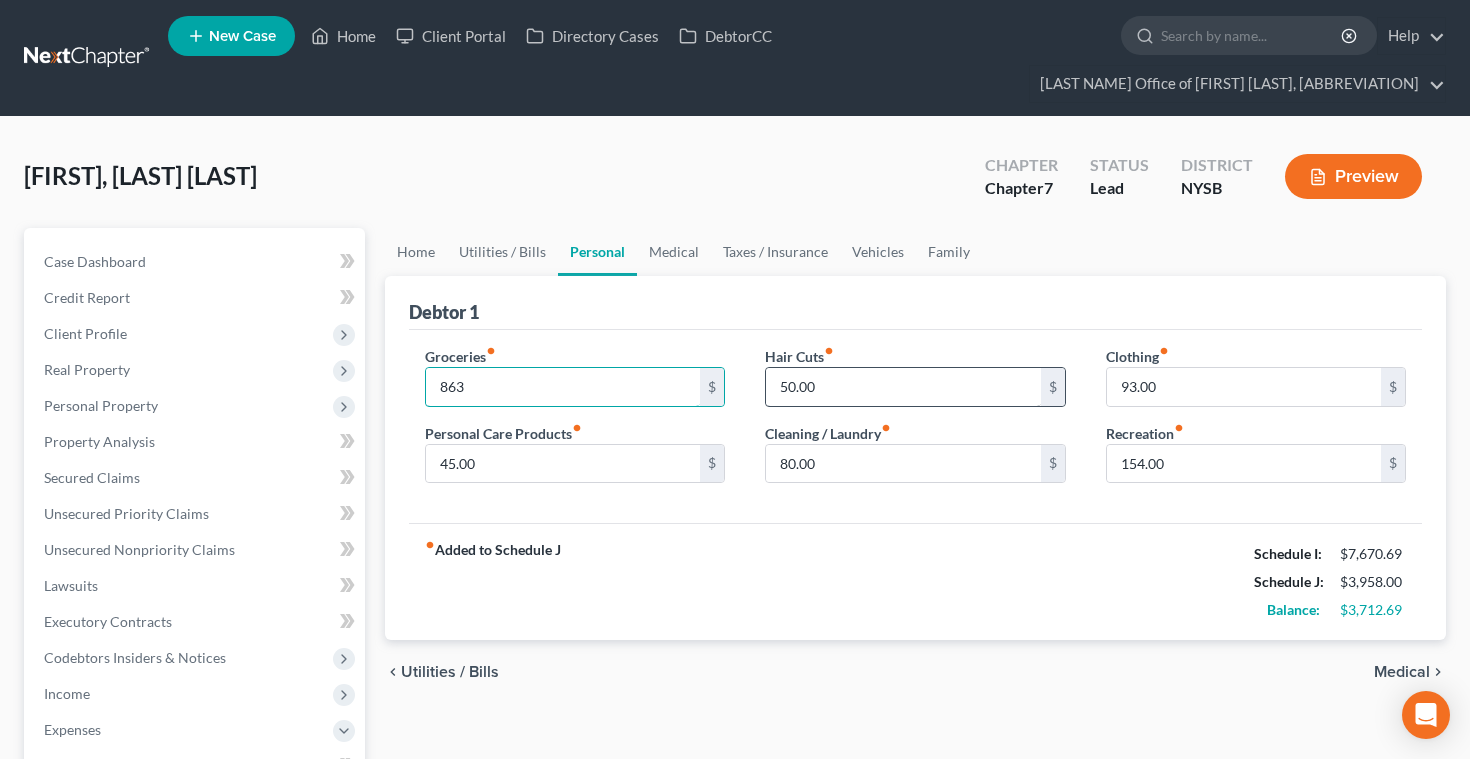 type on "863" 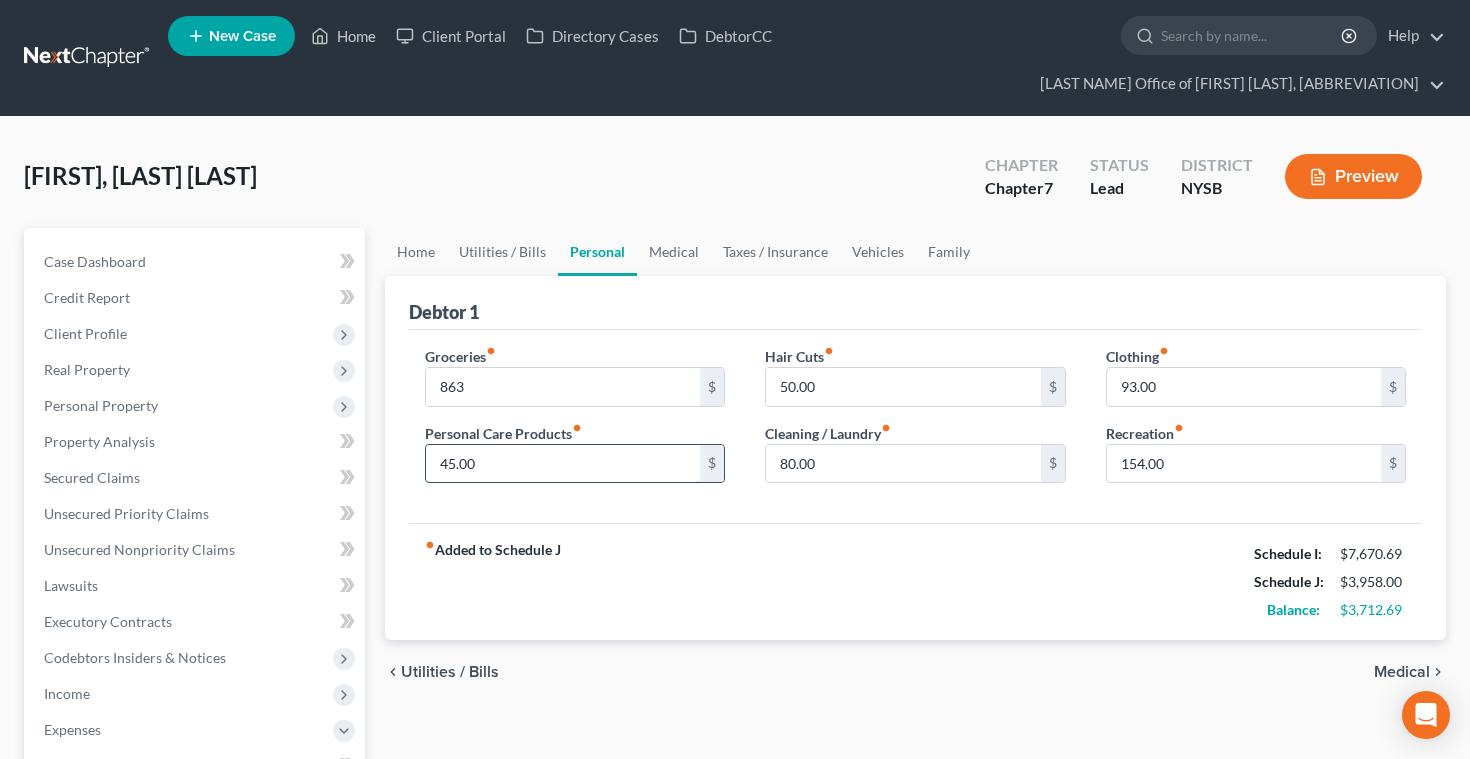 click on "45.00" at bounding box center (563, 464) 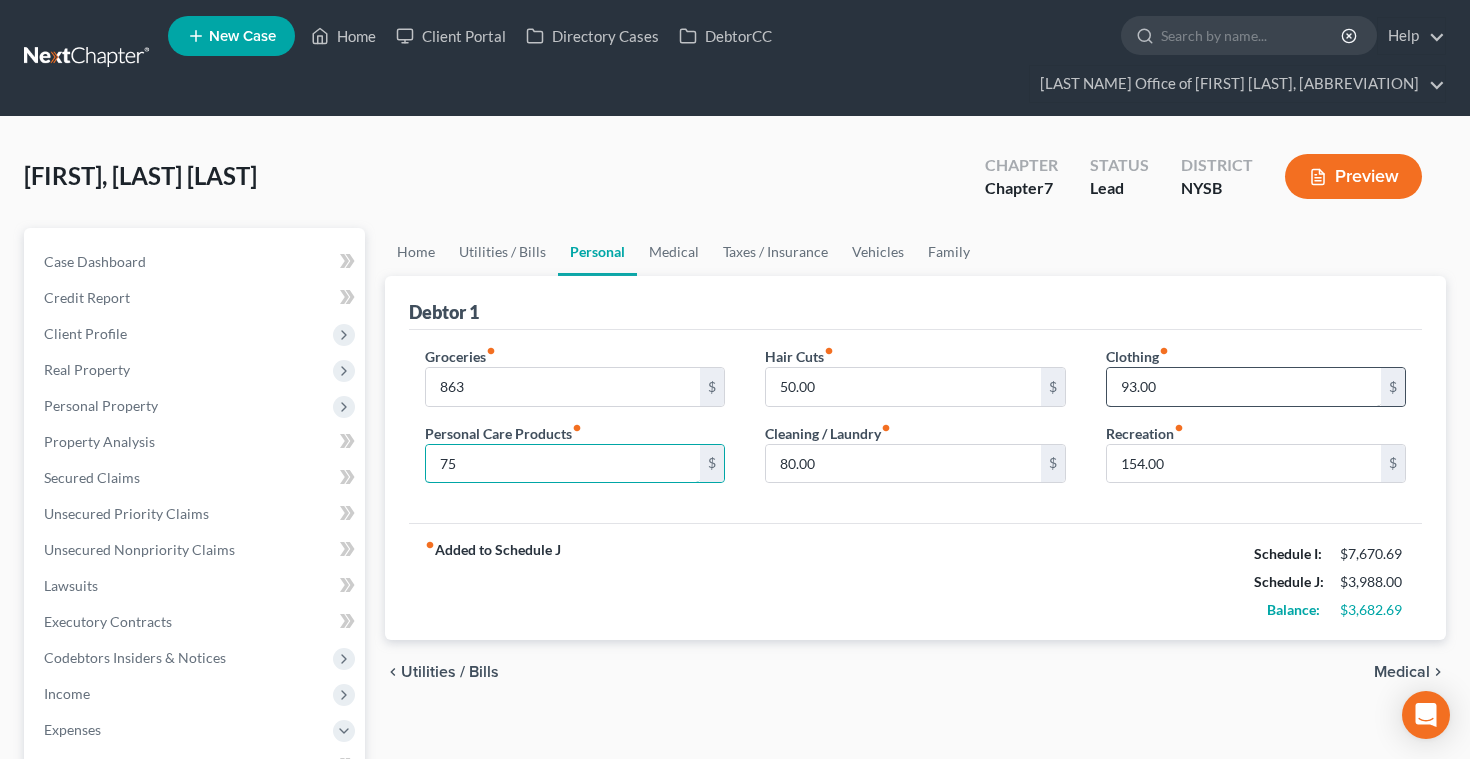 type on "75" 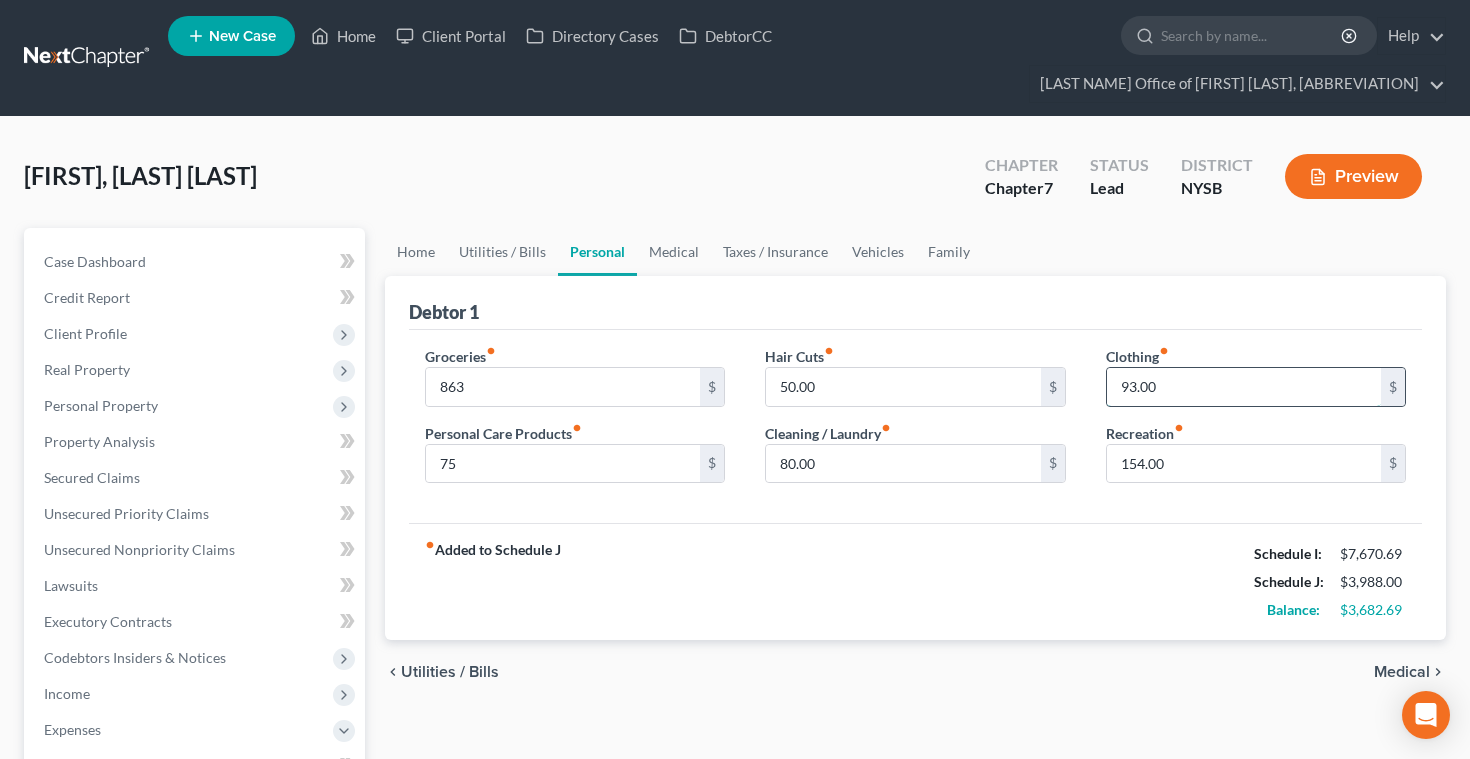 click on "93.00" at bounding box center (1244, 387) 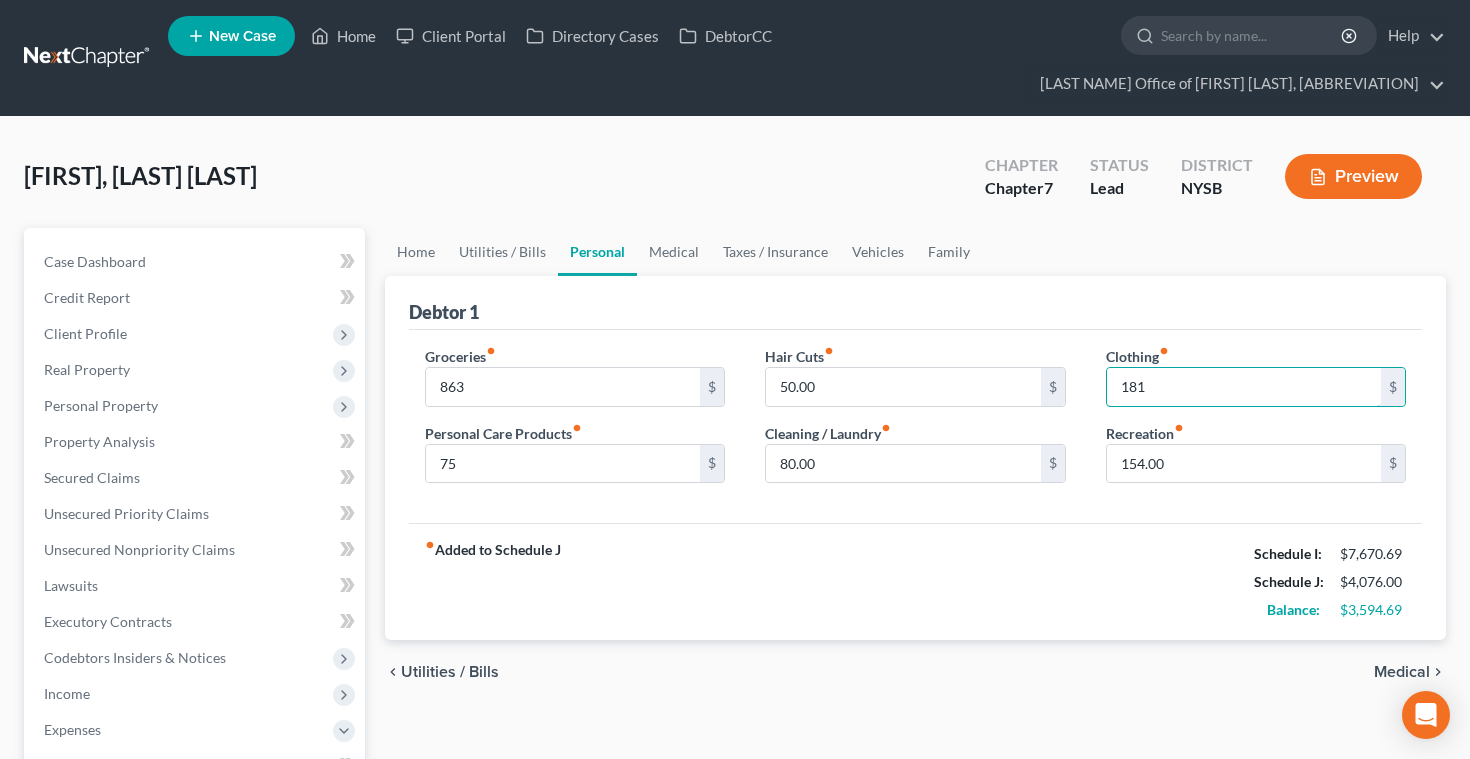 type on "181" 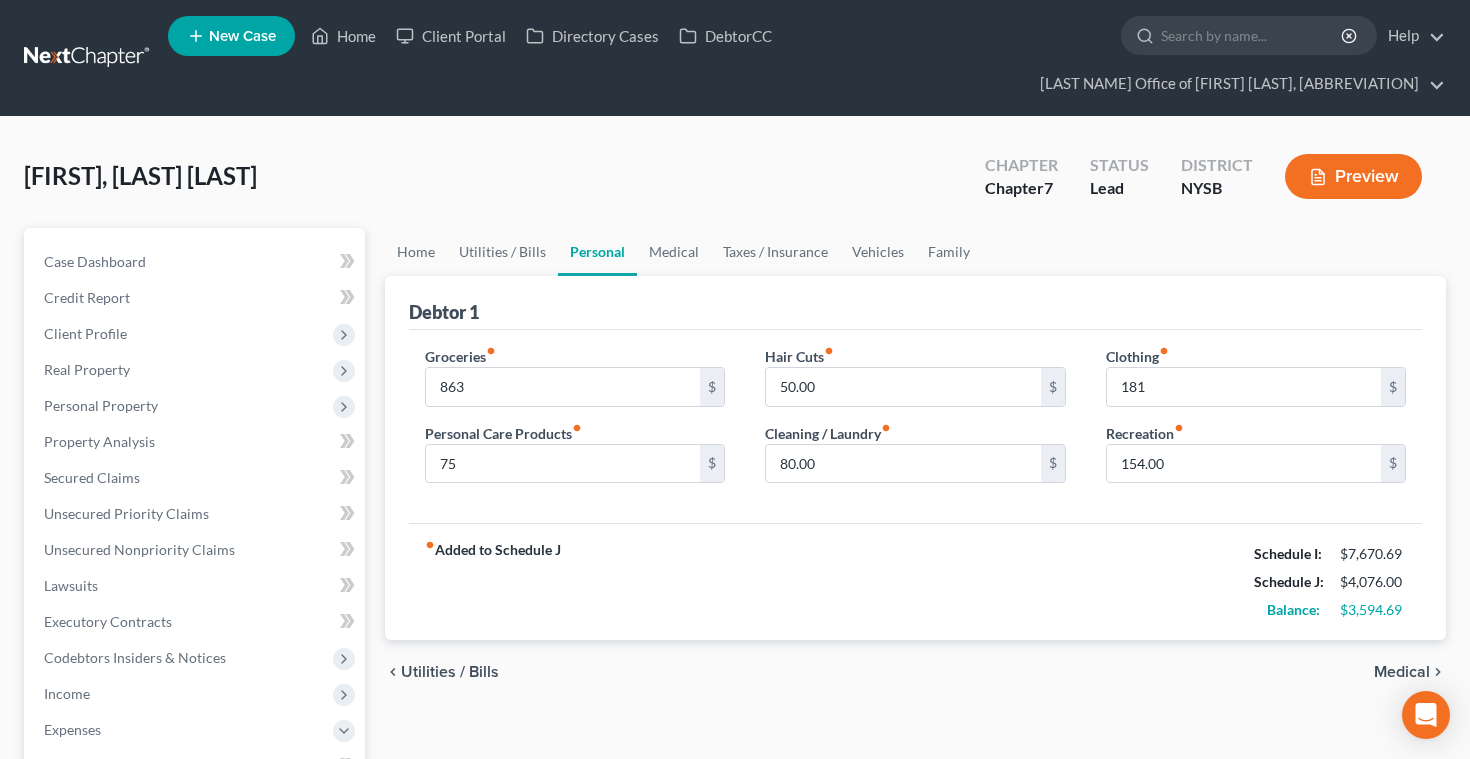 click on "fiber_manual_record  Added to Schedule J Schedule I: $7,670.69 Schedule J: $4,076.00 Balance: $3,594.69" at bounding box center [916, 581] 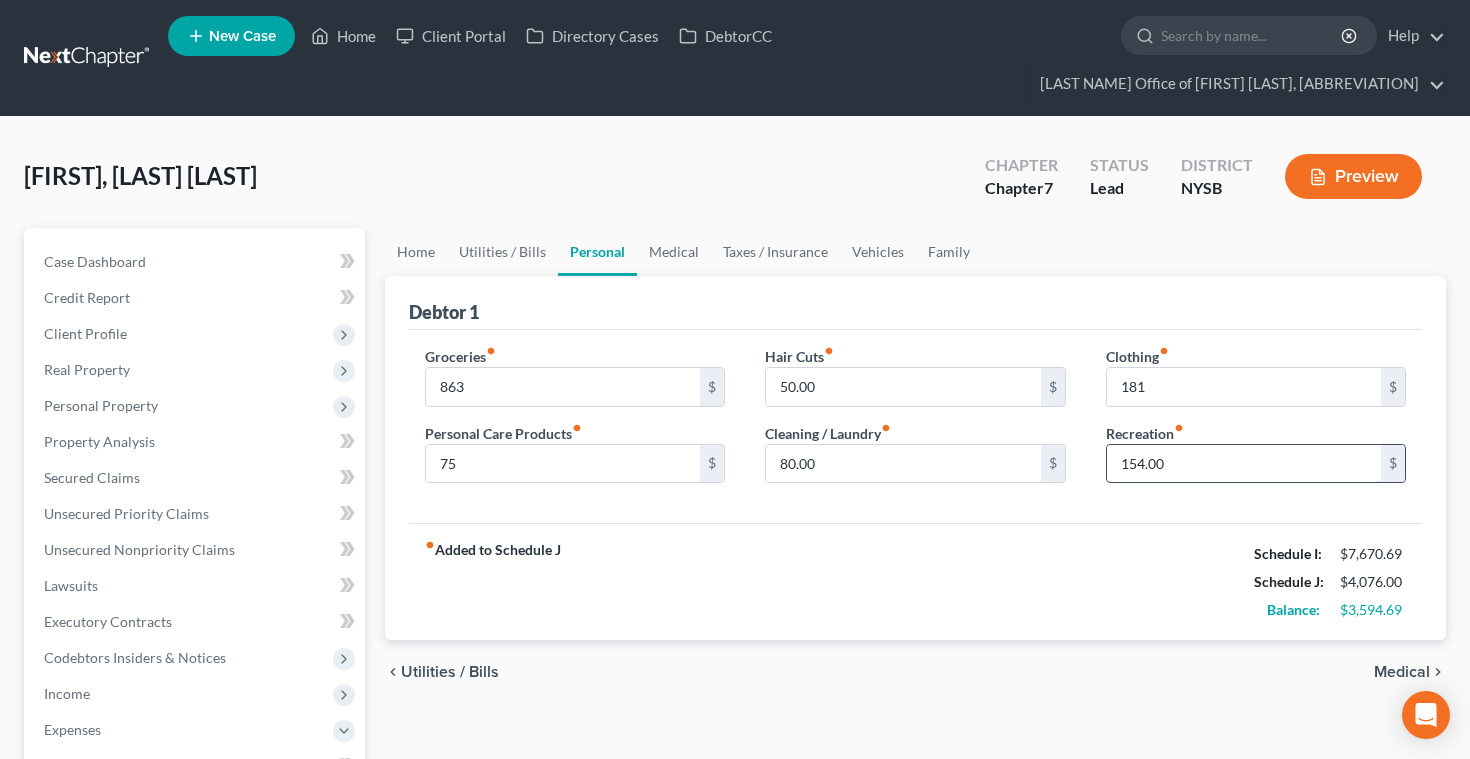 click on "154.00" at bounding box center (1244, 464) 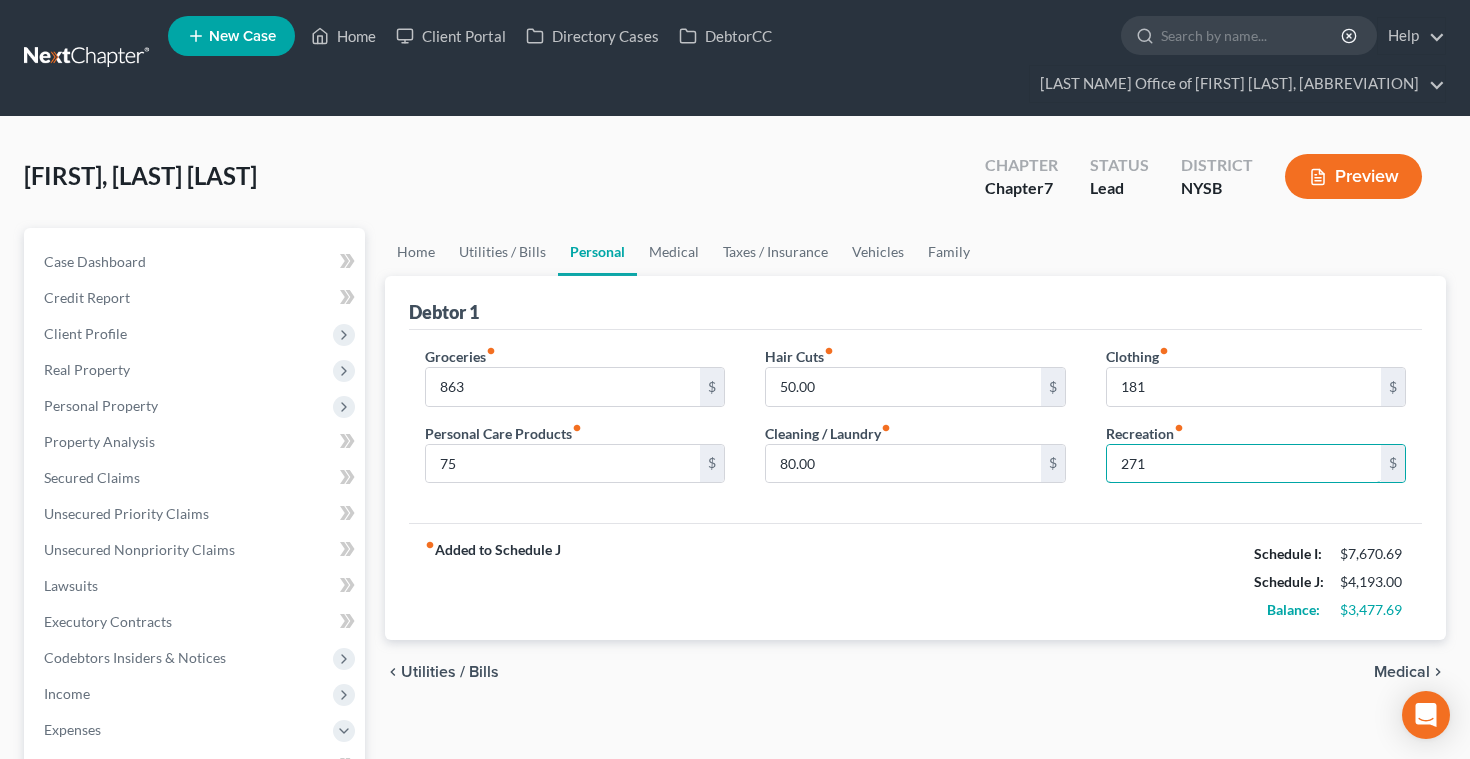type on "271" 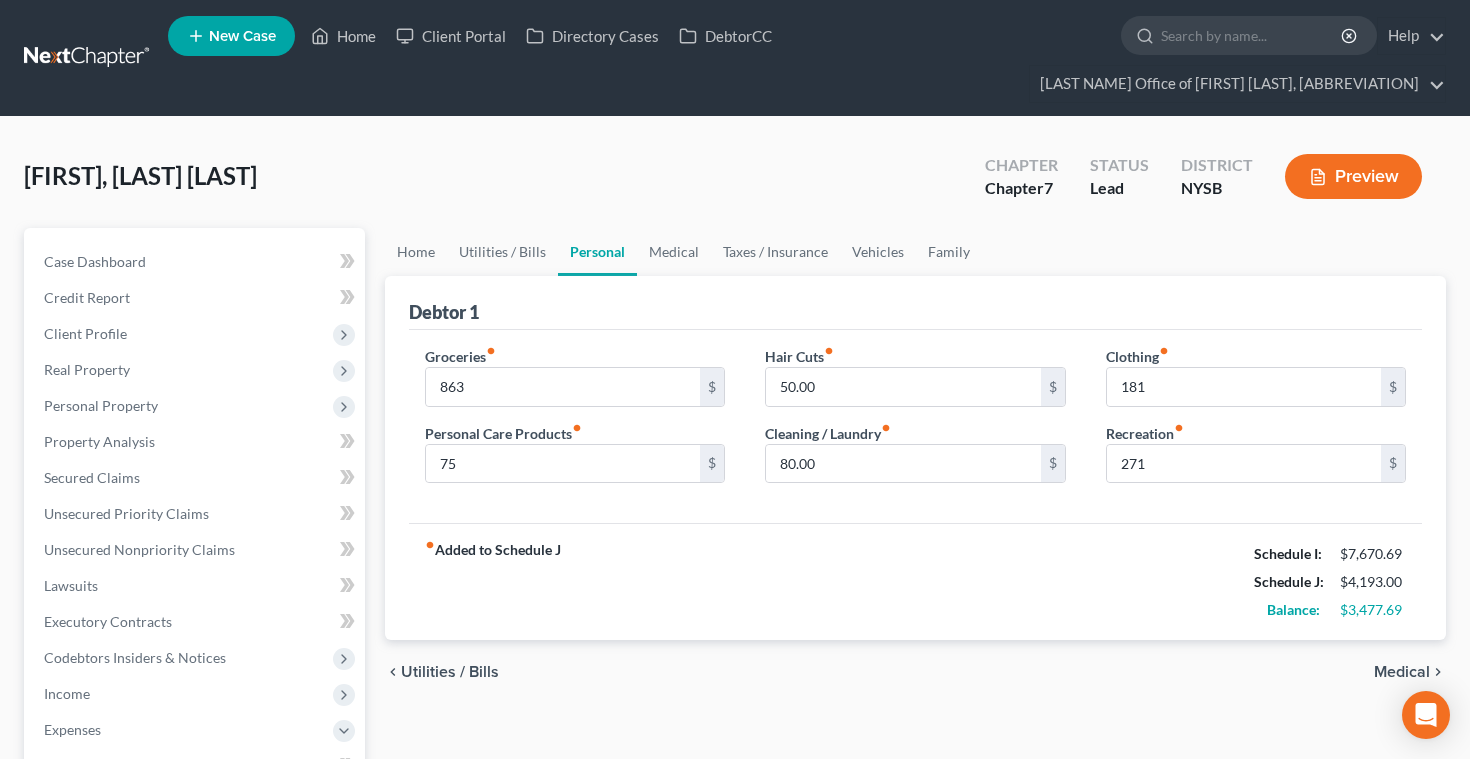 click on "fiber_manual_record  Added to Schedule J Schedule I: $7,670.69 Schedule J: $4,193.00 Balance: $3,477.69" at bounding box center (916, 581) 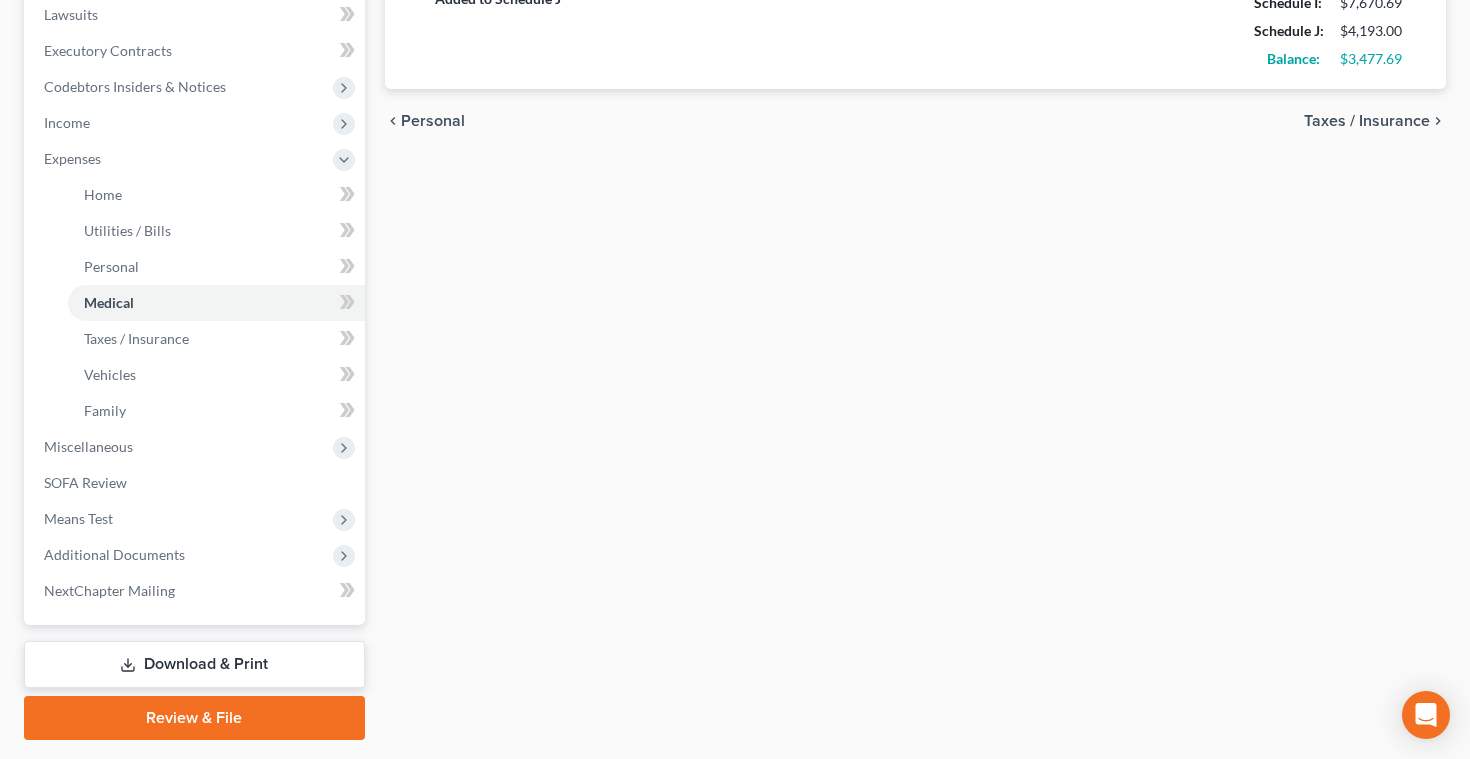 scroll, scrollTop: 590, scrollLeft: 0, axis: vertical 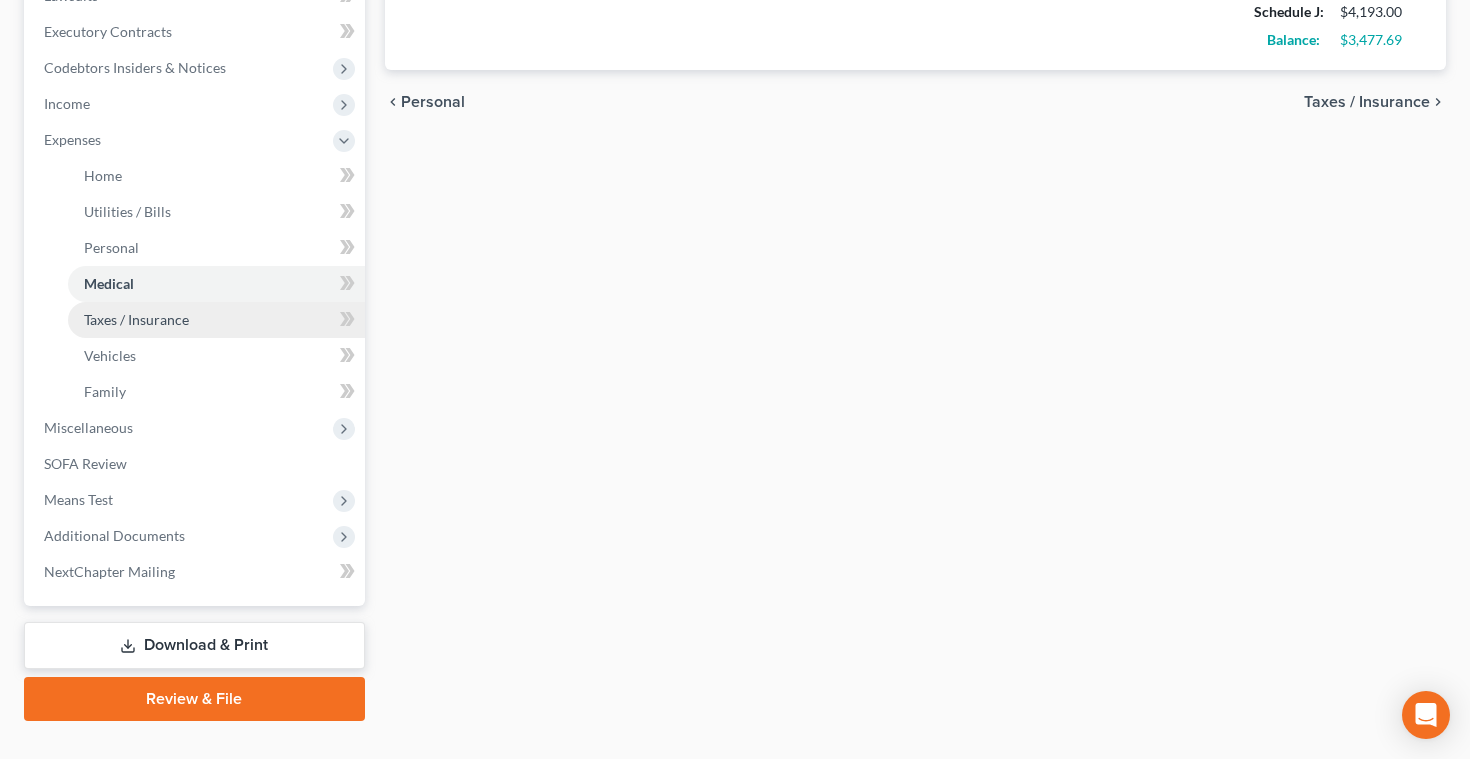 click on "Taxes / Insurance" at bounding box center [216, 320] 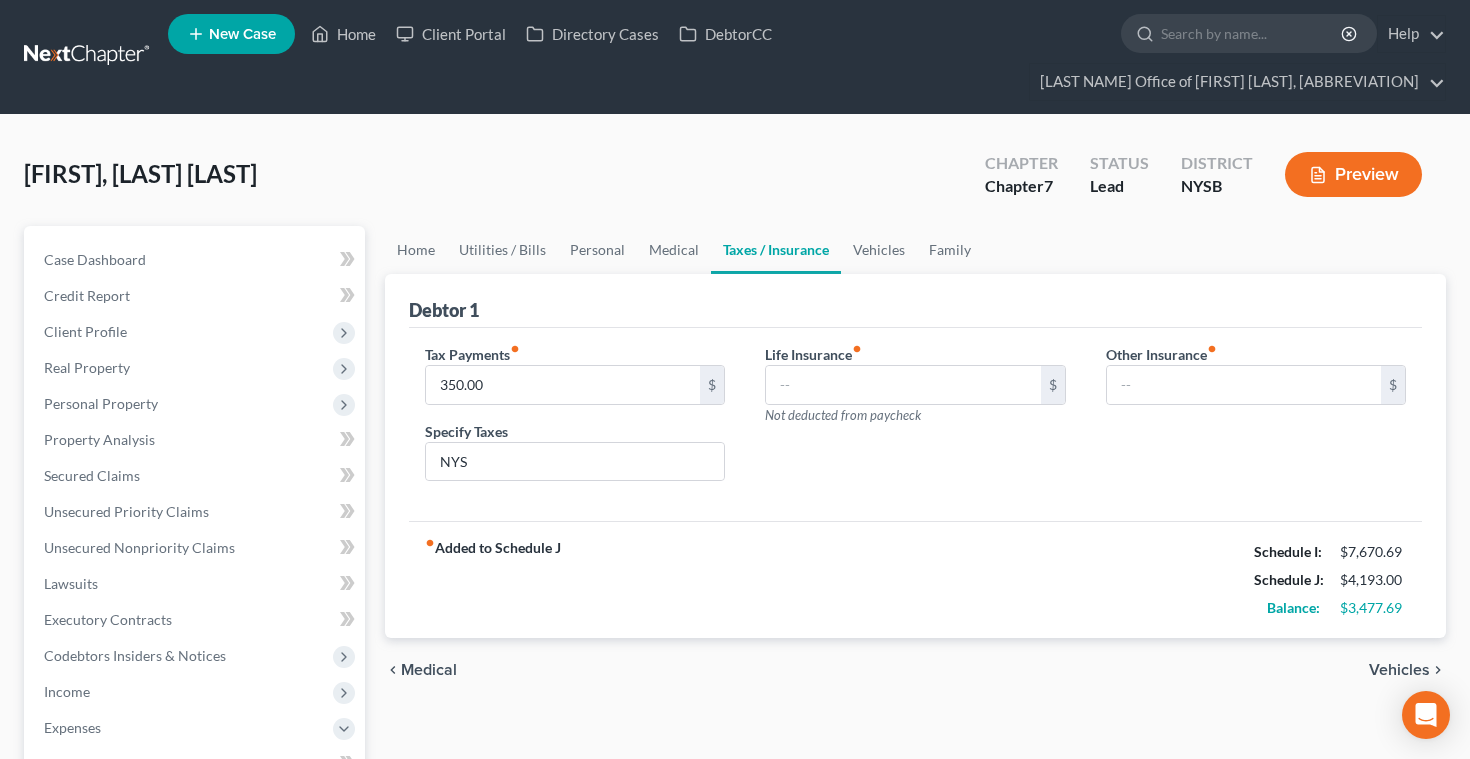 scroll, scrollTop: 0, scrollLeft: 0, axis: both 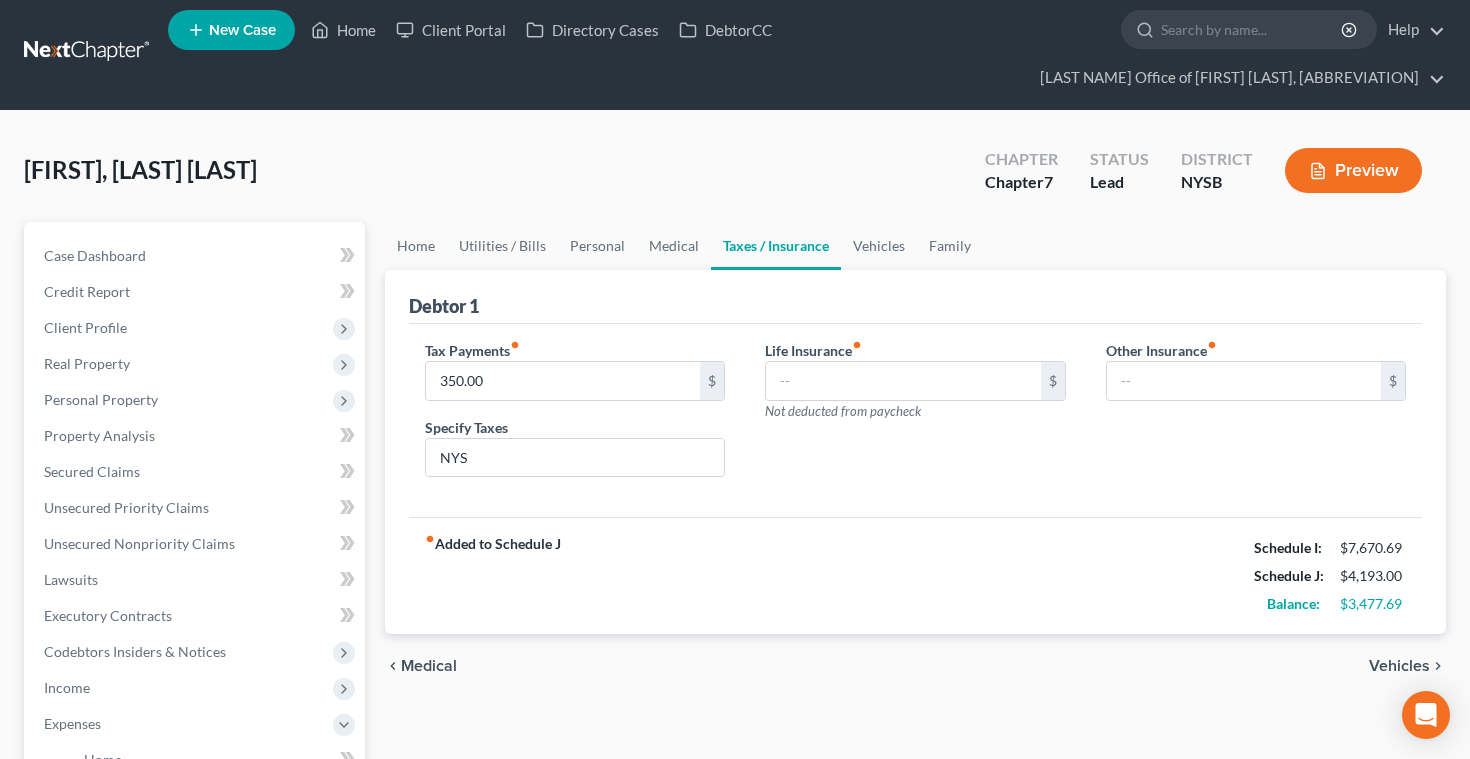 click on "Vehicles" at bounding box center [1399, 666] 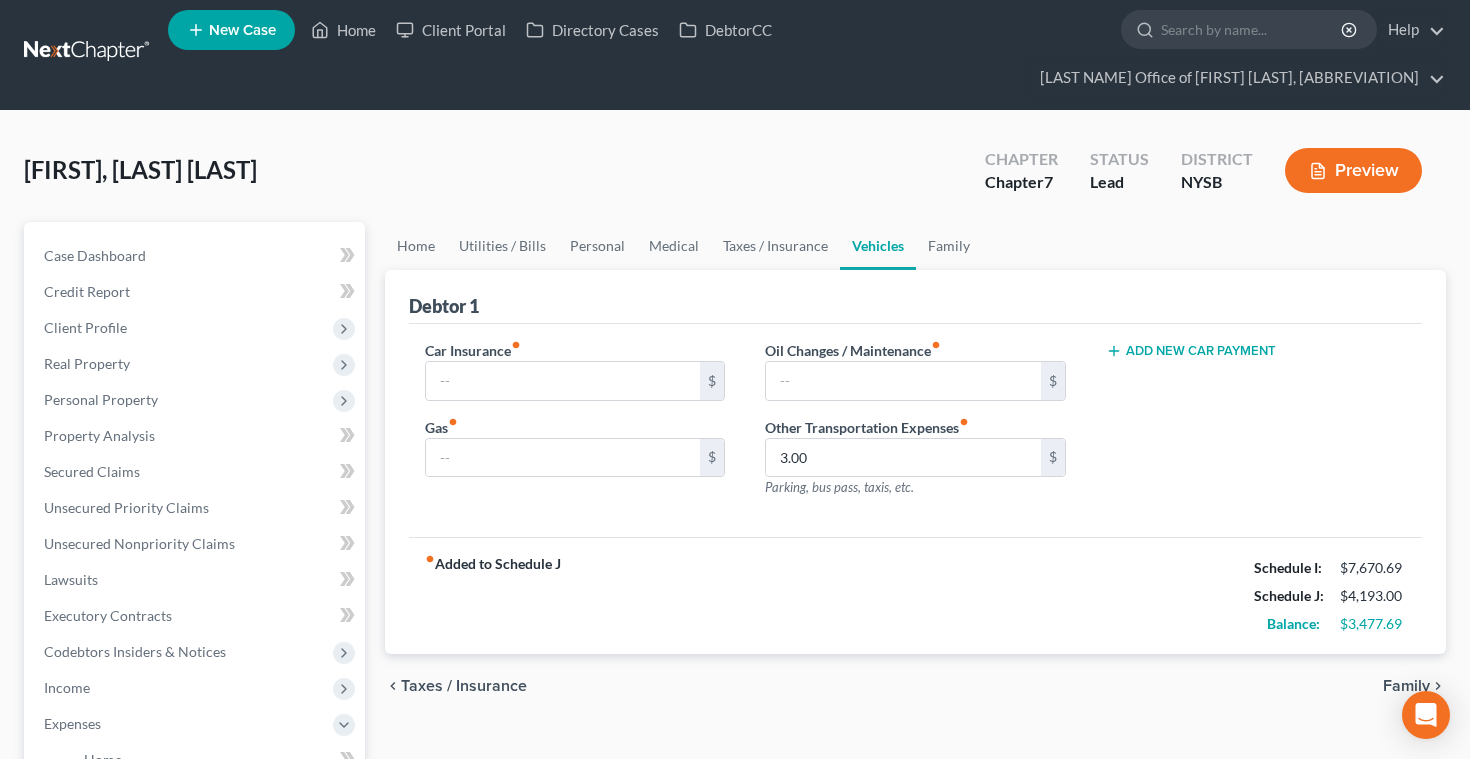 scroll, scrollTop: 0, scrollLeft: 0, axis: both 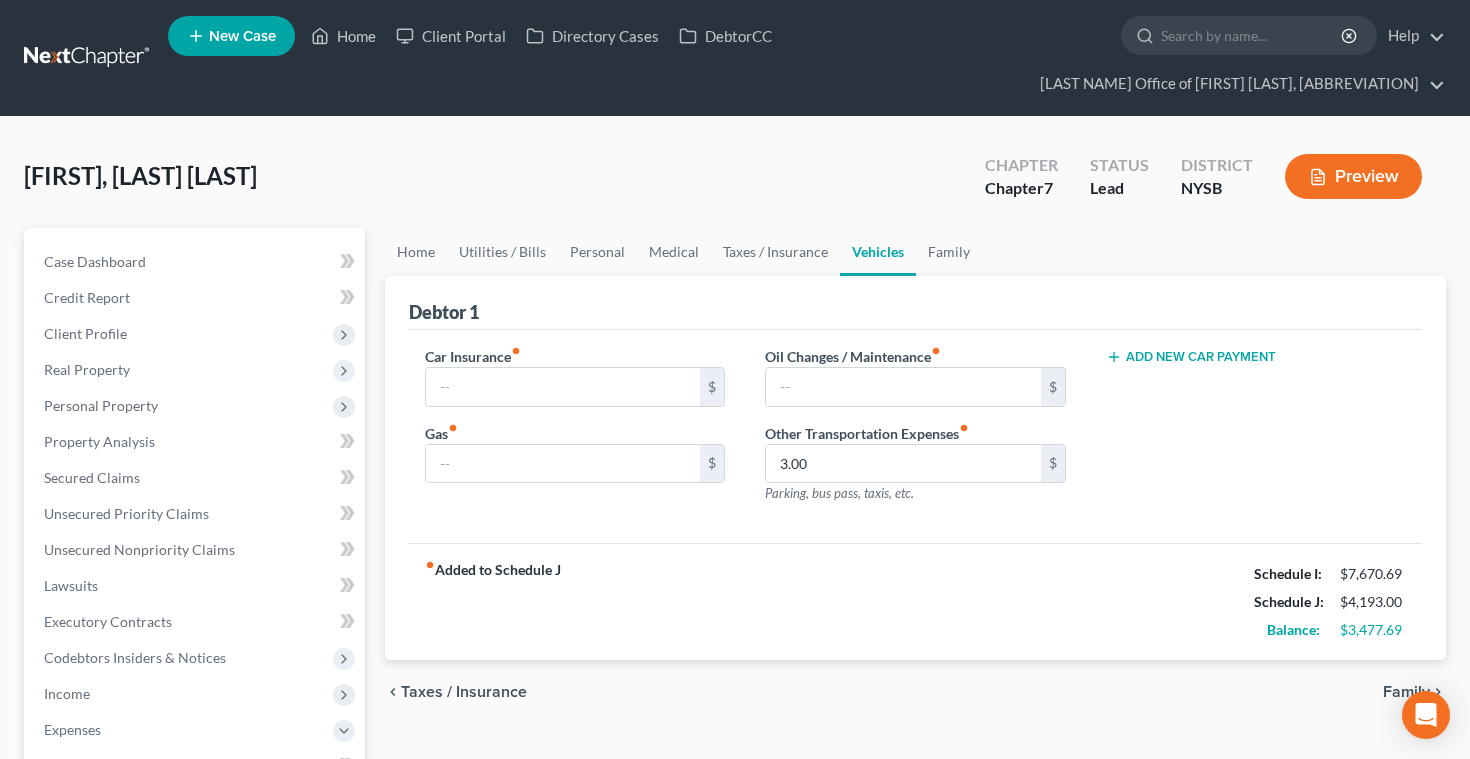 click on "Family" at bounding box center [1406, 692] 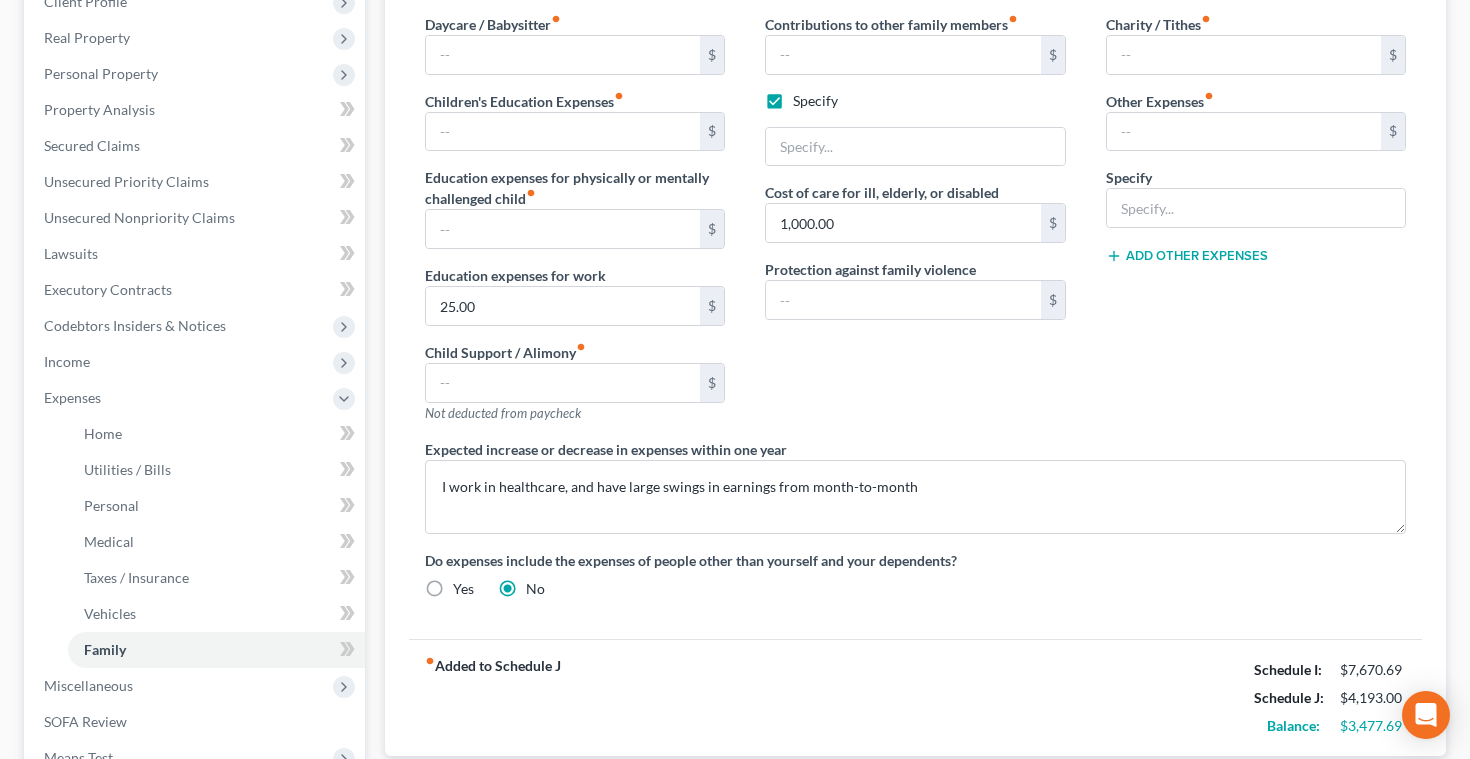 scroll, scrollTop: 590, scrollLeft: 0, axis: vertical 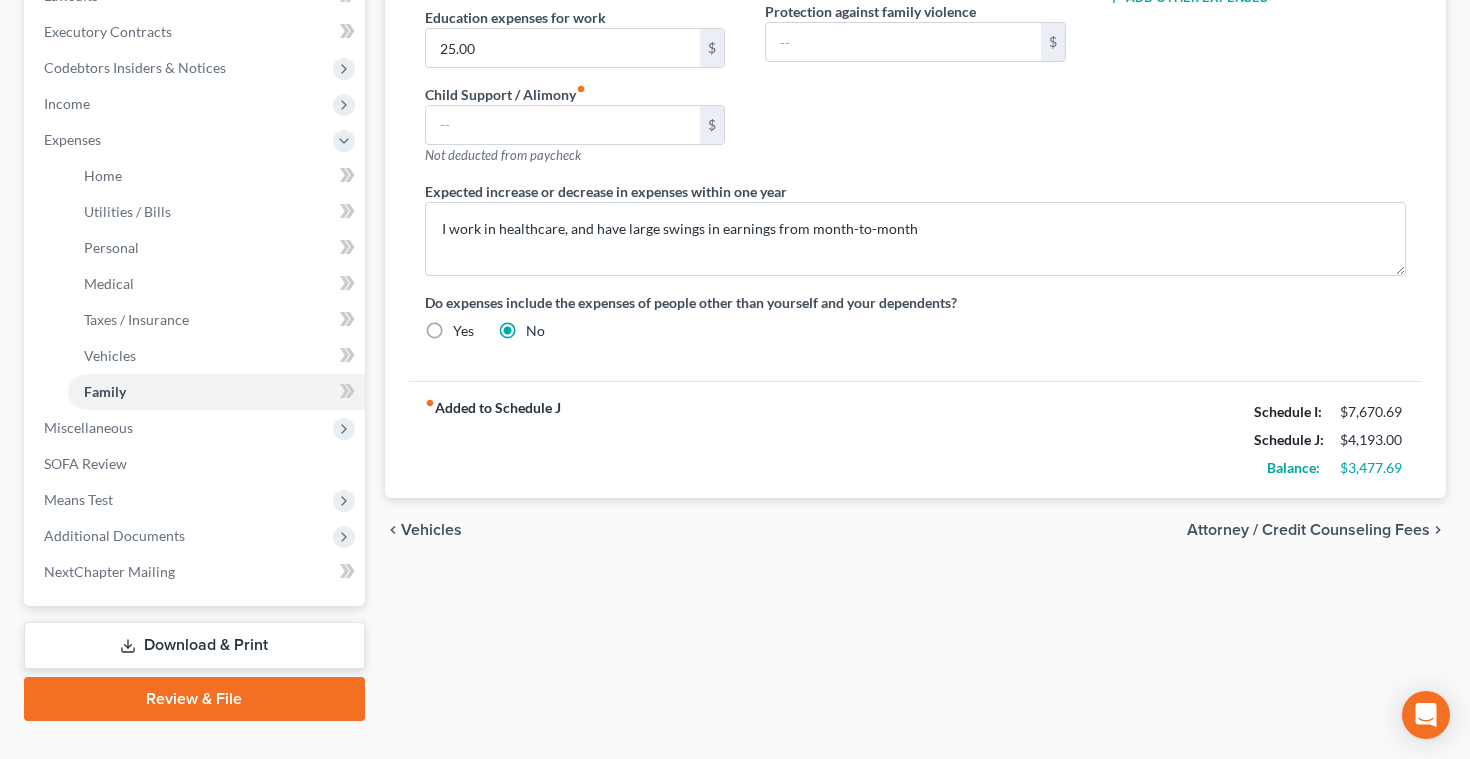 click on "Vehicles" at bounding box center [431, 530] 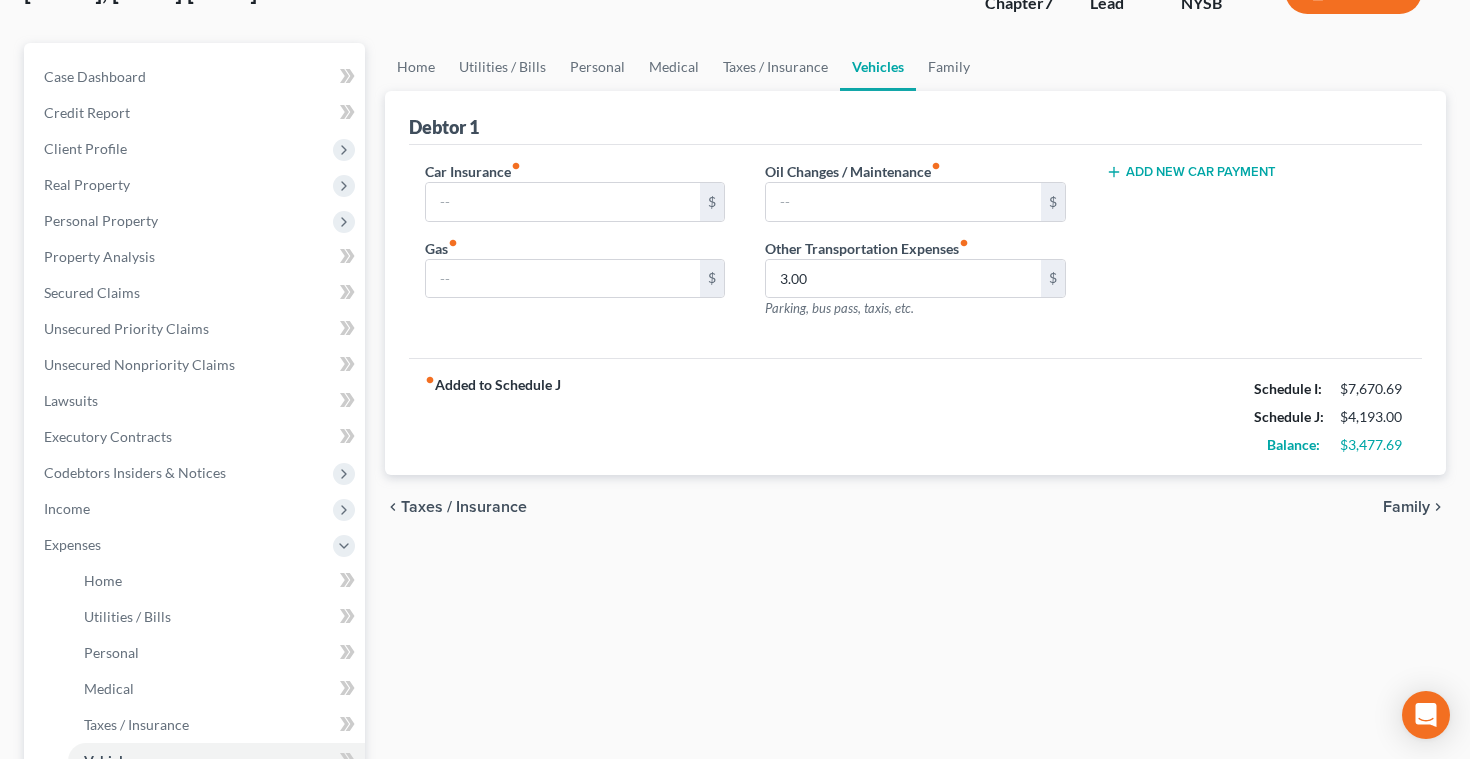 scroll, scrollTop: 0, scrollLeft: 0, axis: both 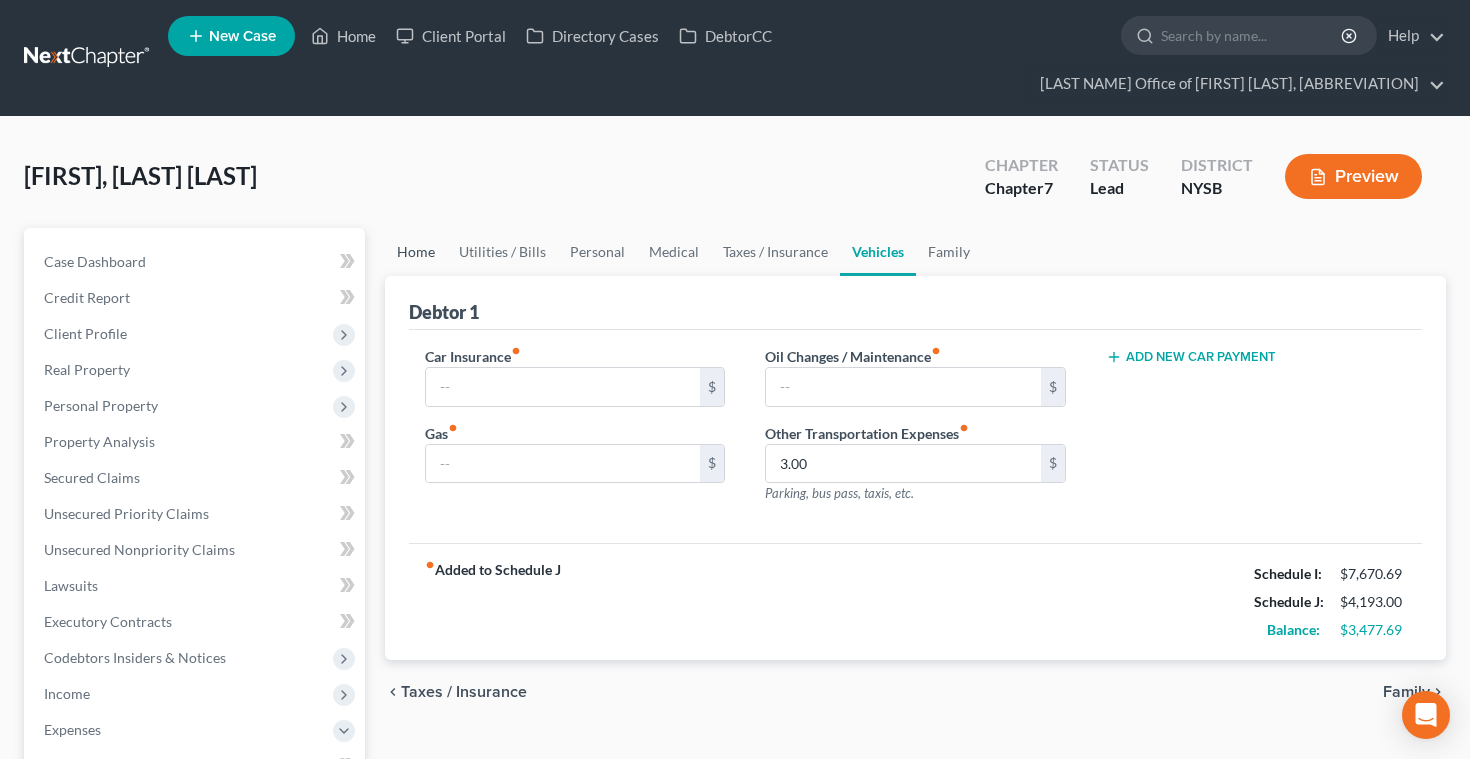click on "Home" at bounding box center (416, 252) 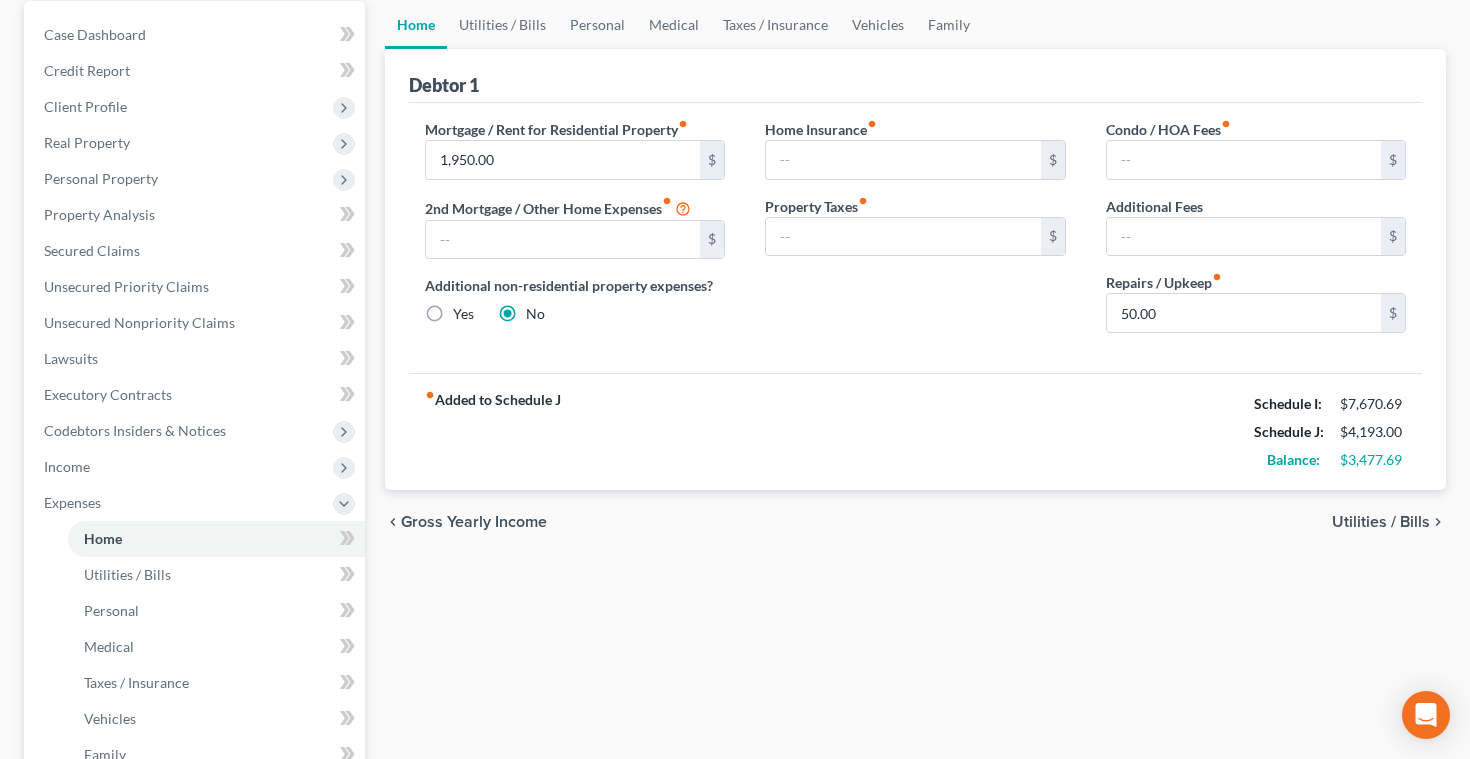 scroll, scrollTop: 236, scrollLeft: 0, axis: vertical 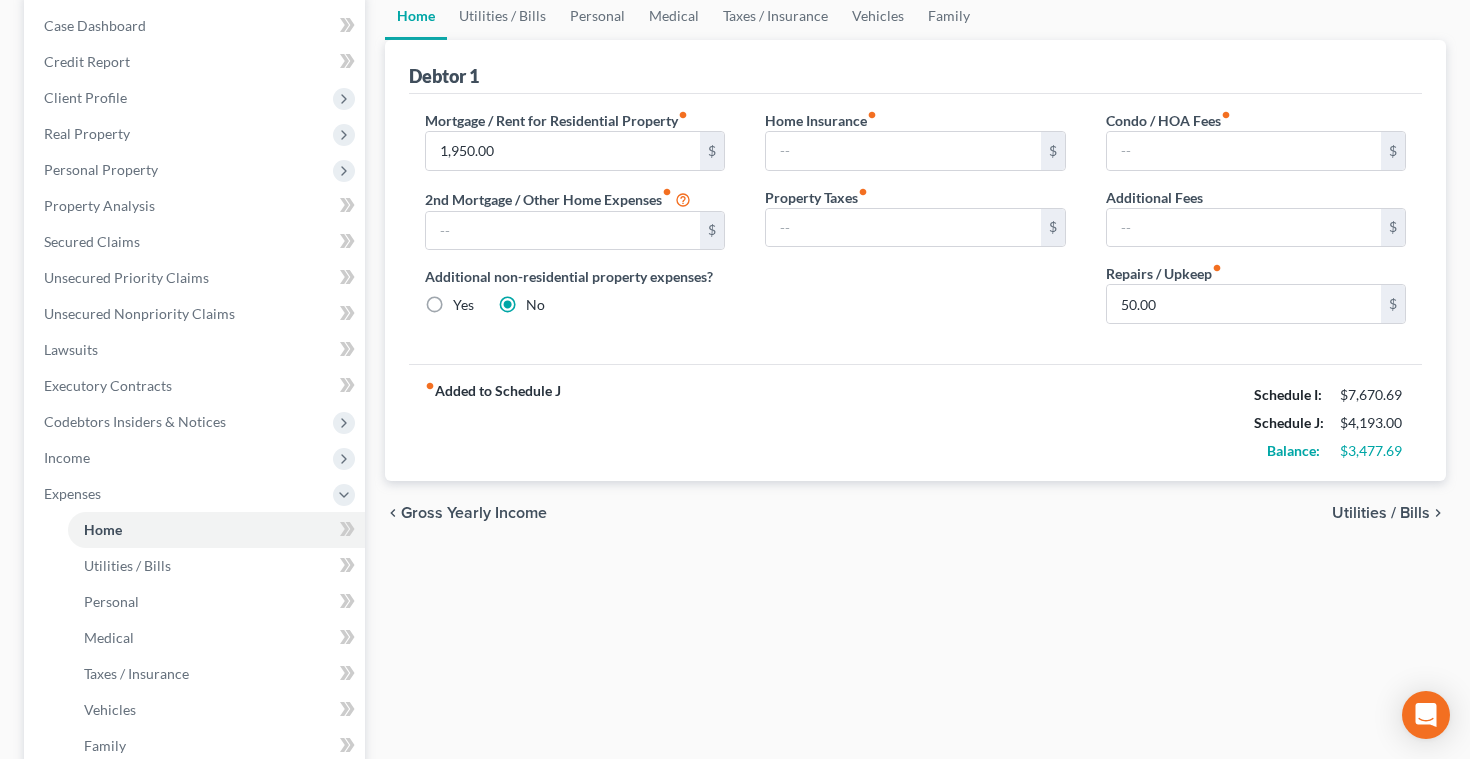 click on "Utilities / Bills" at bounding box center [1381, 513] 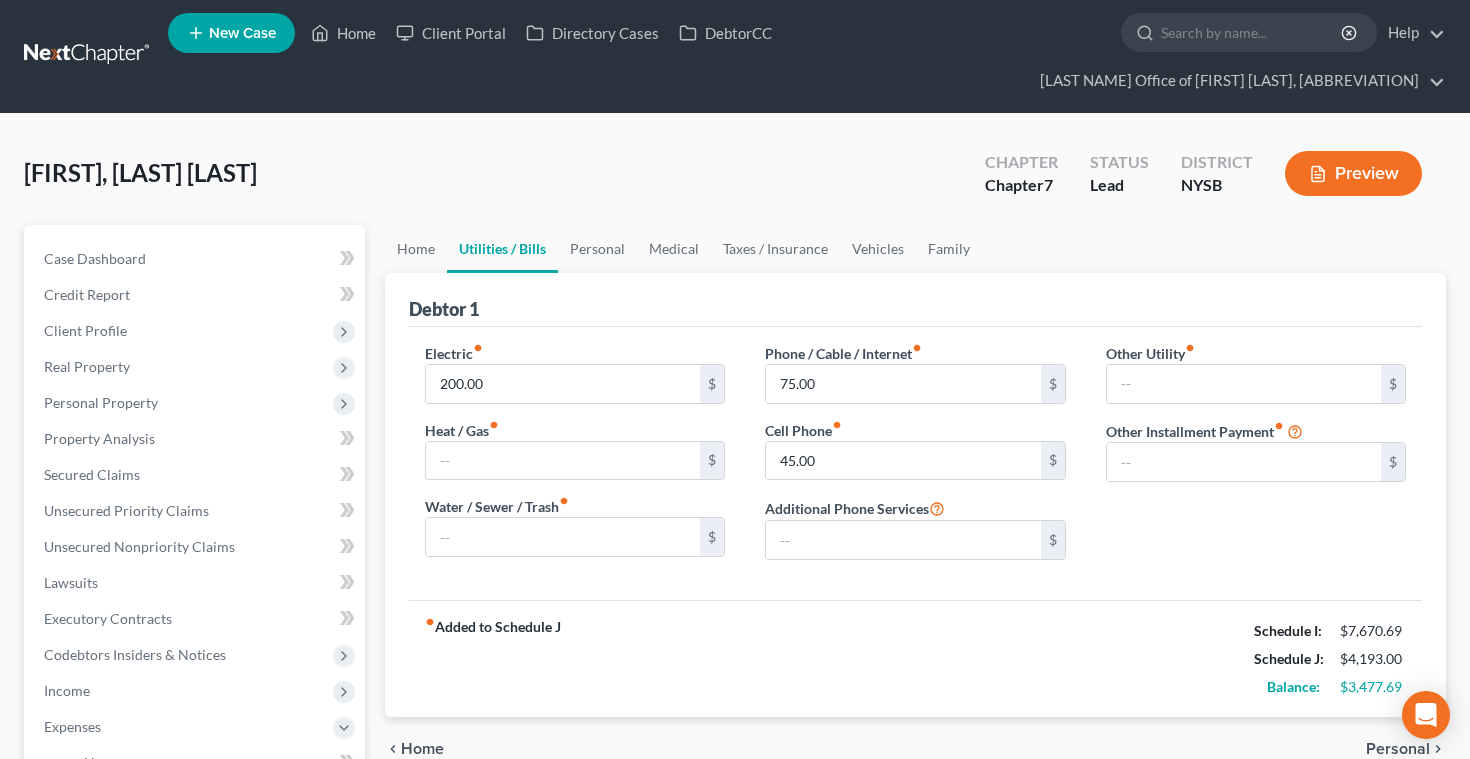 scroll, scrollTop: 0, scrollLeft: 0, axis: both 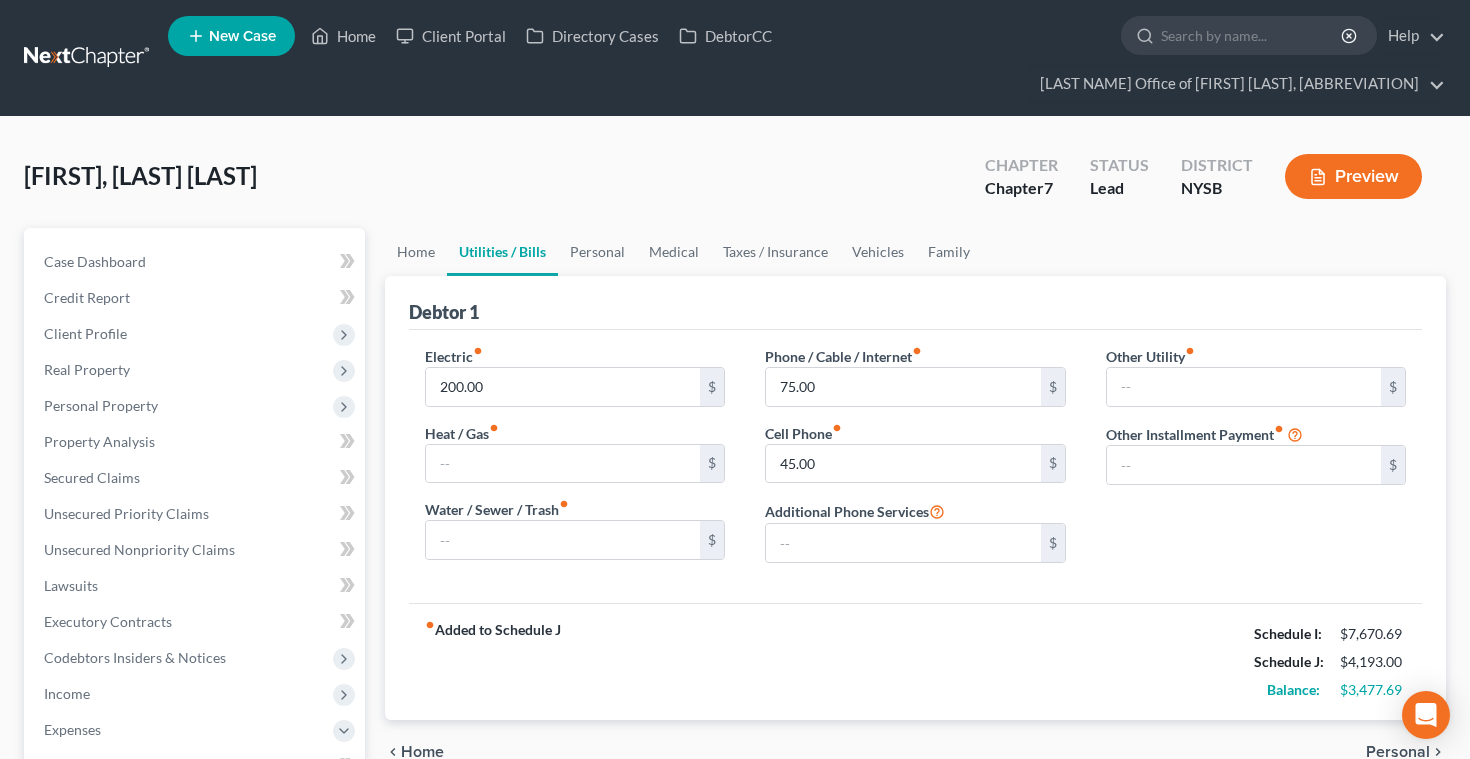 click on "Personal" at bounding box center (1398, 752) 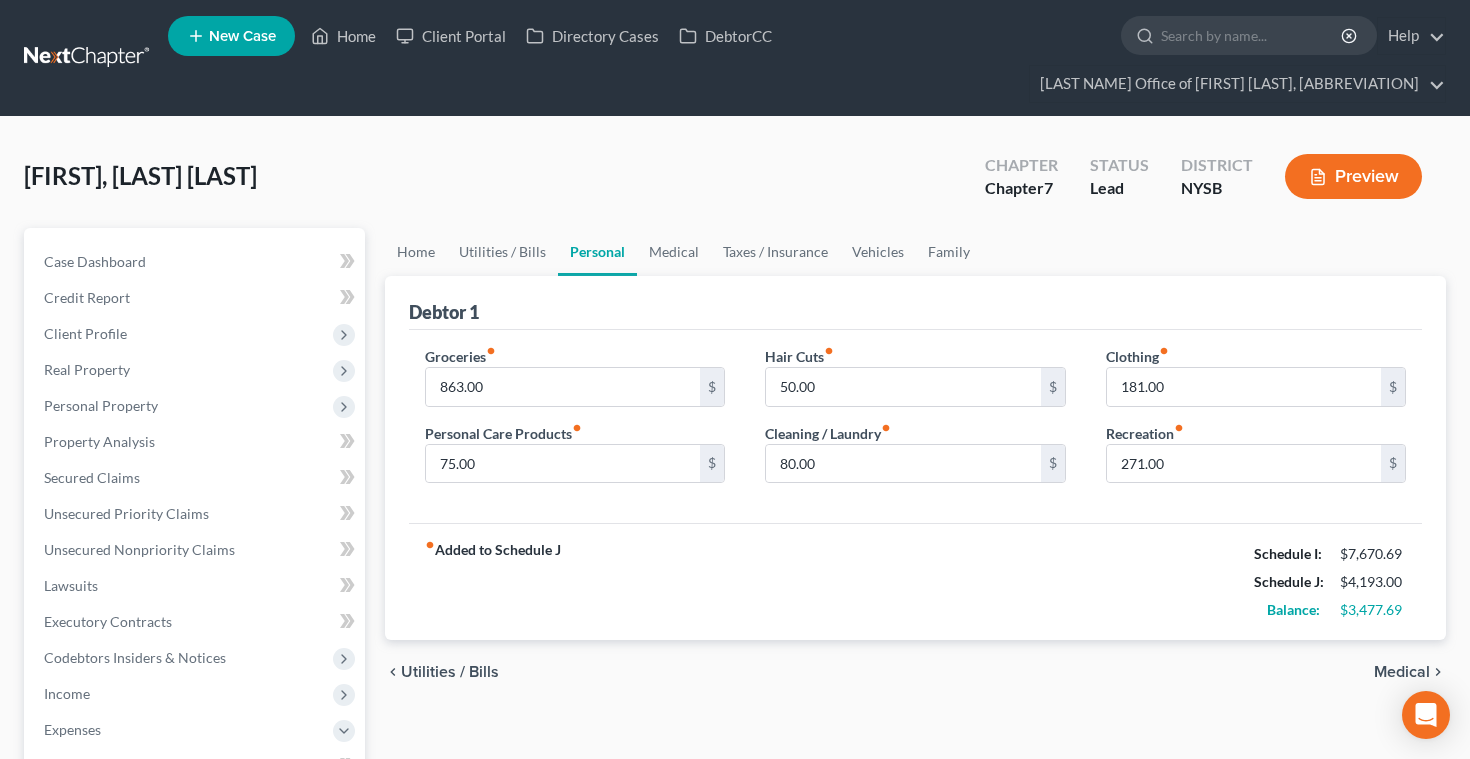 click on "Medical" at bounding box center (1402, 672) 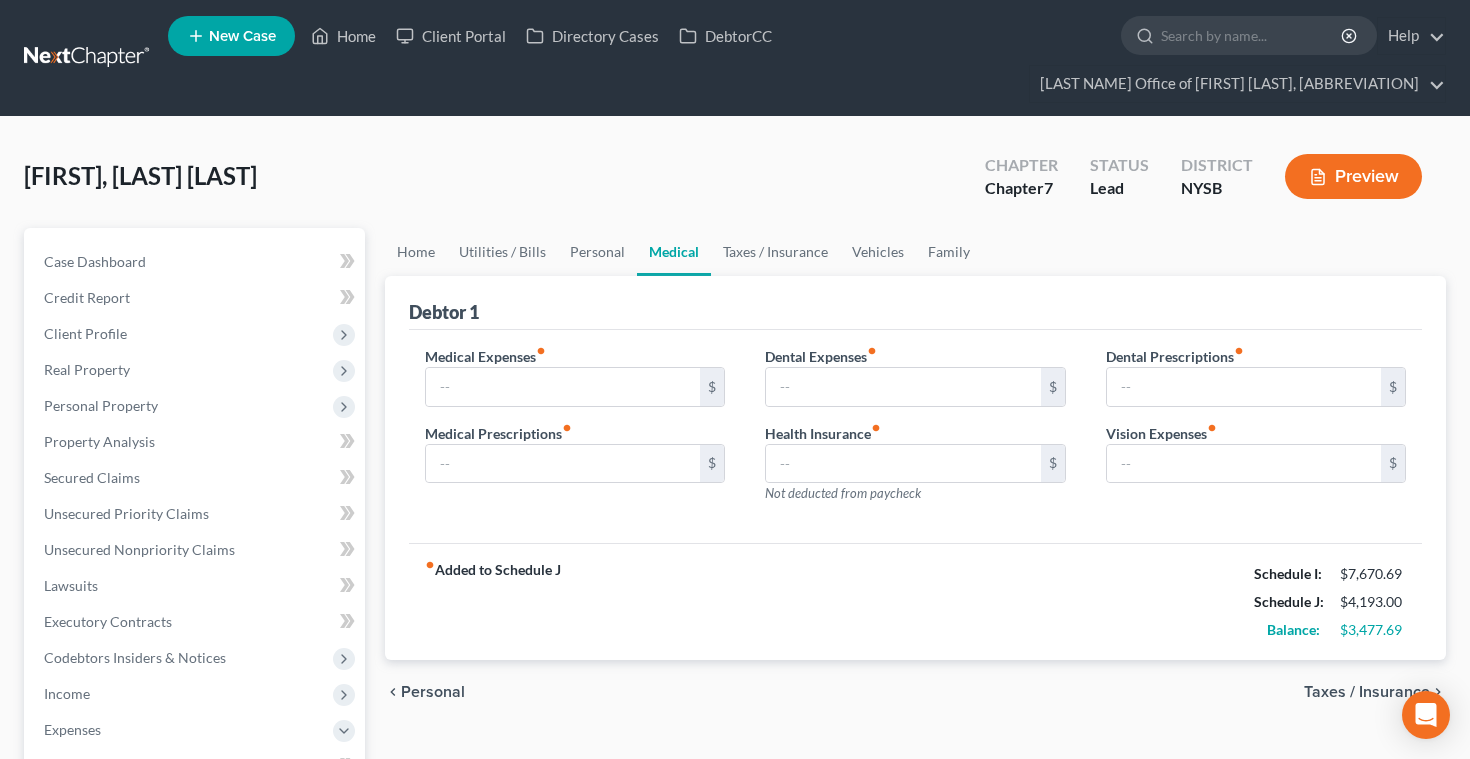 click on "Taxes / Insurance" at bounding box center (1367, 692) 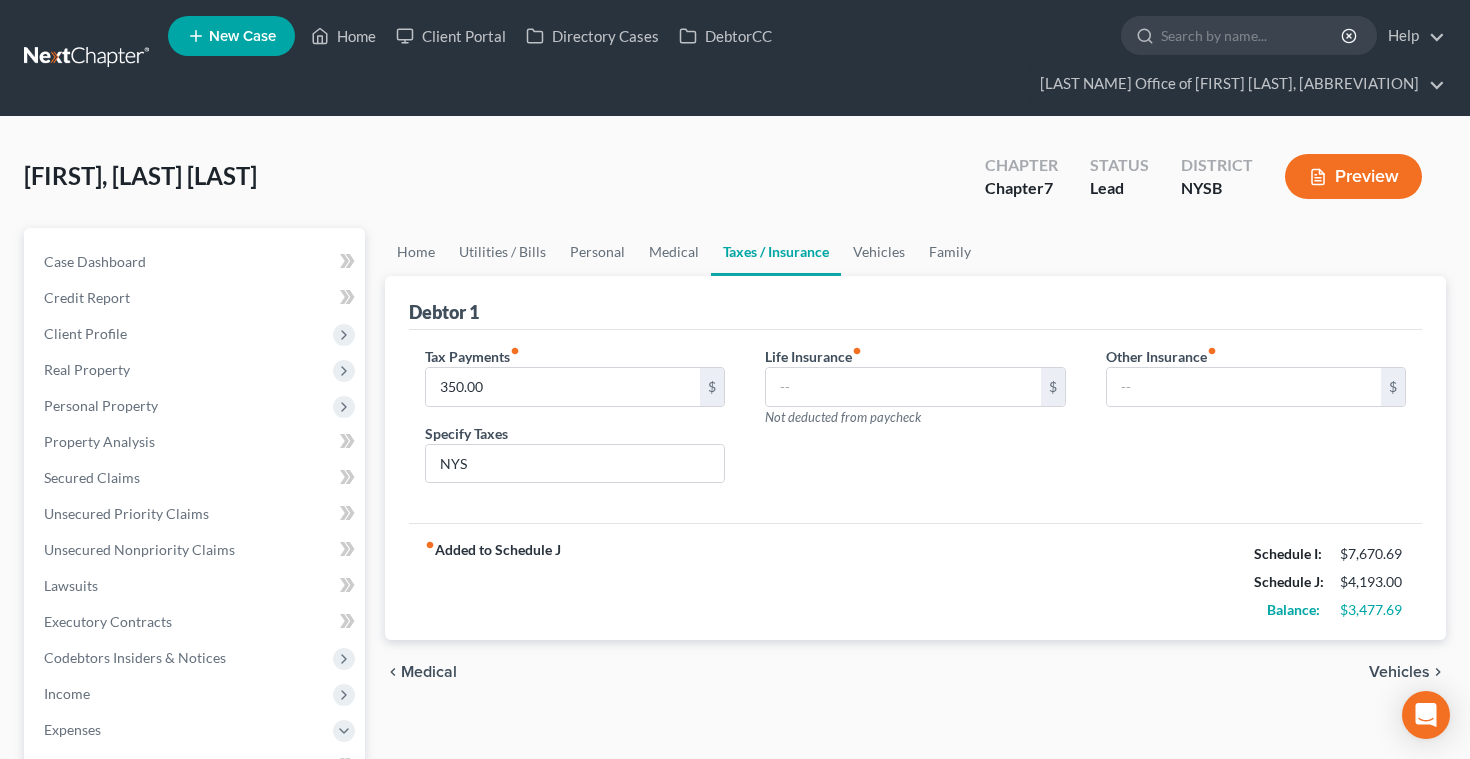 click on "Vehicles" at bounding box center [1399, 672] 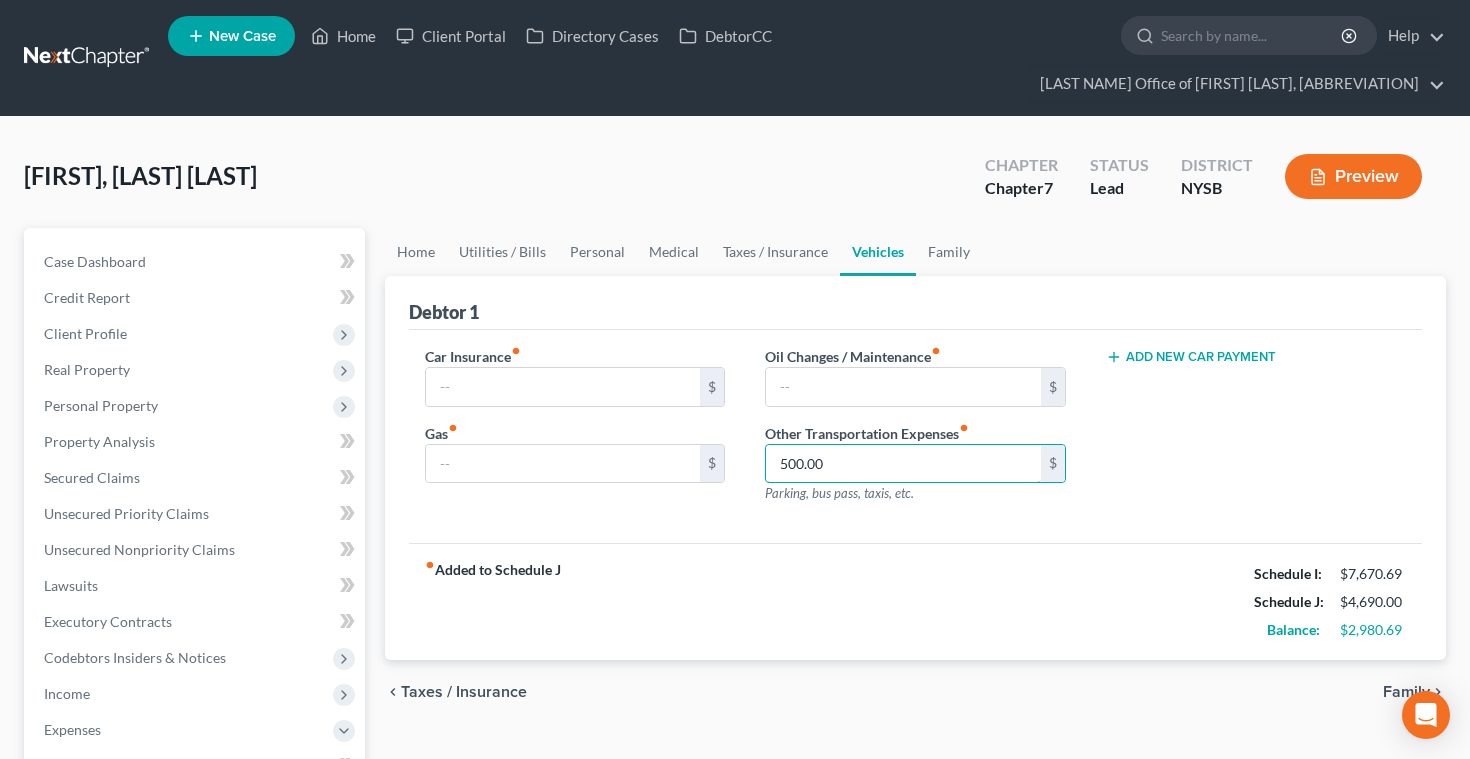 type on "500.00" 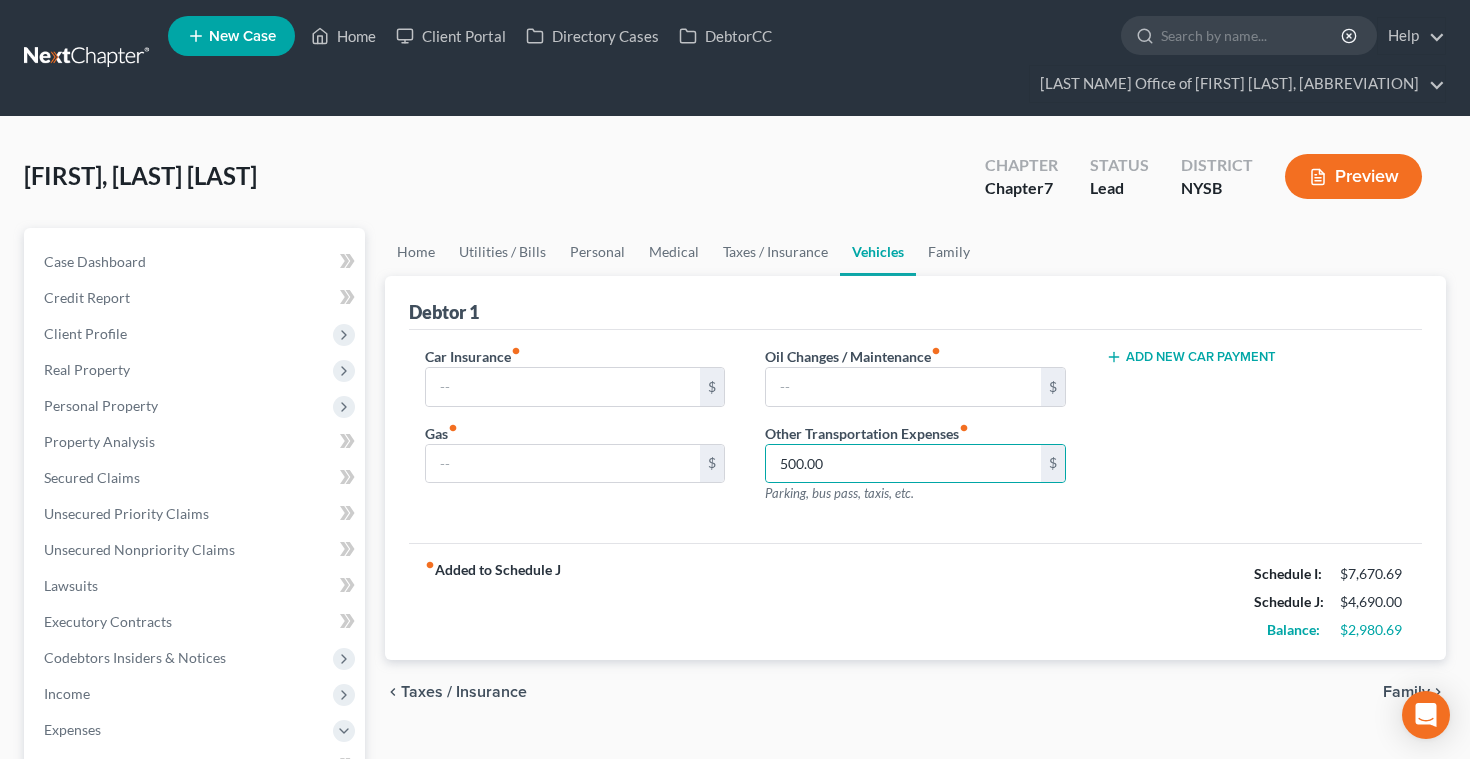 click on "Family" at bounding box center [1406, 692] 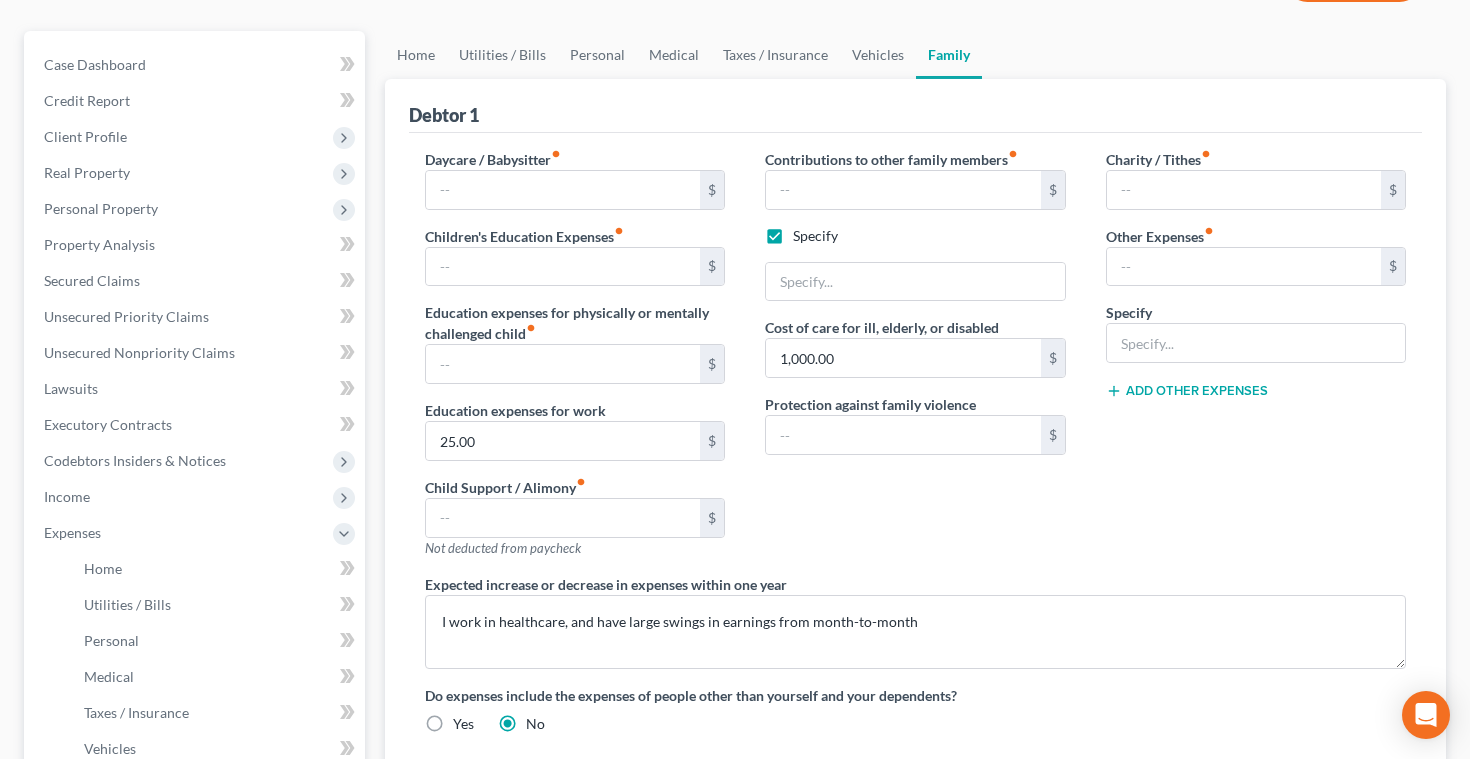 scroll, scrollTop: 194, scrollLeft: 0, axis: vertical 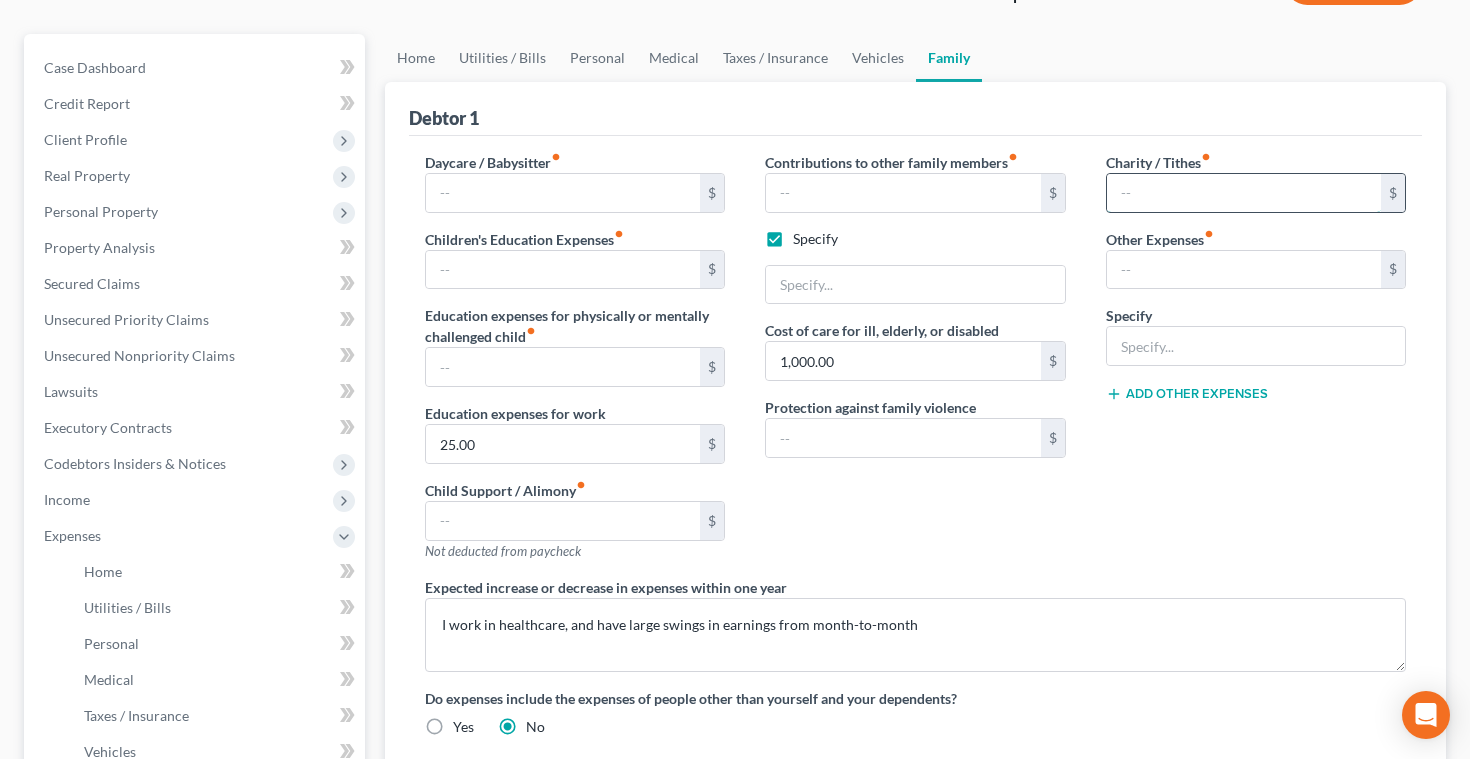 click at bounding box center [1244, 193] 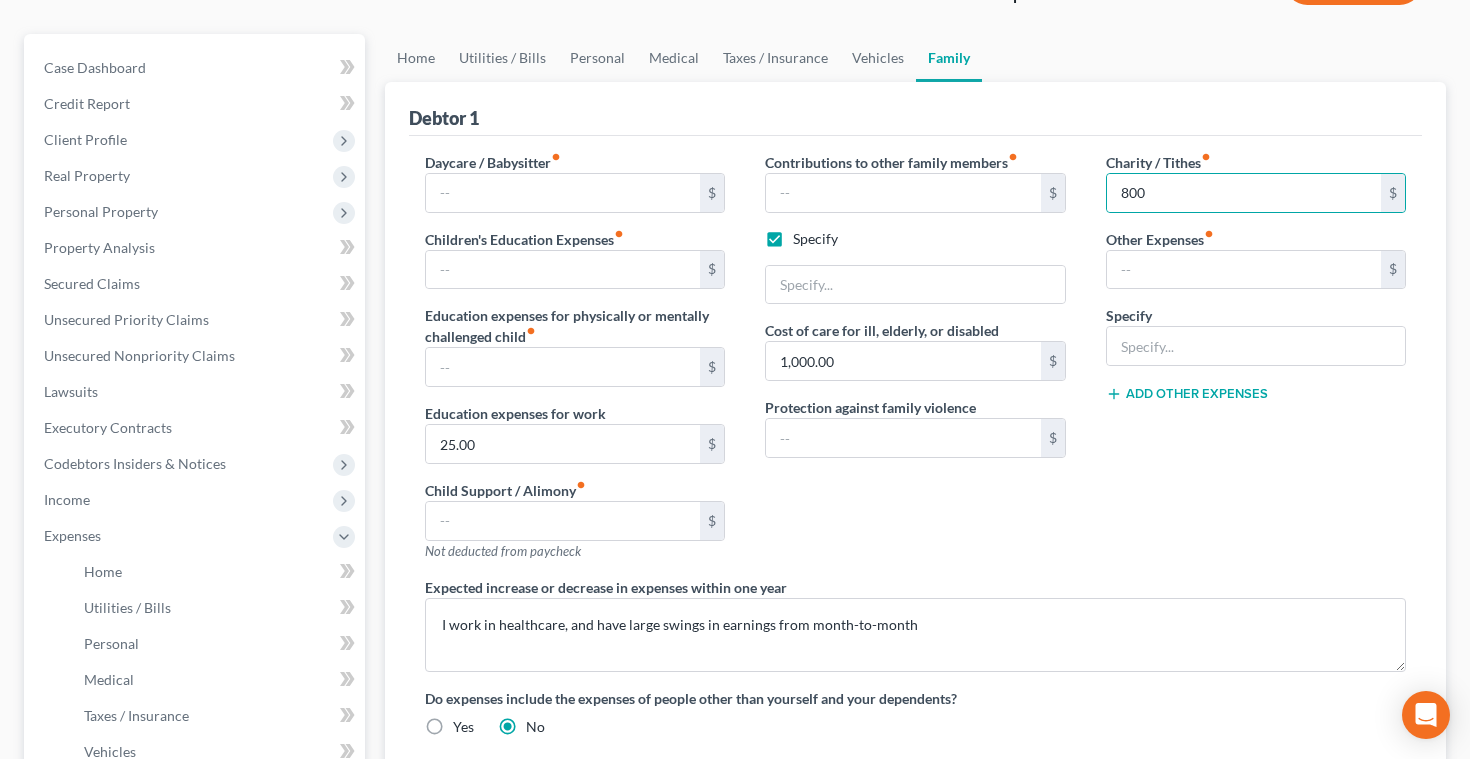 click on "Charity / Tithes  fiber_manual_record 800 $ Other Expenses  fiber_manual_record $ Specify Add Other Expenses" at bounding box center (1256, 364) 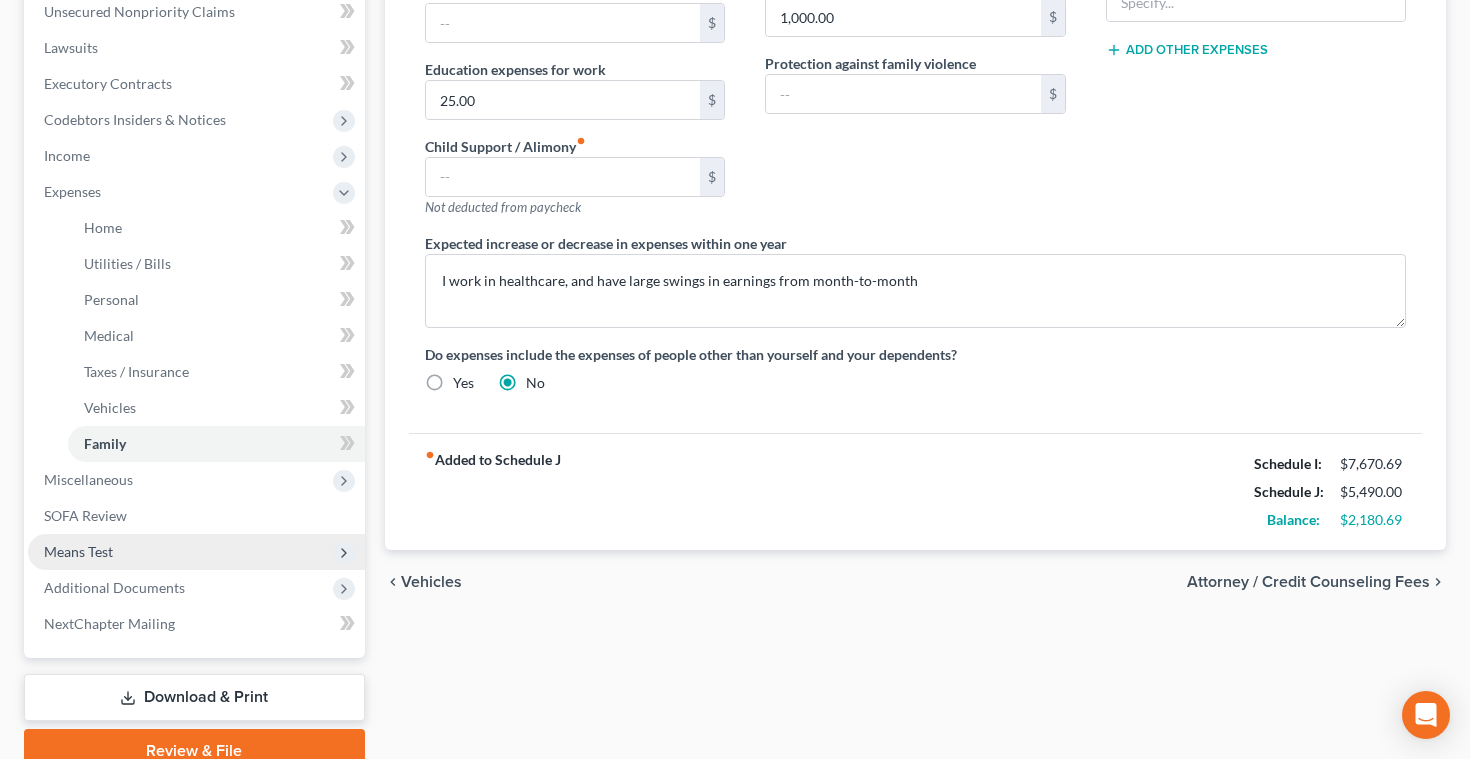 scroll, scrollTop: 545, scrollLeft: 0, axis: vertical 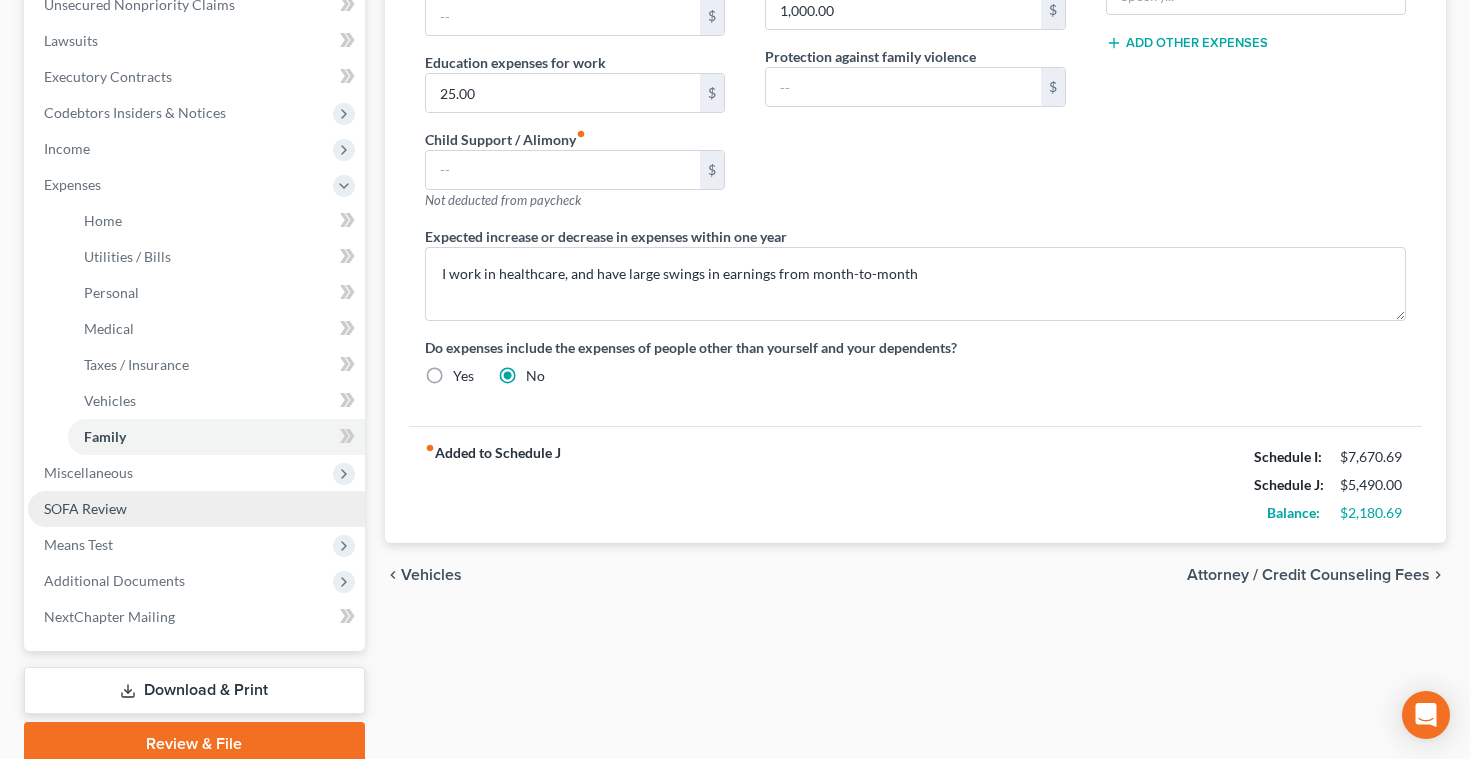 click on "SOFA Review" at bounding box center (85, 508) 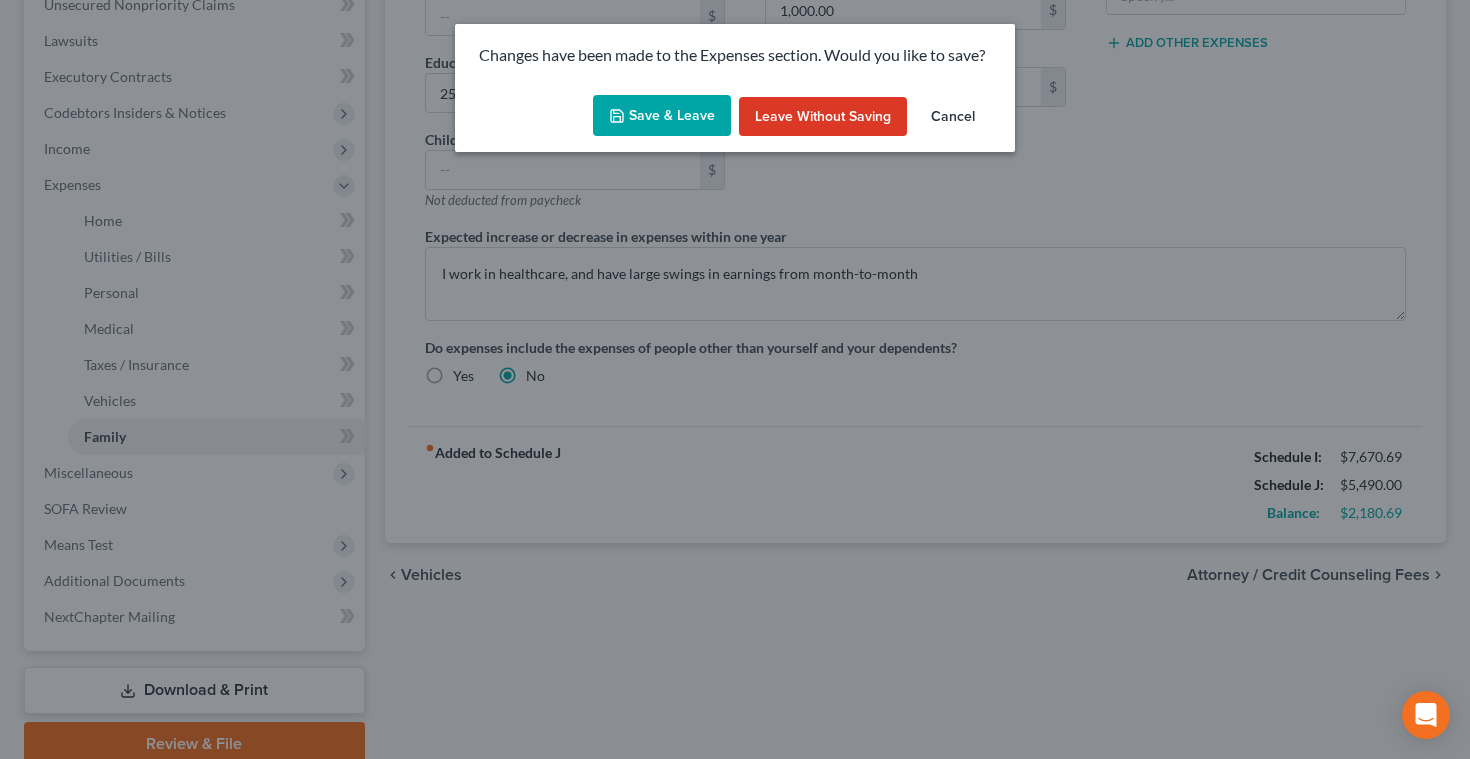 click on "Save & Leave" at bounding box center (662, 116) 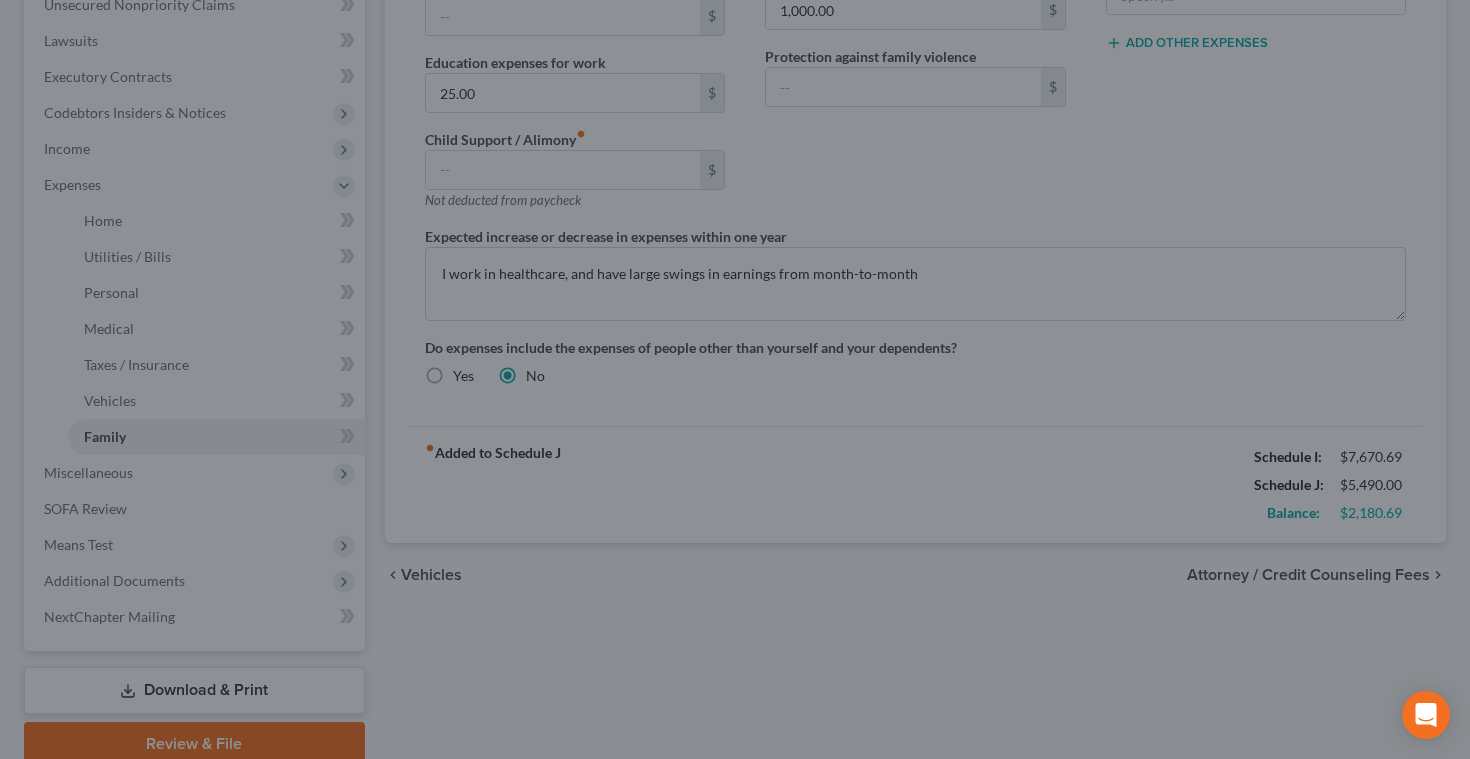 type on "800.00" 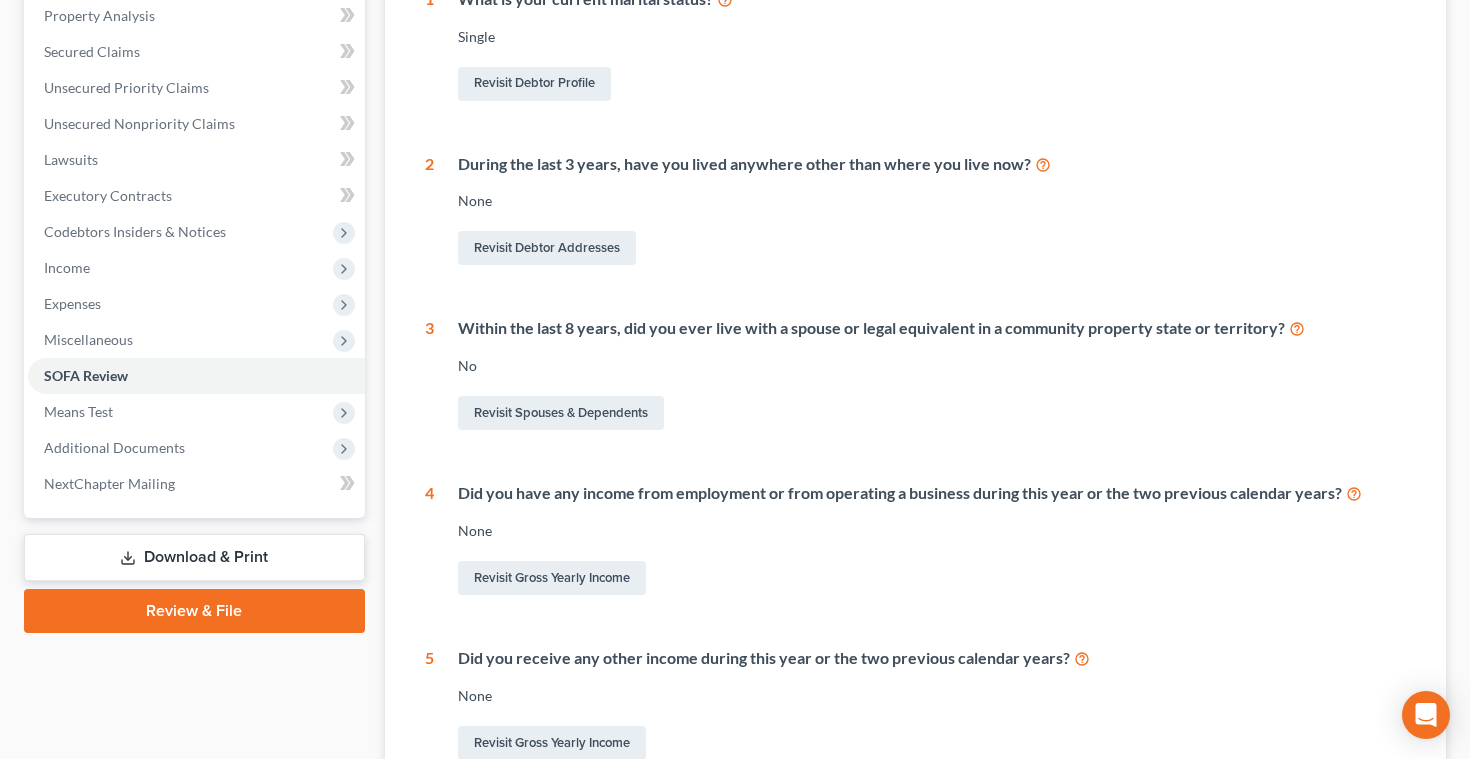 scroll, scrollTop: 421, scrollLeft: 0, axis: vertical 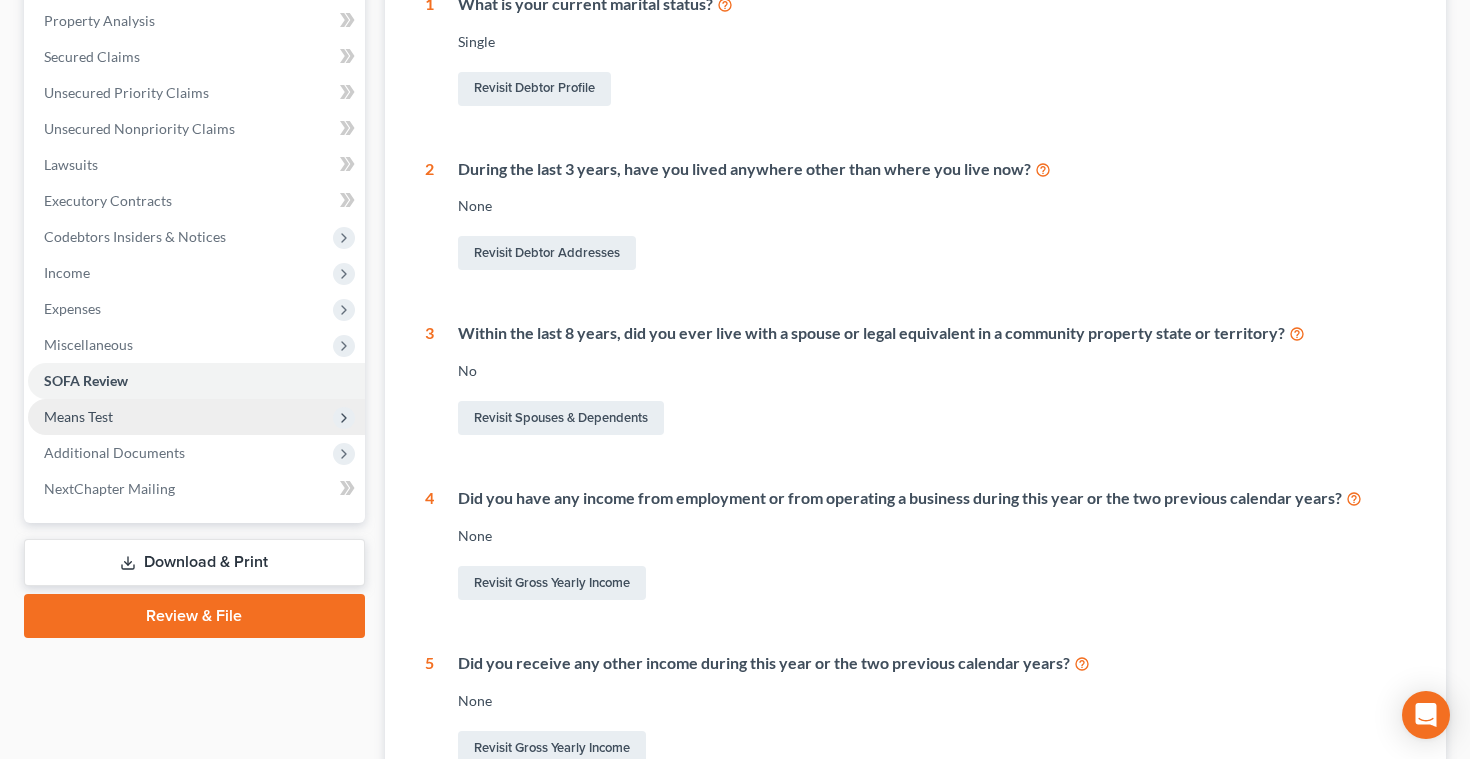 click on "Means Test" at bounding box center (196, 417) 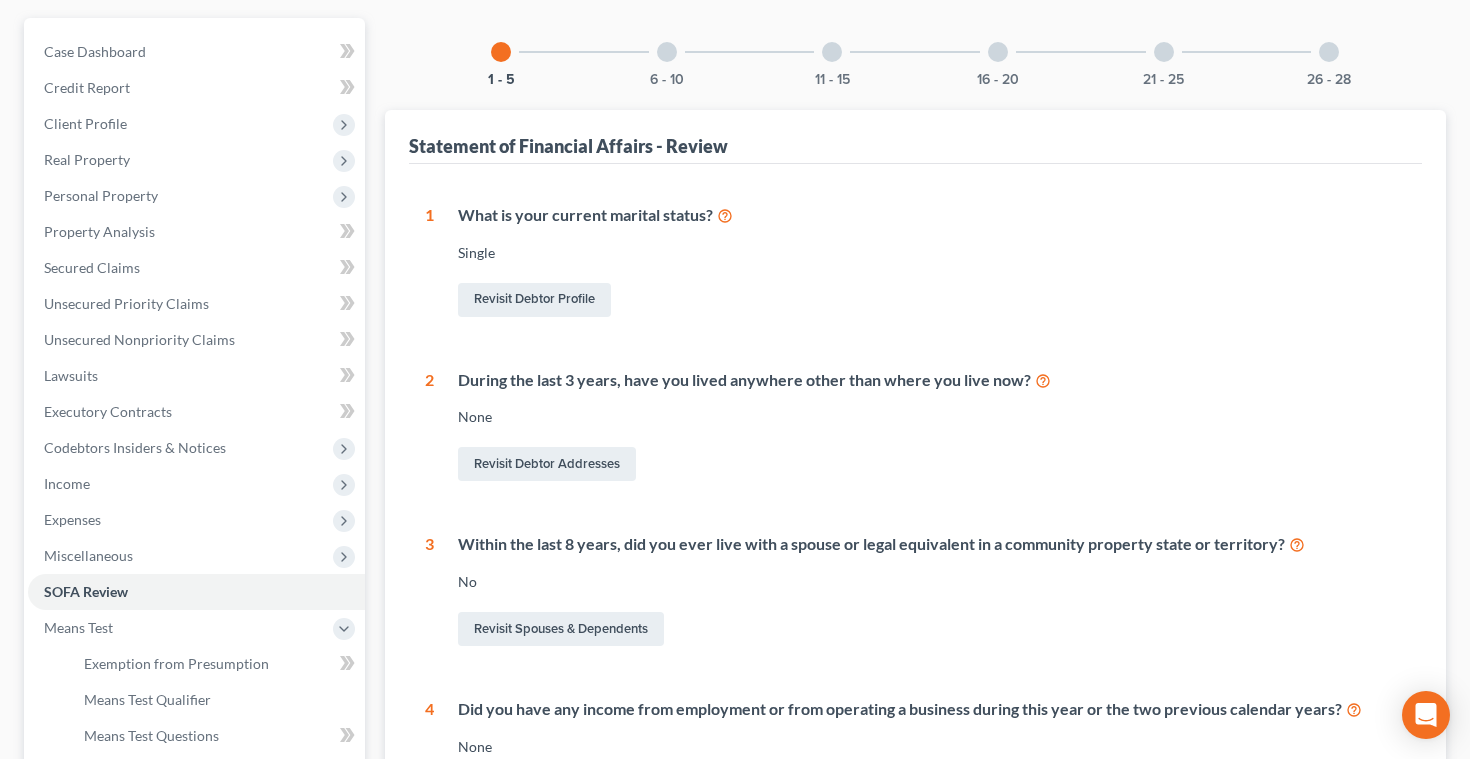 scroll, scrollTop: 0, scrollLeft: 0, axis: both 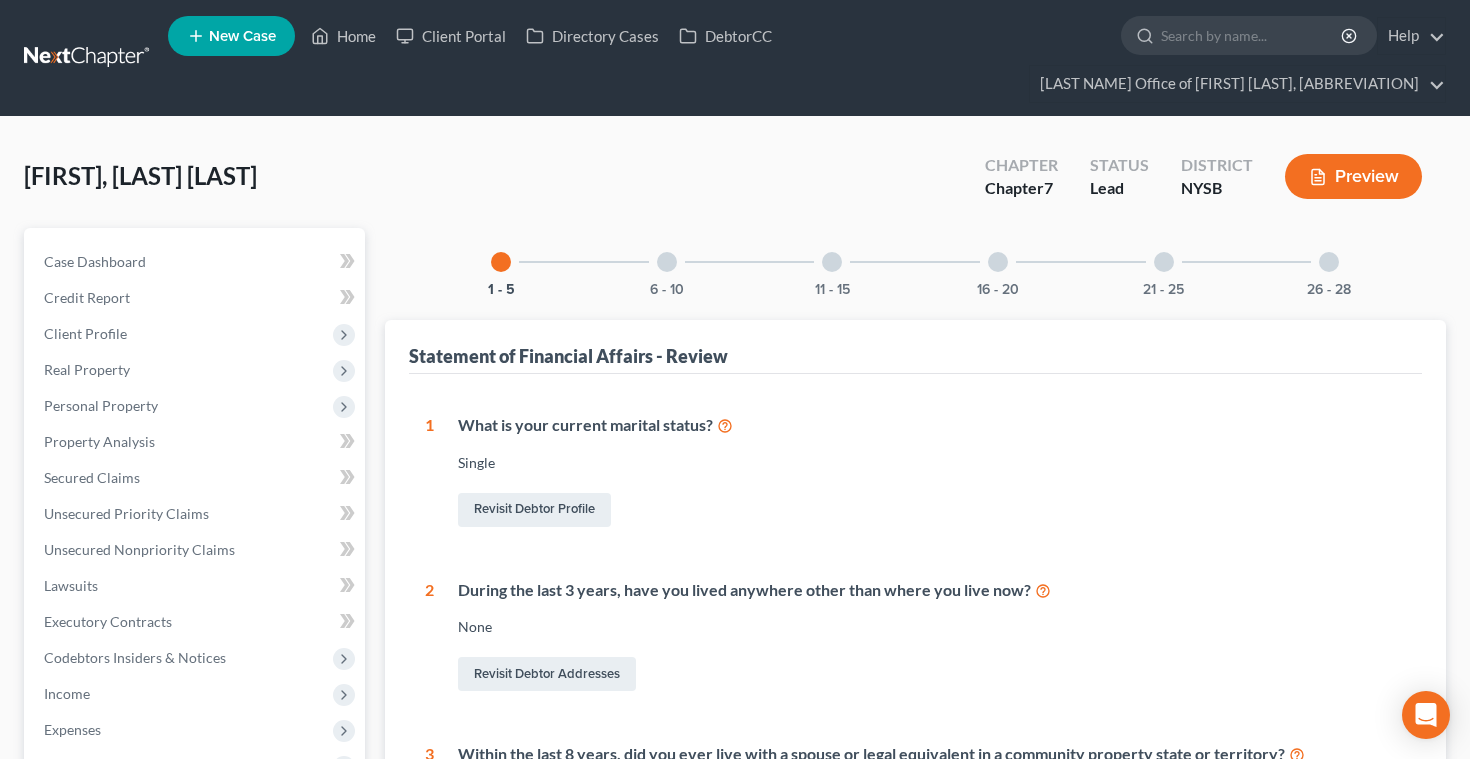 click on "Preview" at bounding box center [1353, 176] 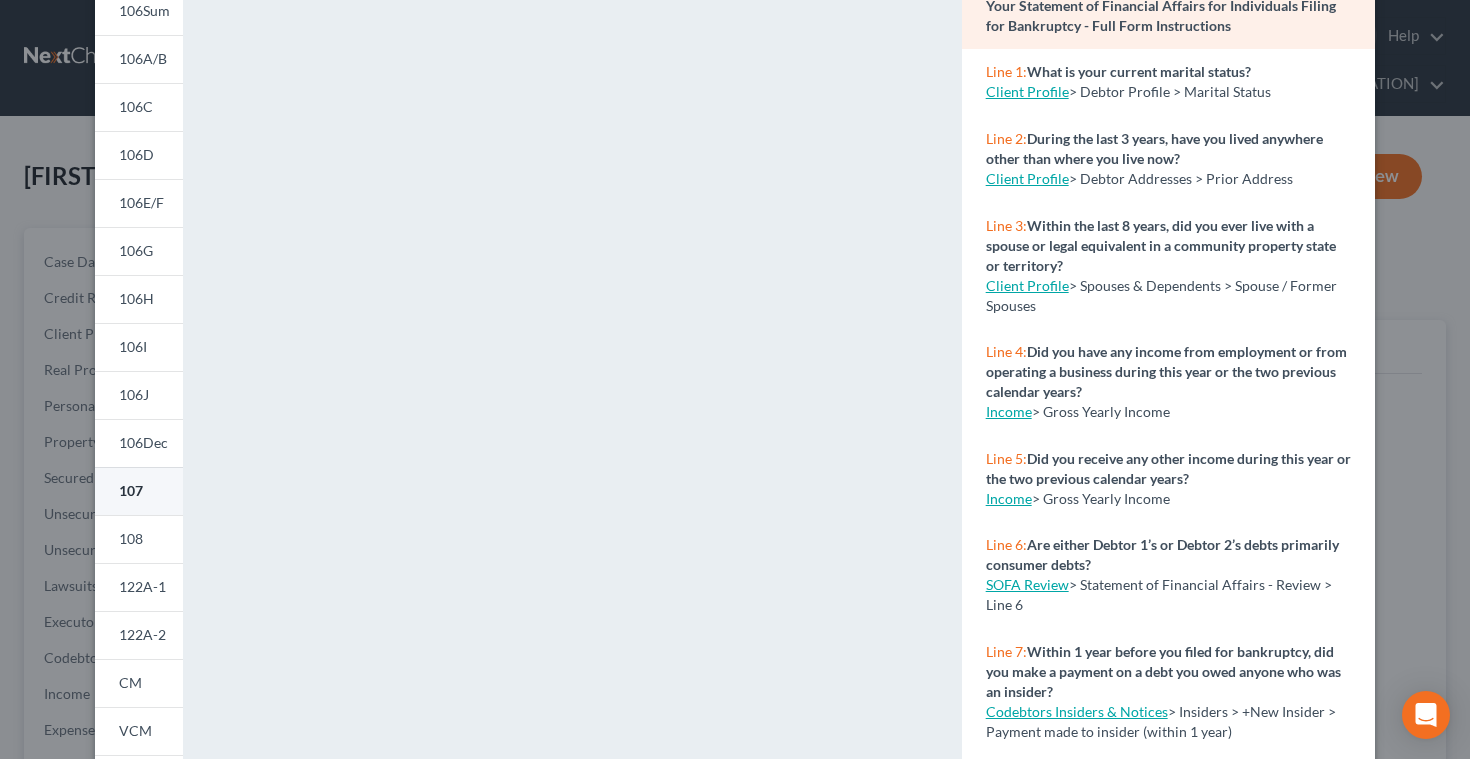 scroll, scrollTop: 190, scrollLeft: 0, axis: vertical 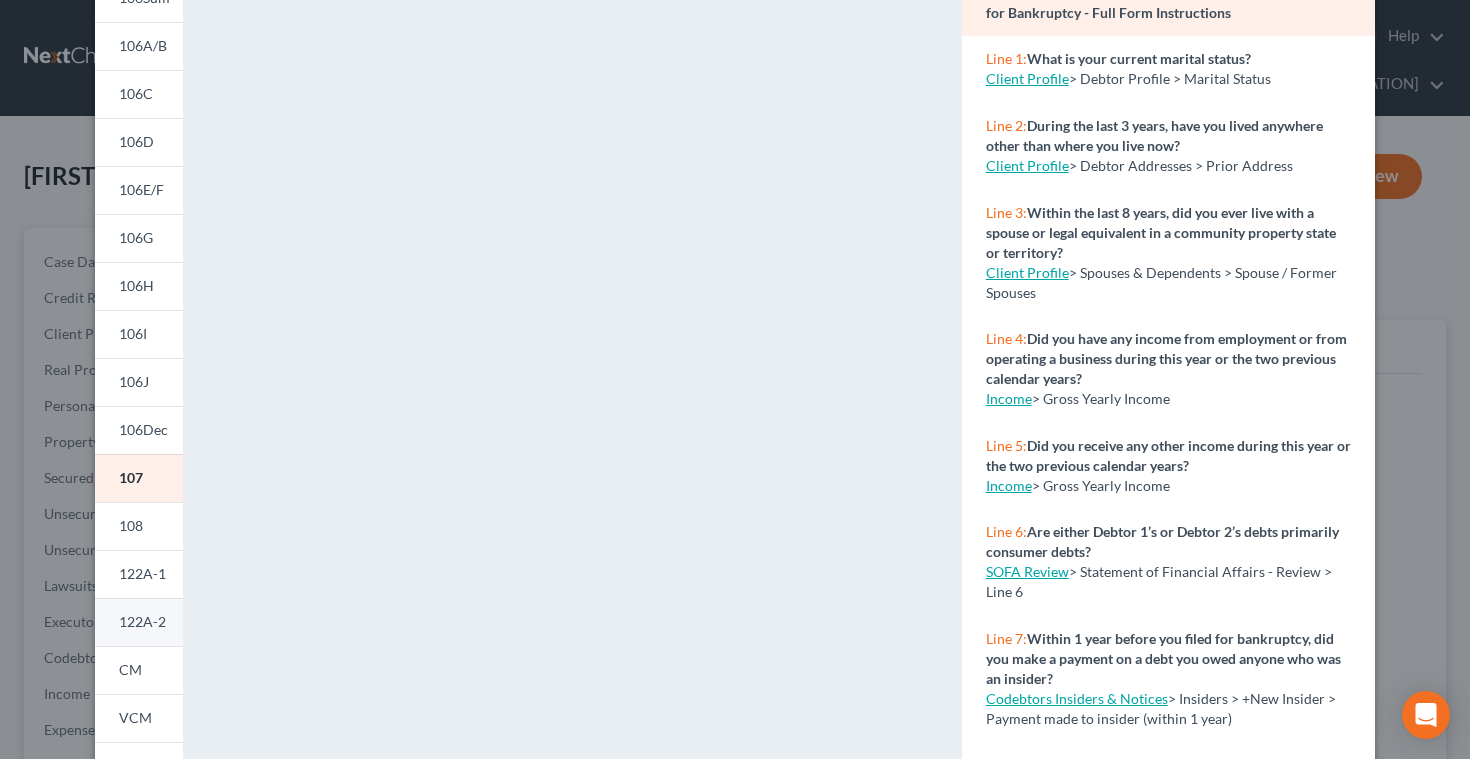 click on "122A-2" at bounding box center (142, 621) 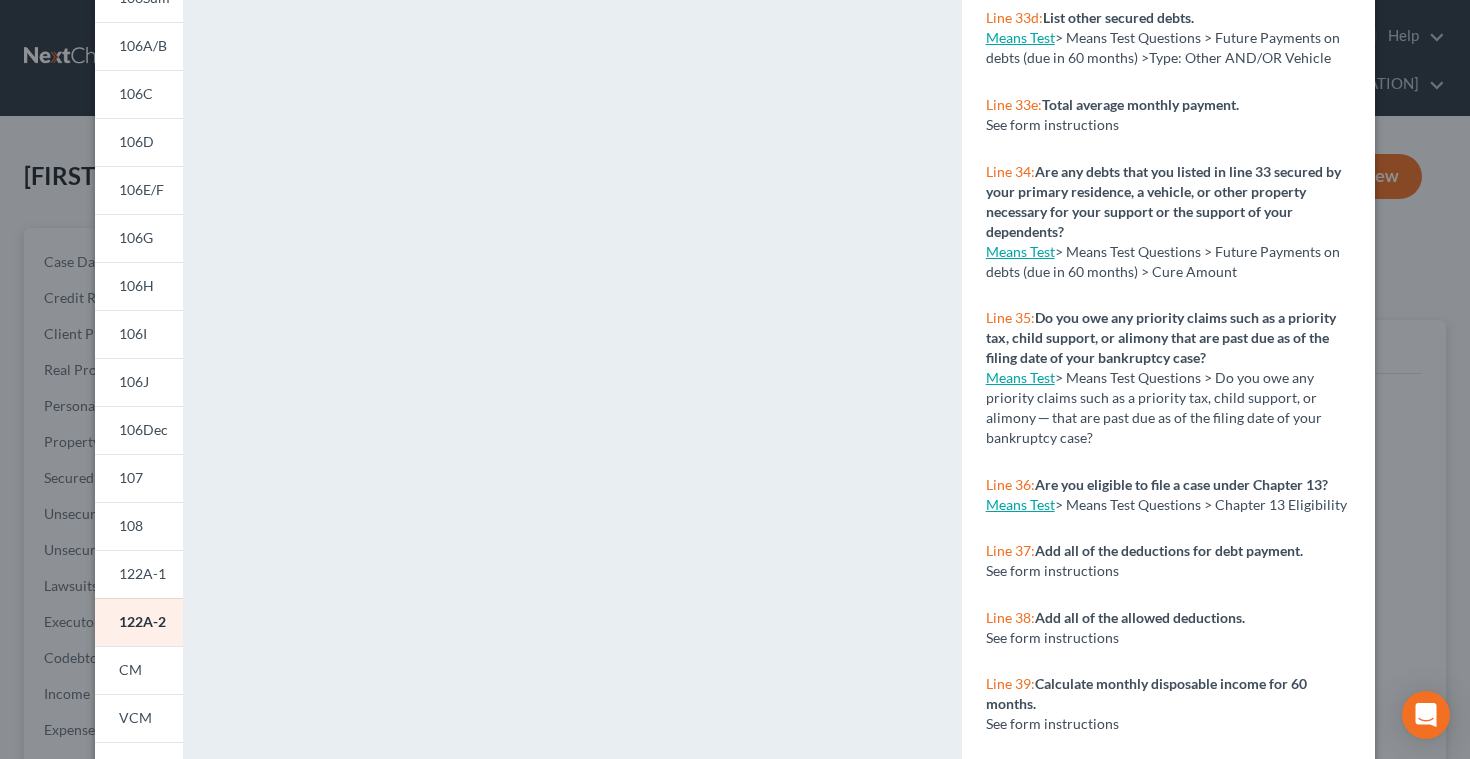 scroll, scrollTop: 4066, scrollLeft: 0, axis: vertical 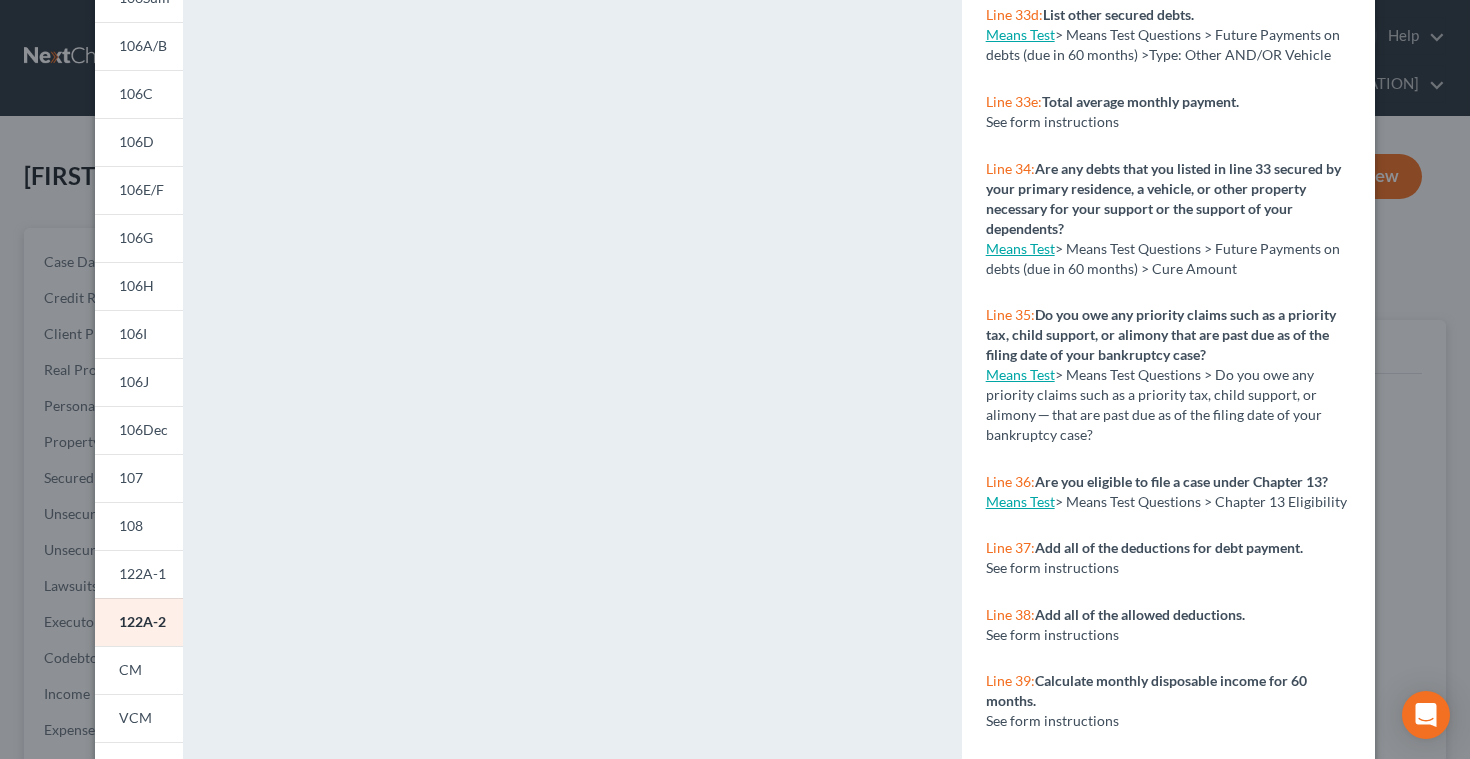 click on "Means Test" at bounding box center [1020, 501] 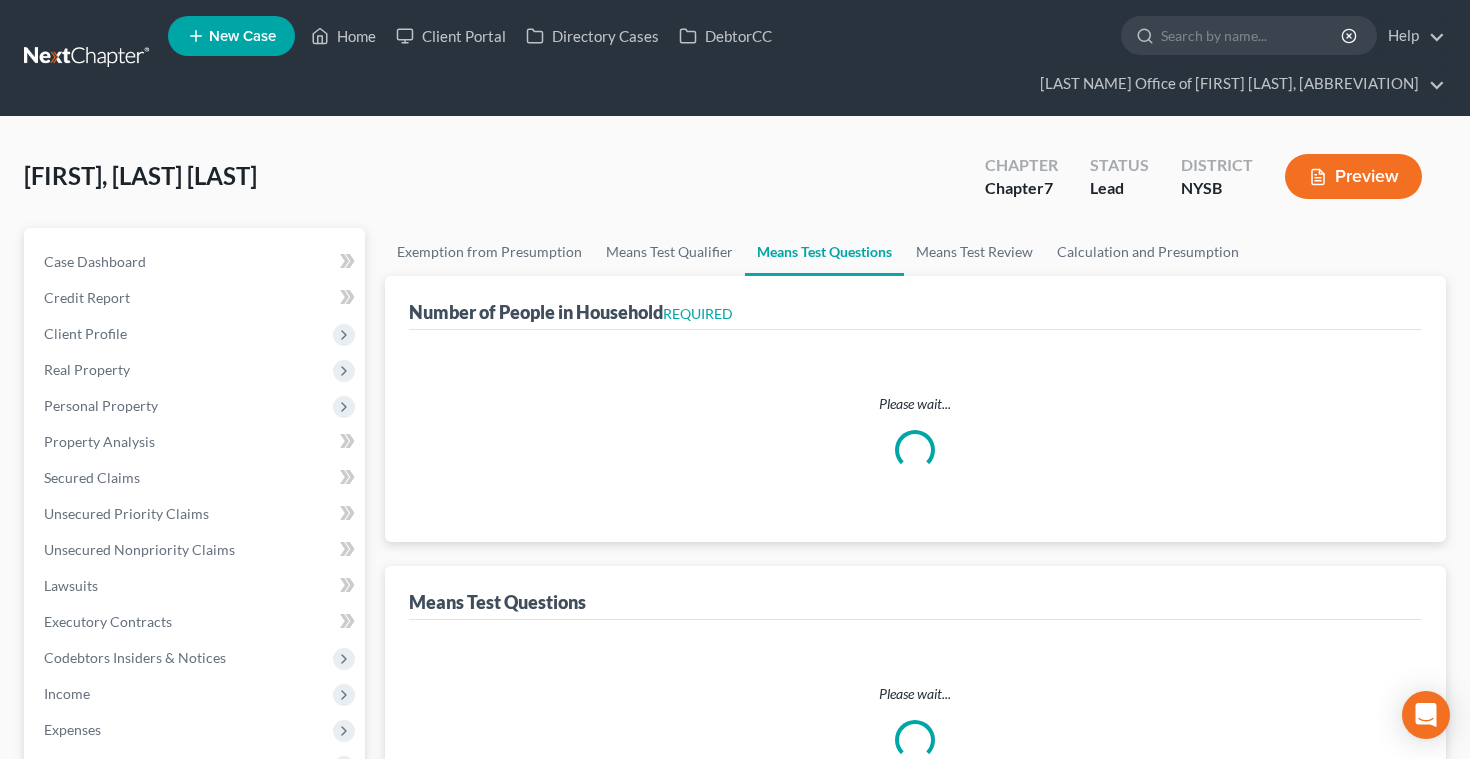 select on "0" 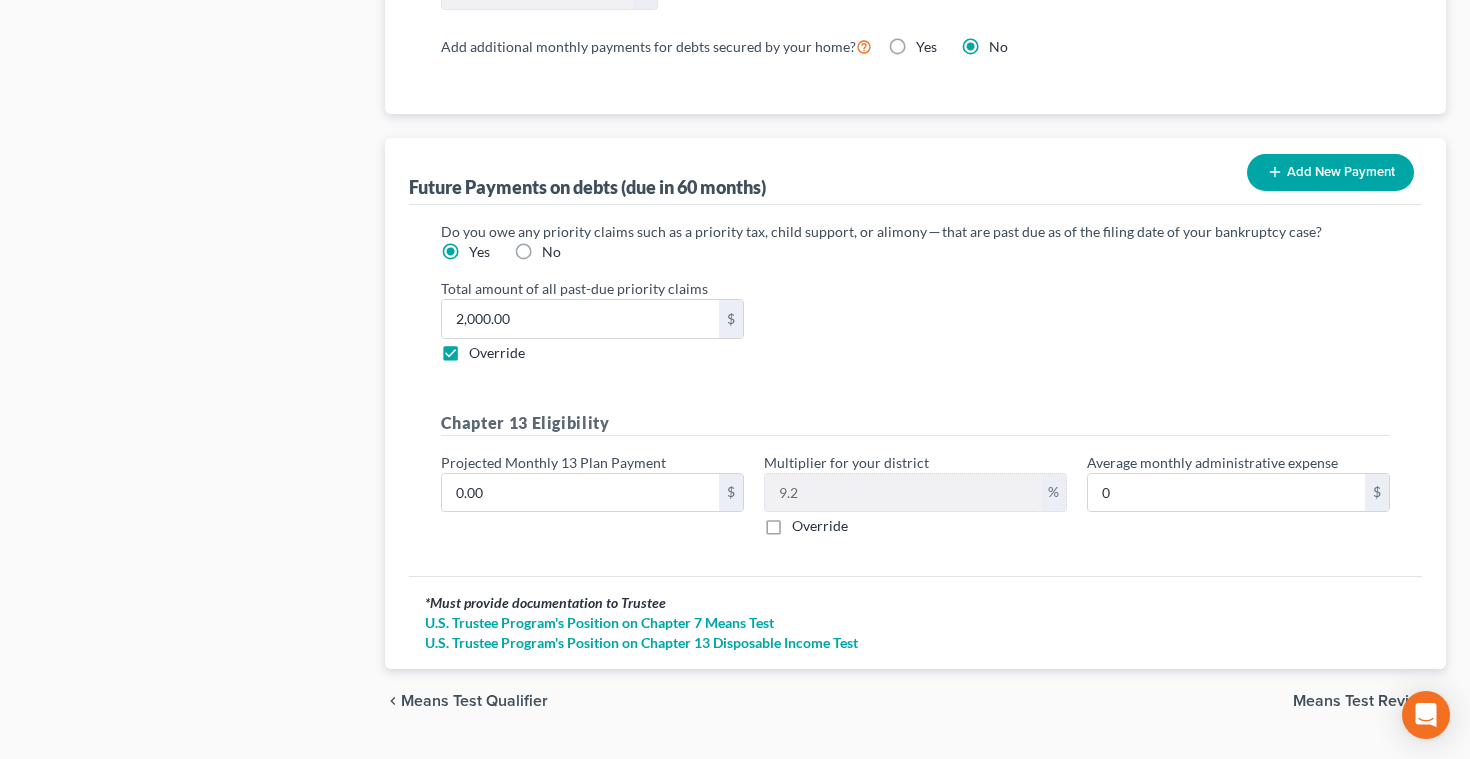 scroll, scrollTop: 1943, scrollLeft: 0, axis: vertical 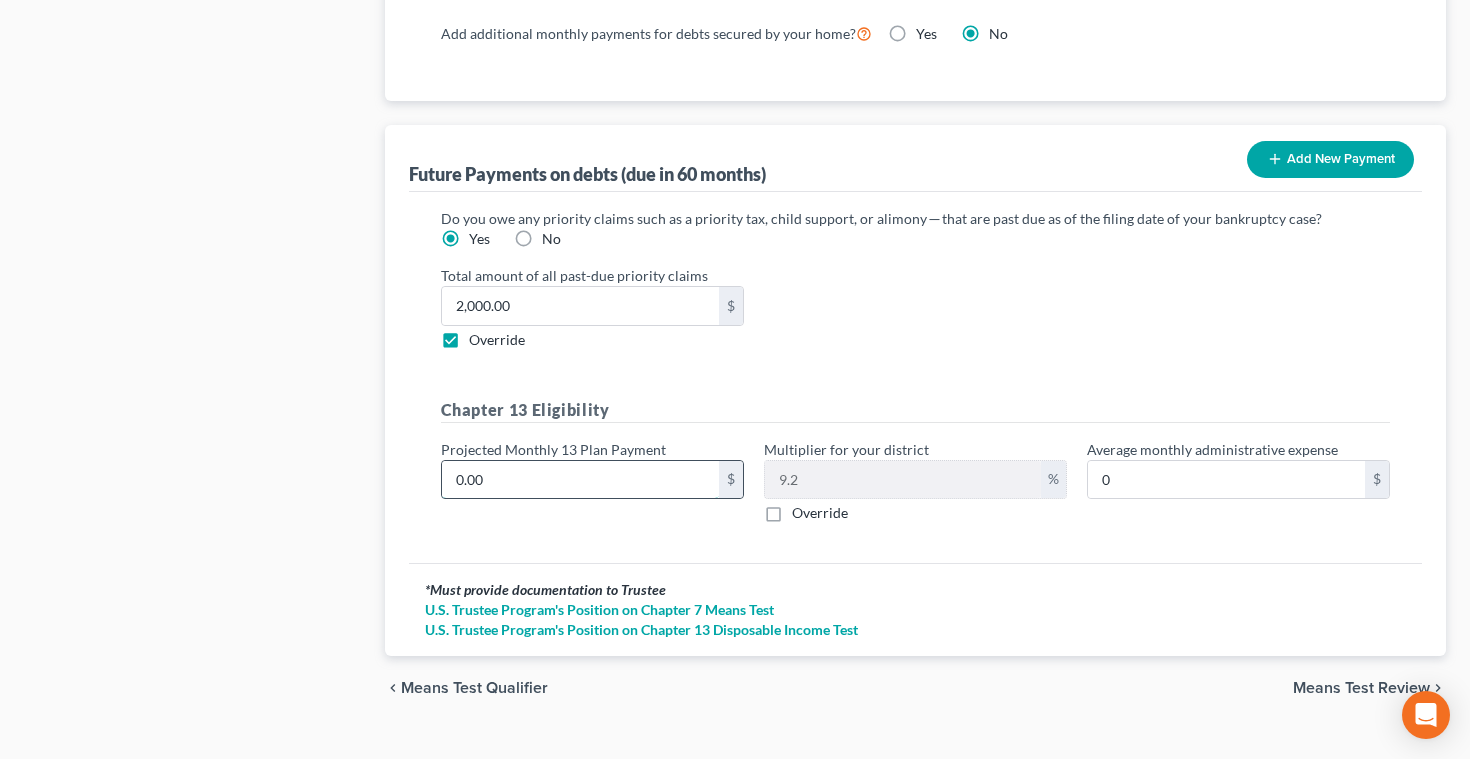 click on "0.00" at bounding box center (580, 480) 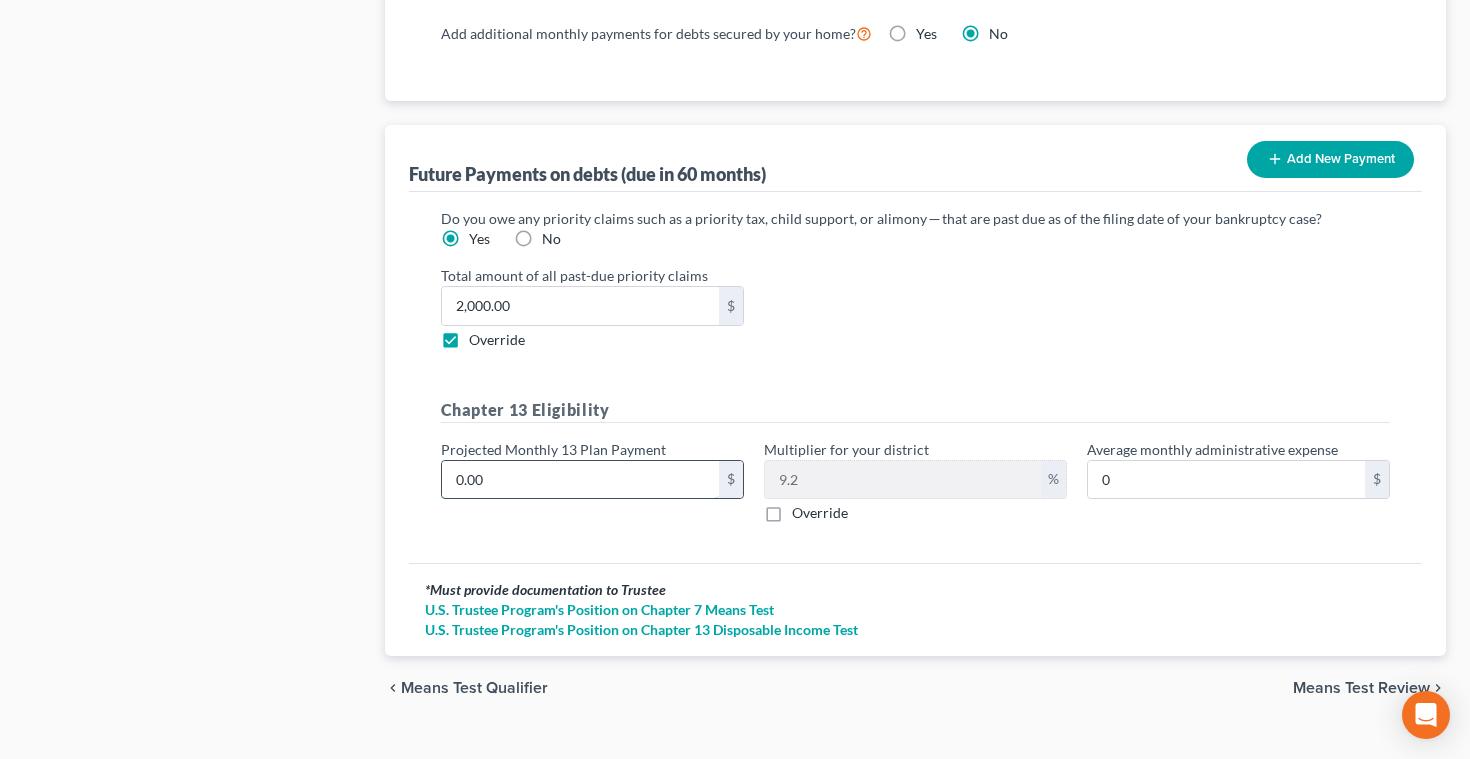 type on "2" 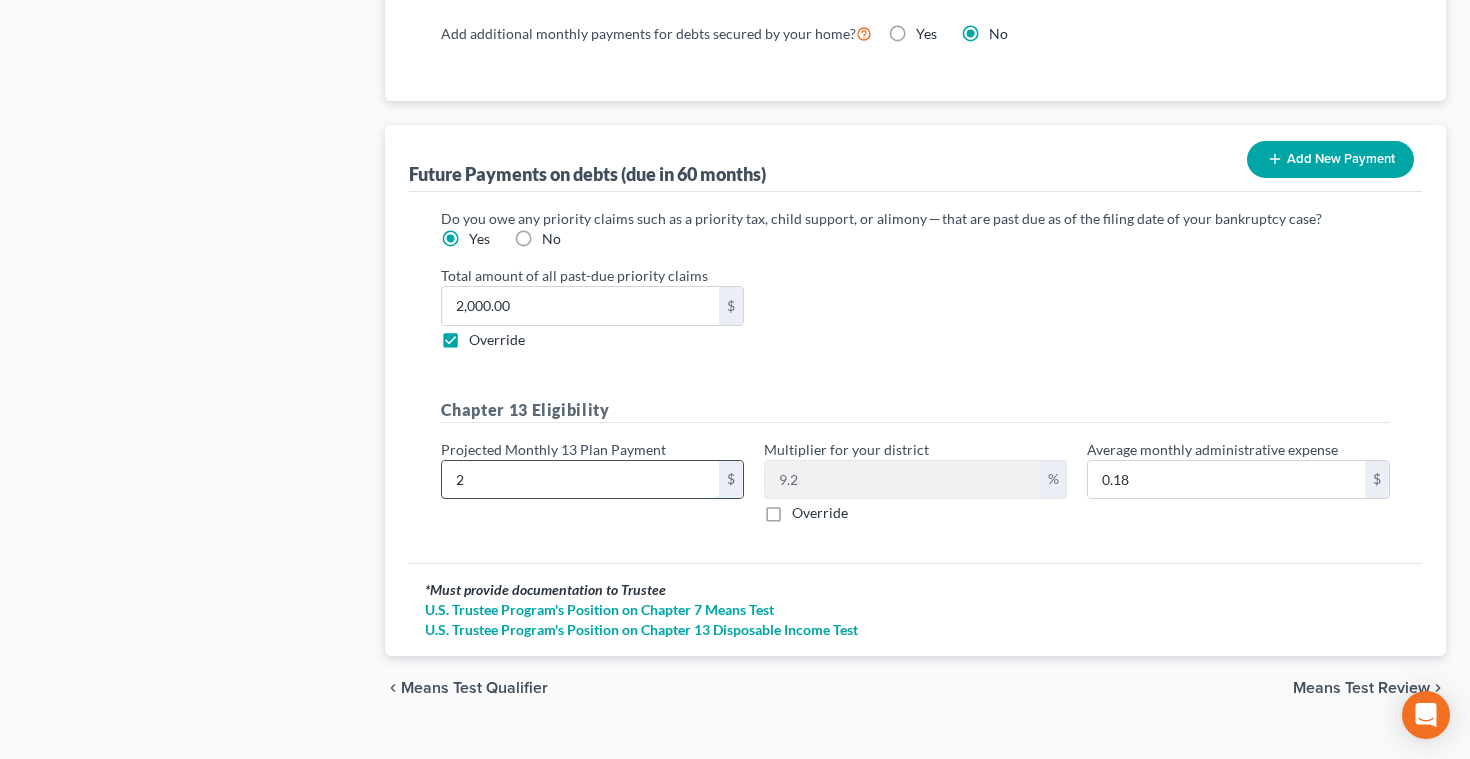 type on "20" 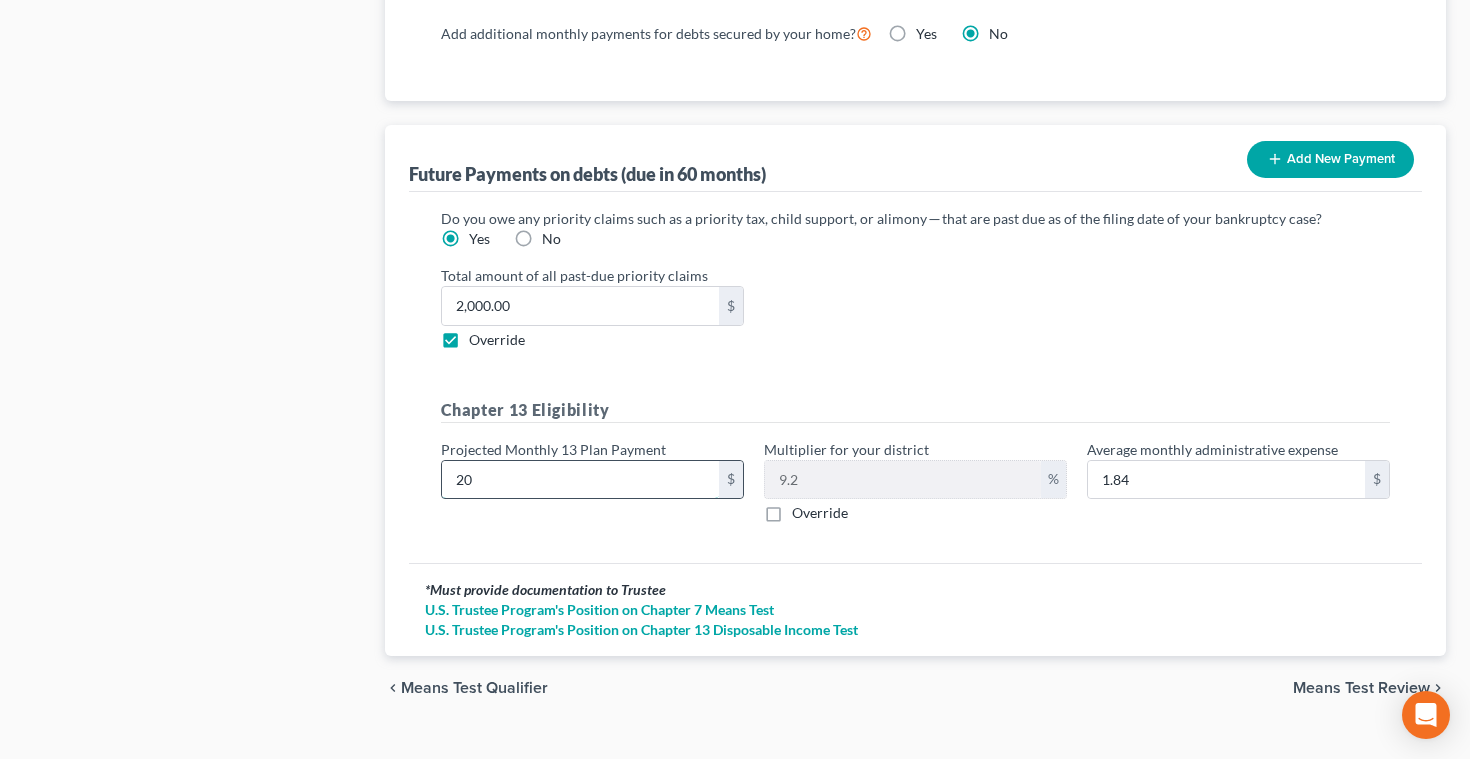 type on "200" 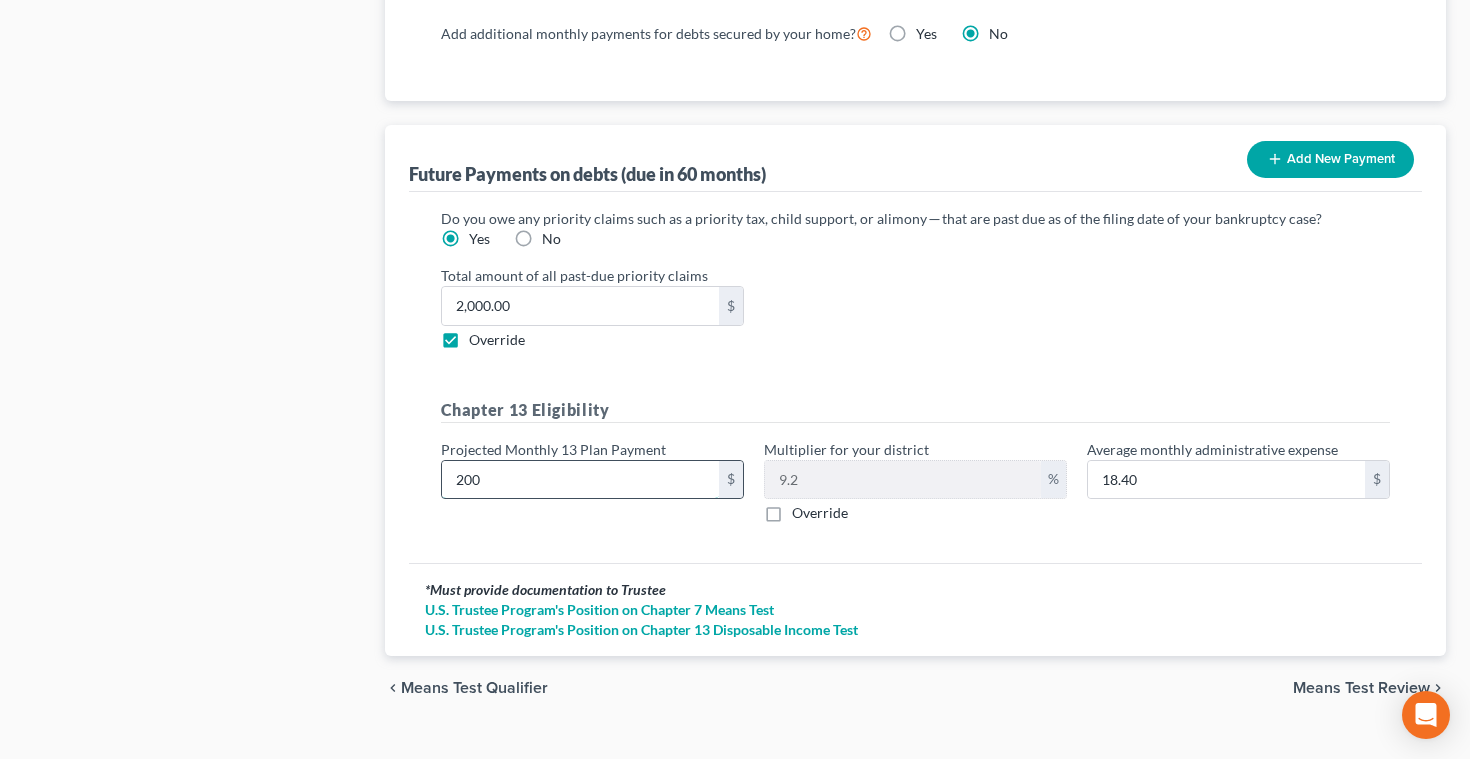type on "2000" 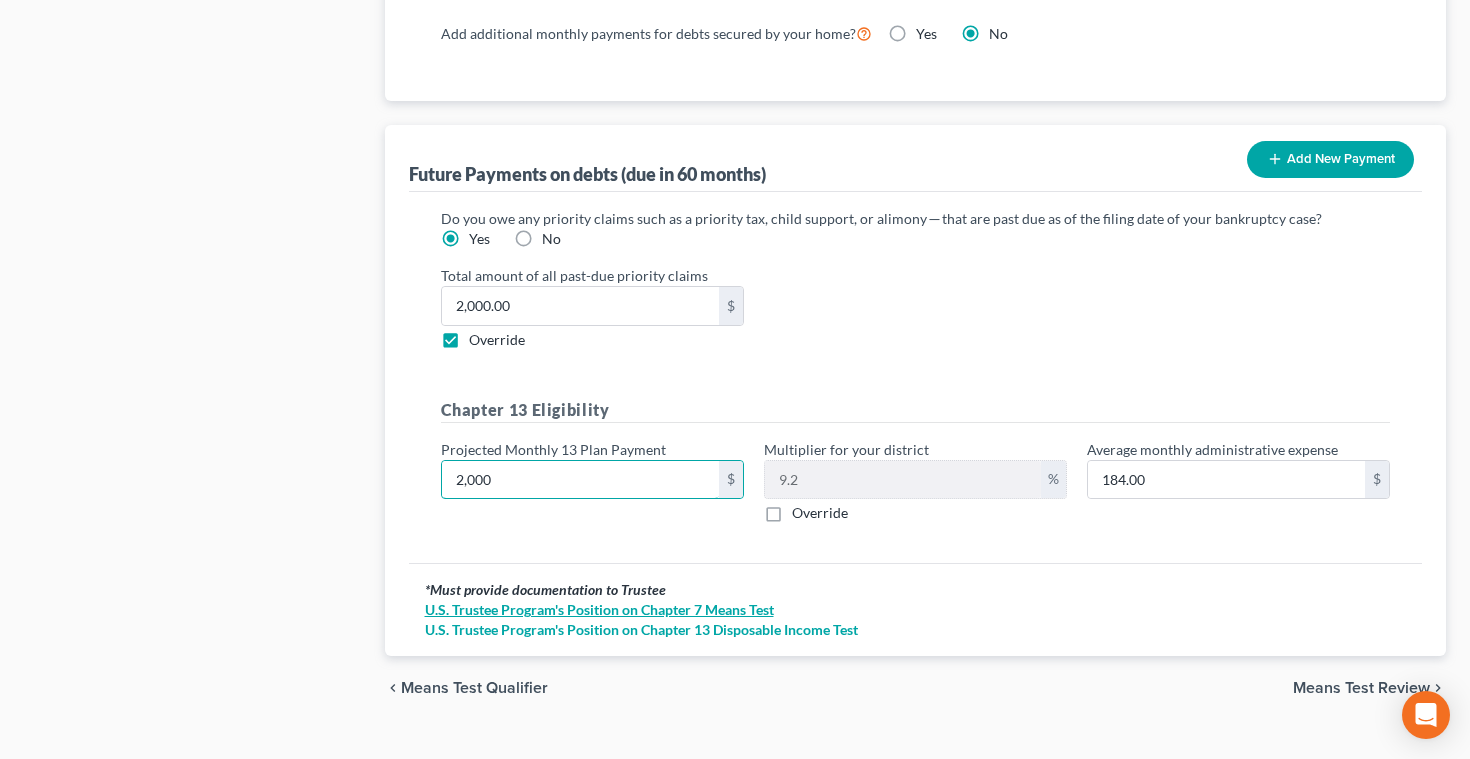 type on "2,000" 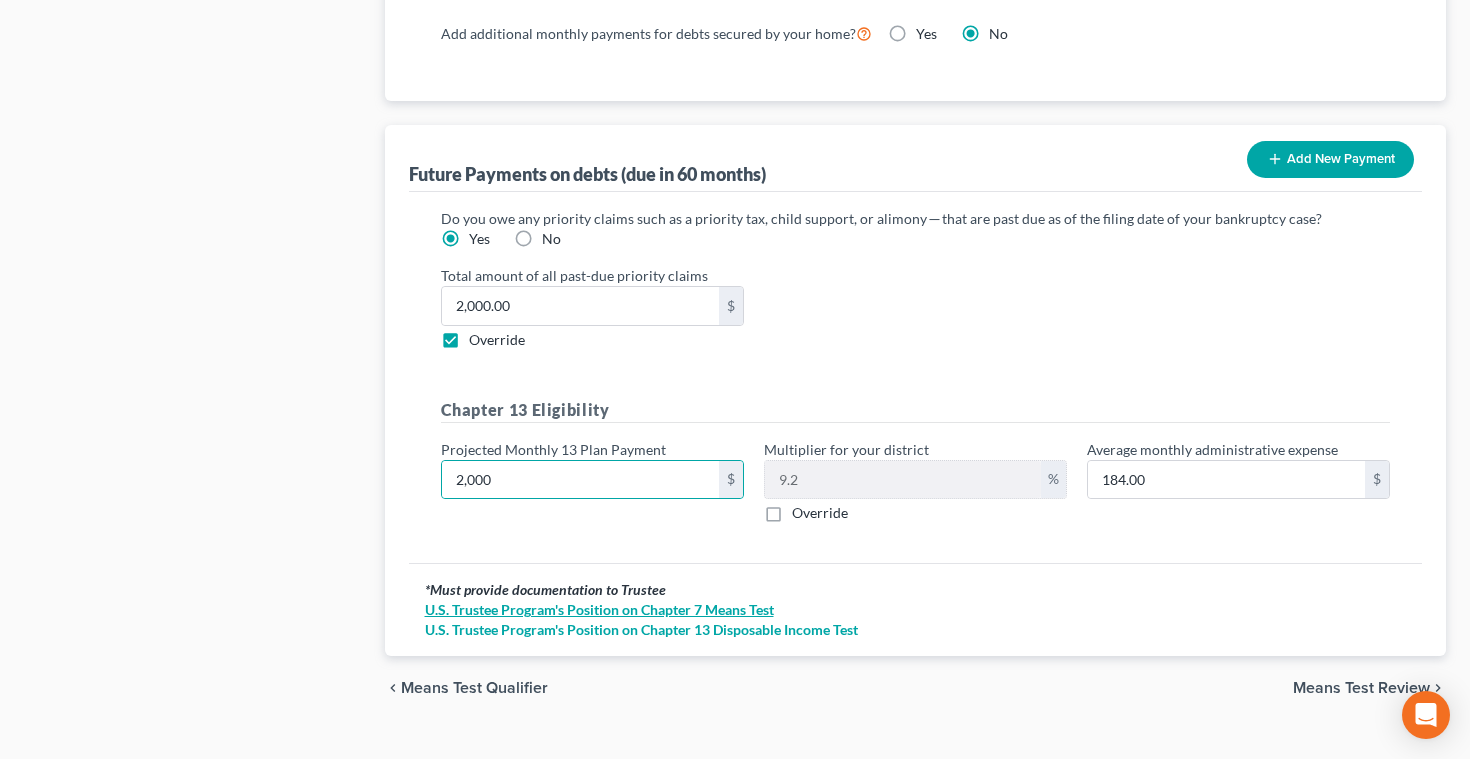 click on "U.S. Trustee Program's Position on Chapter 7 Means Test" at bounding box center (916, 610) 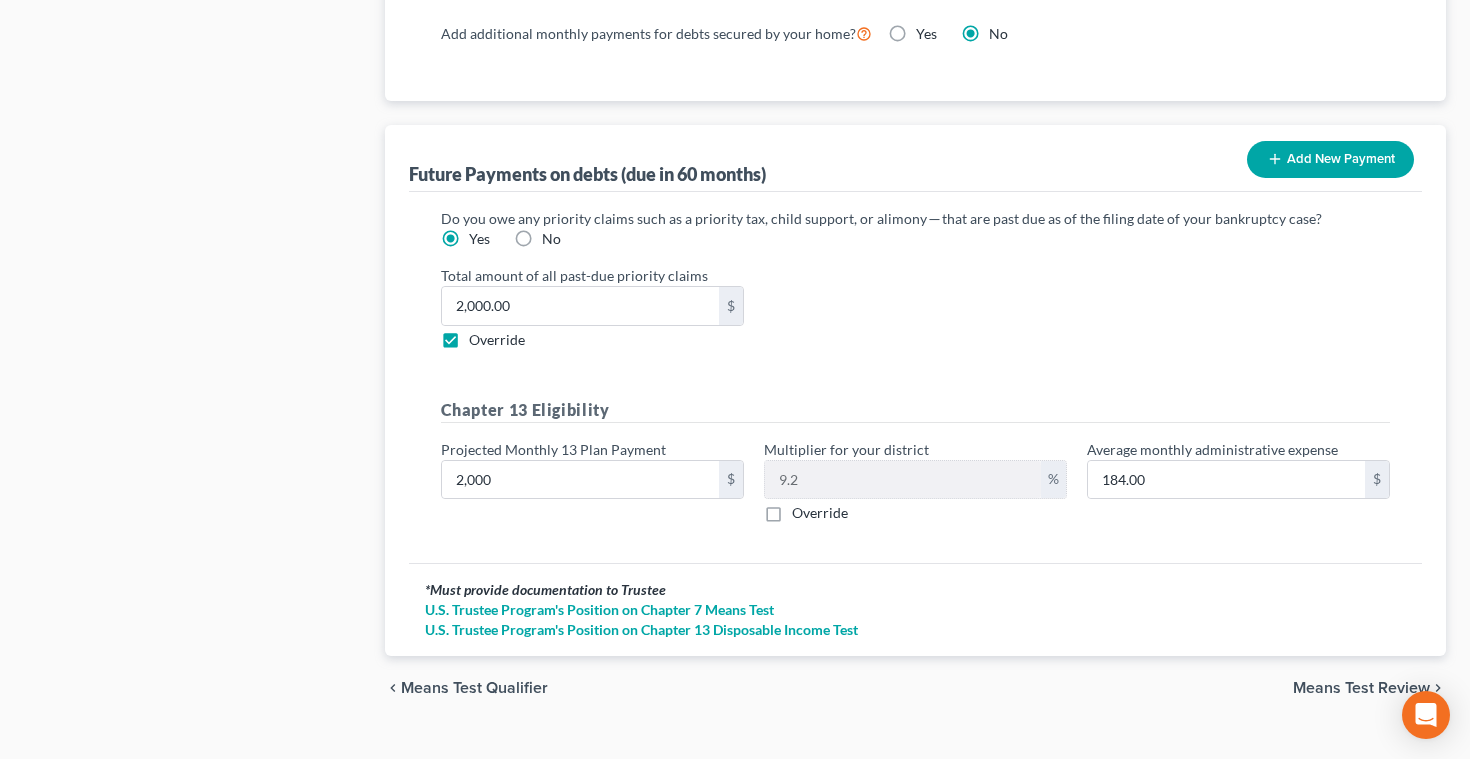 click on "Means Test Review" at bounding box center [1361, 688] 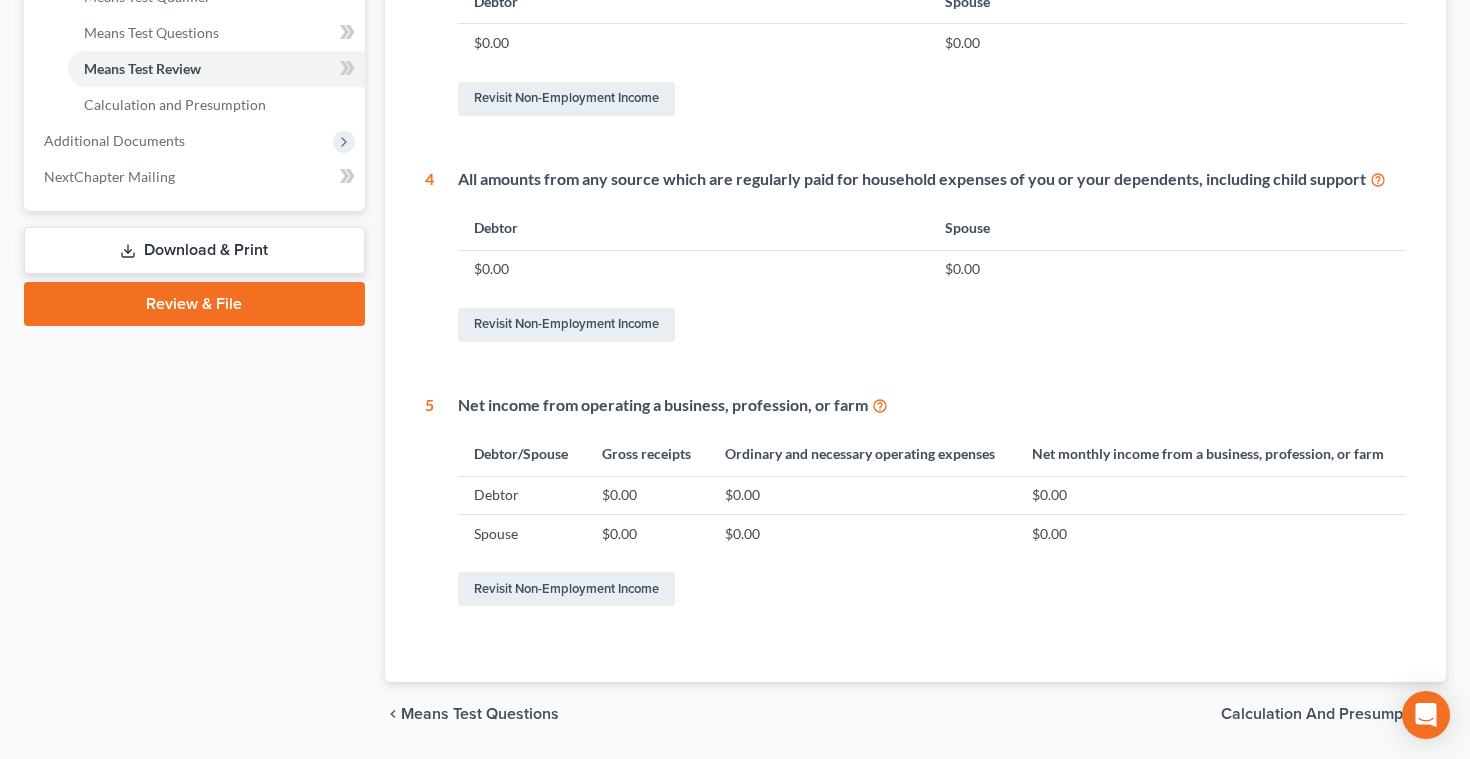 scroll, scrollTop: 939, scrollLeft: 0, axis: vertical 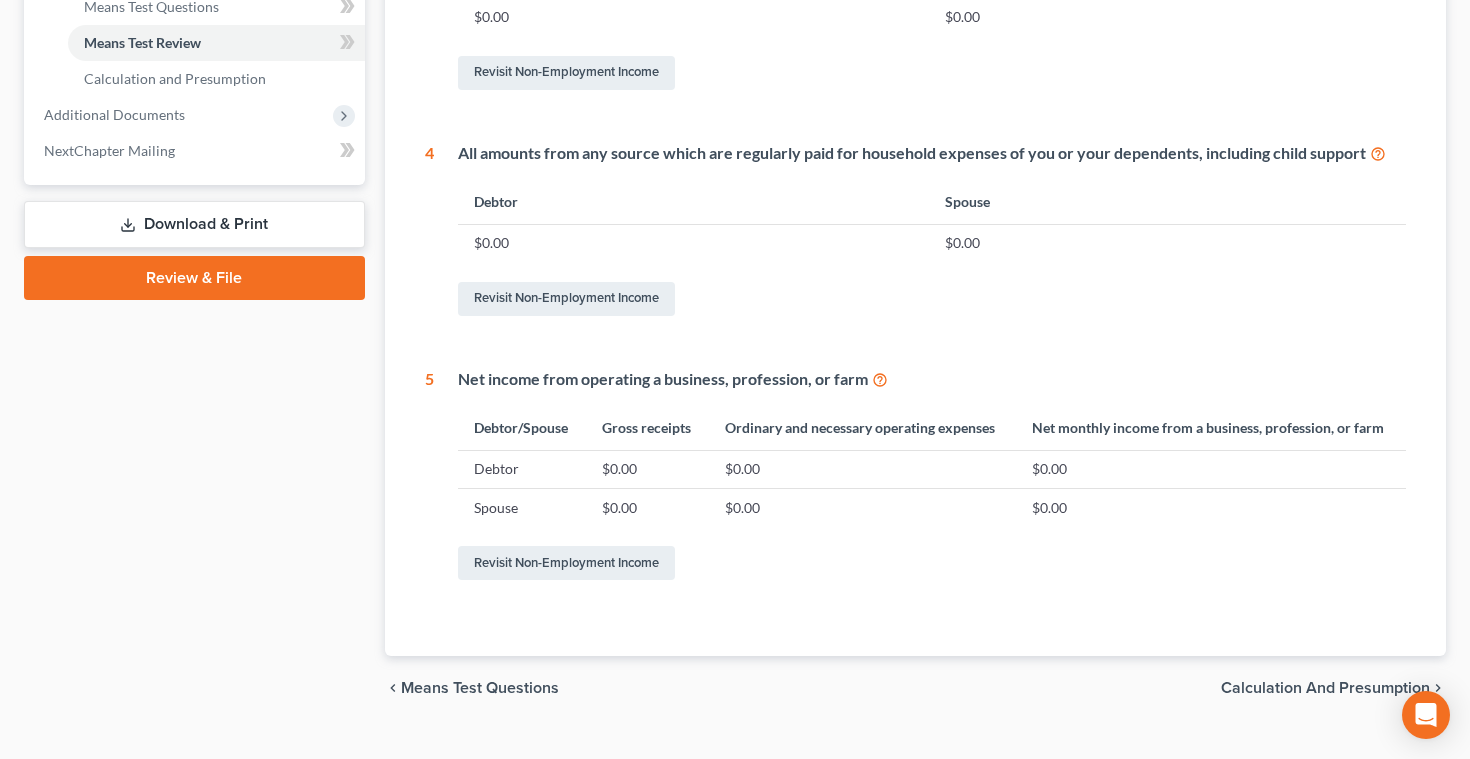 click on "Calculation and Presumption" at bounding box center [1325, 688] 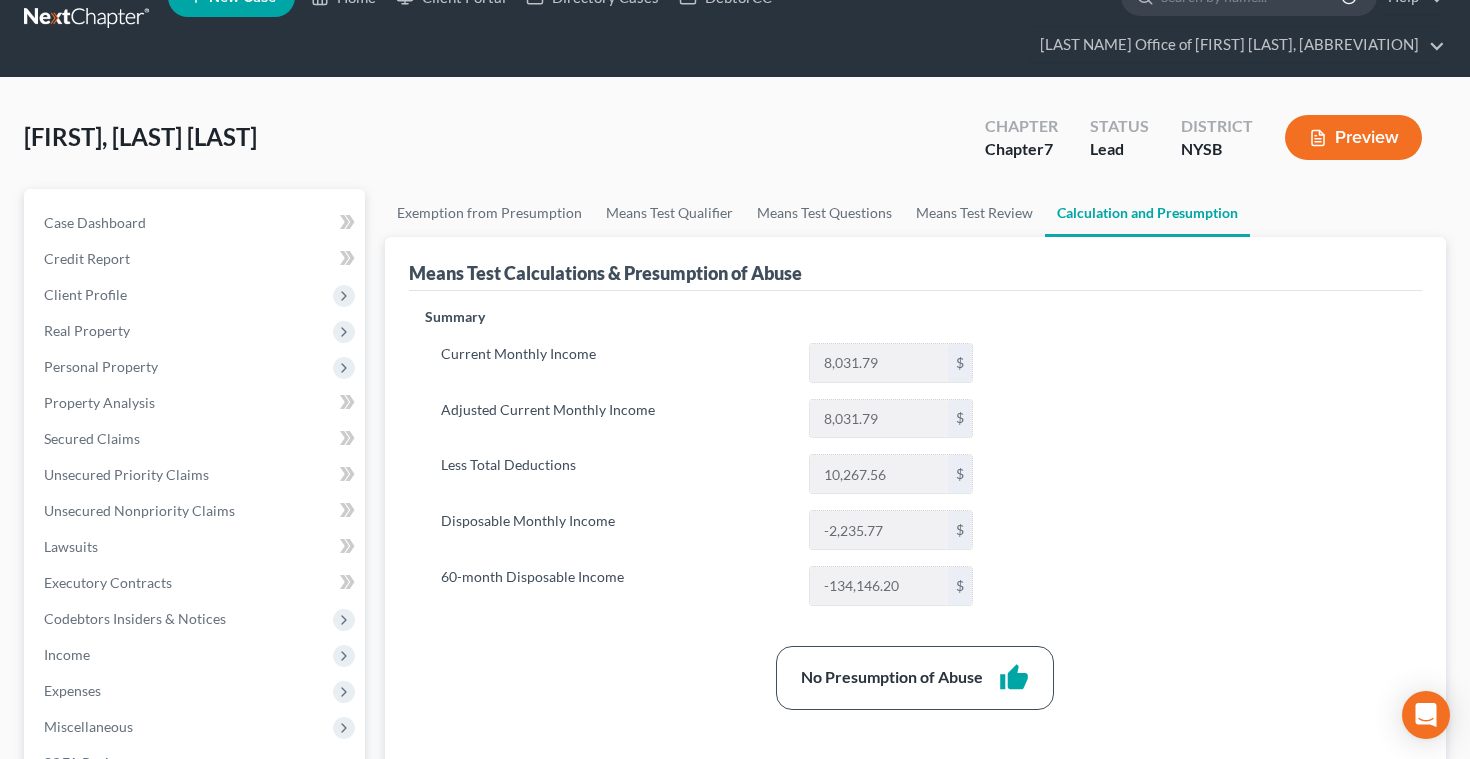 scroll, scrollTop: 0, scrollLeft: 0, axis: both 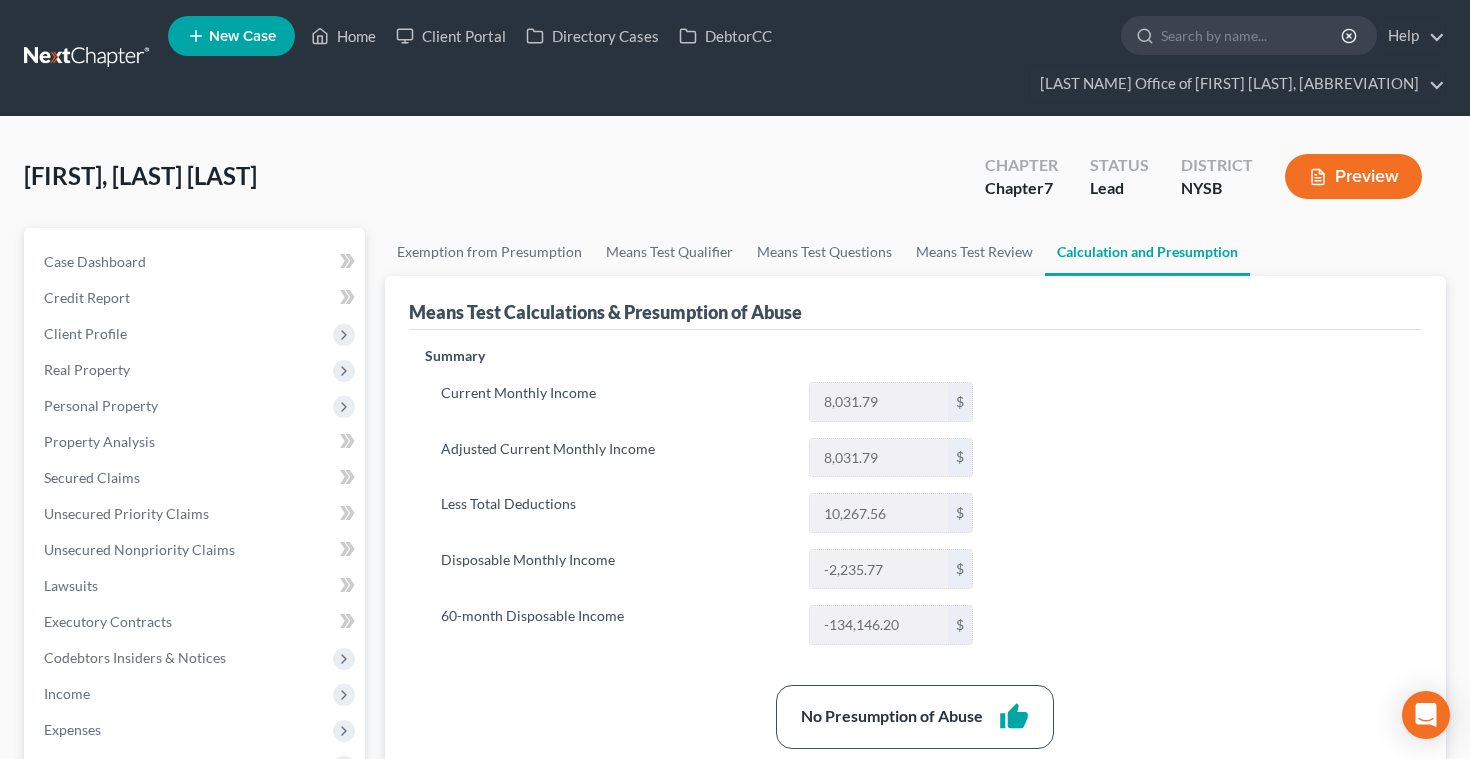 click on "Preview" at bounding box center [1353, 176] 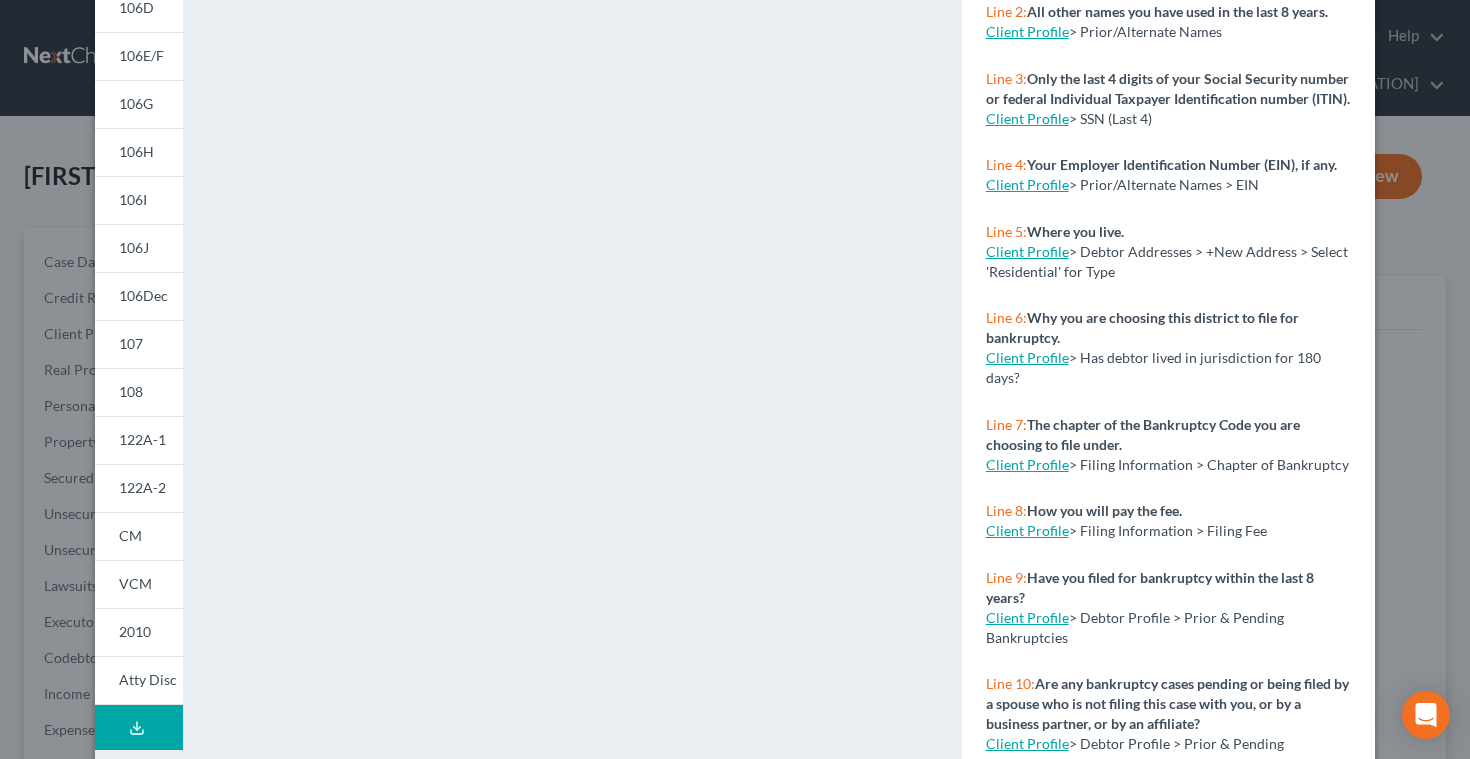 scroll, scrollTop: 357, scrollLeft: 0, axis: vertical 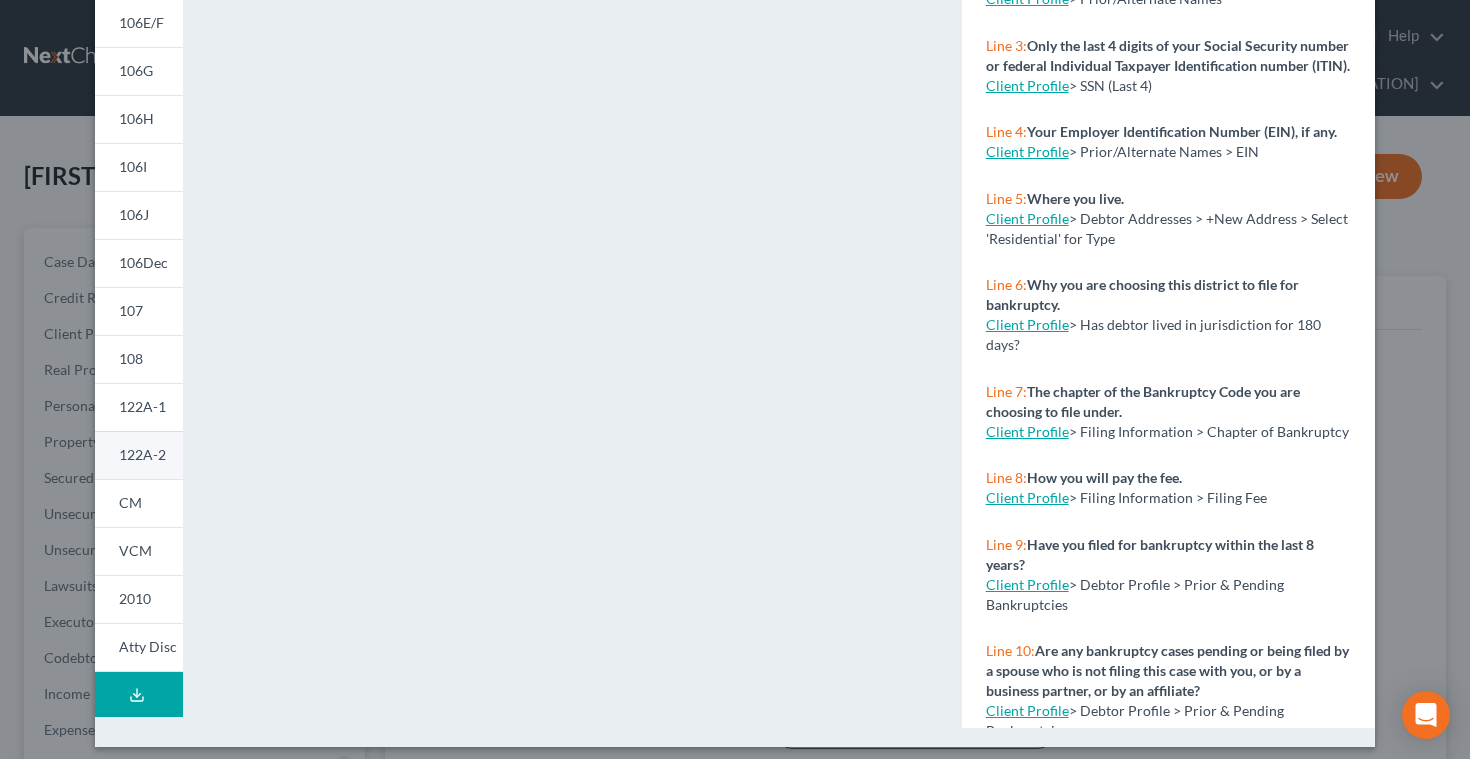 click on "122A-2" at bounding box center [142, 454] 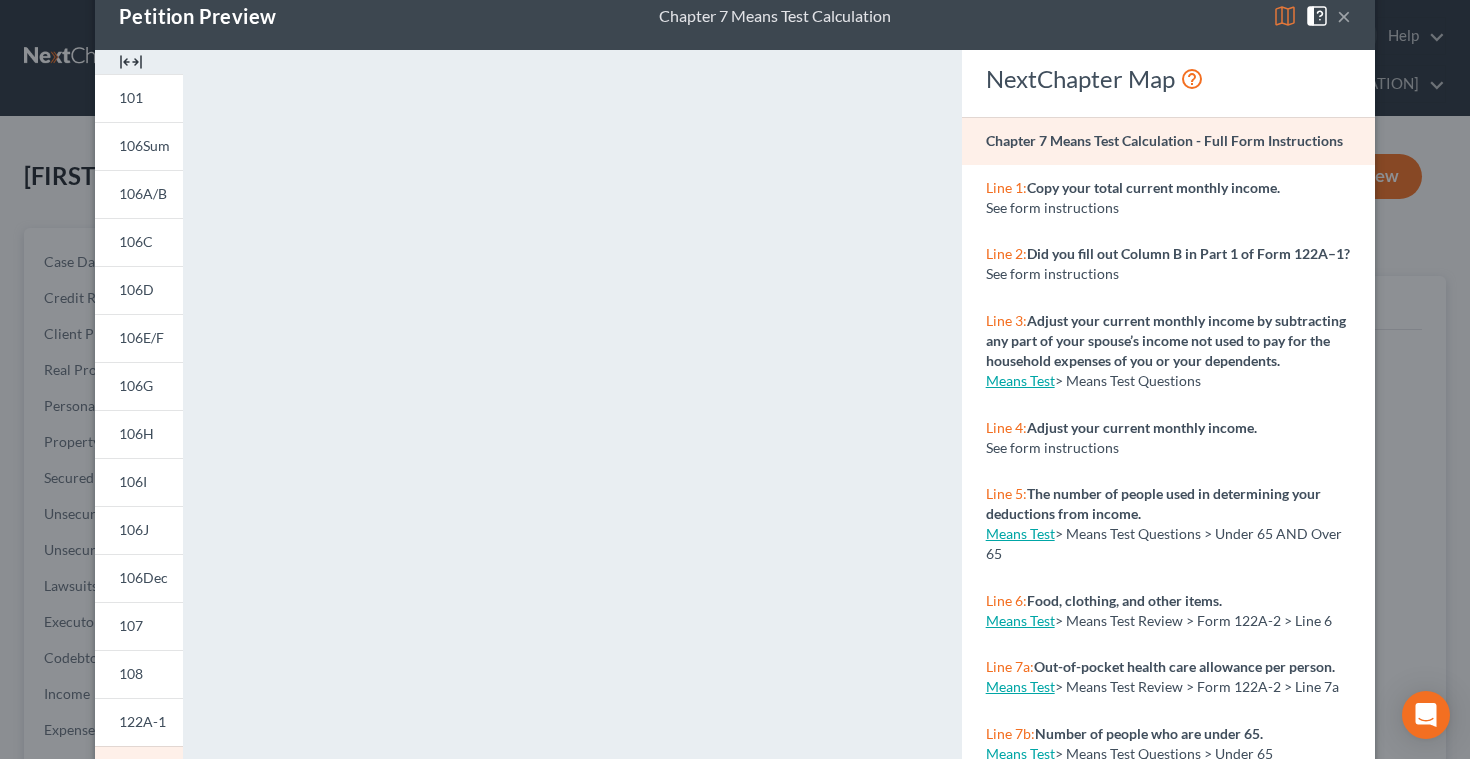 scroll, scrollTop: 0, scrollLeft: 0, axis: both 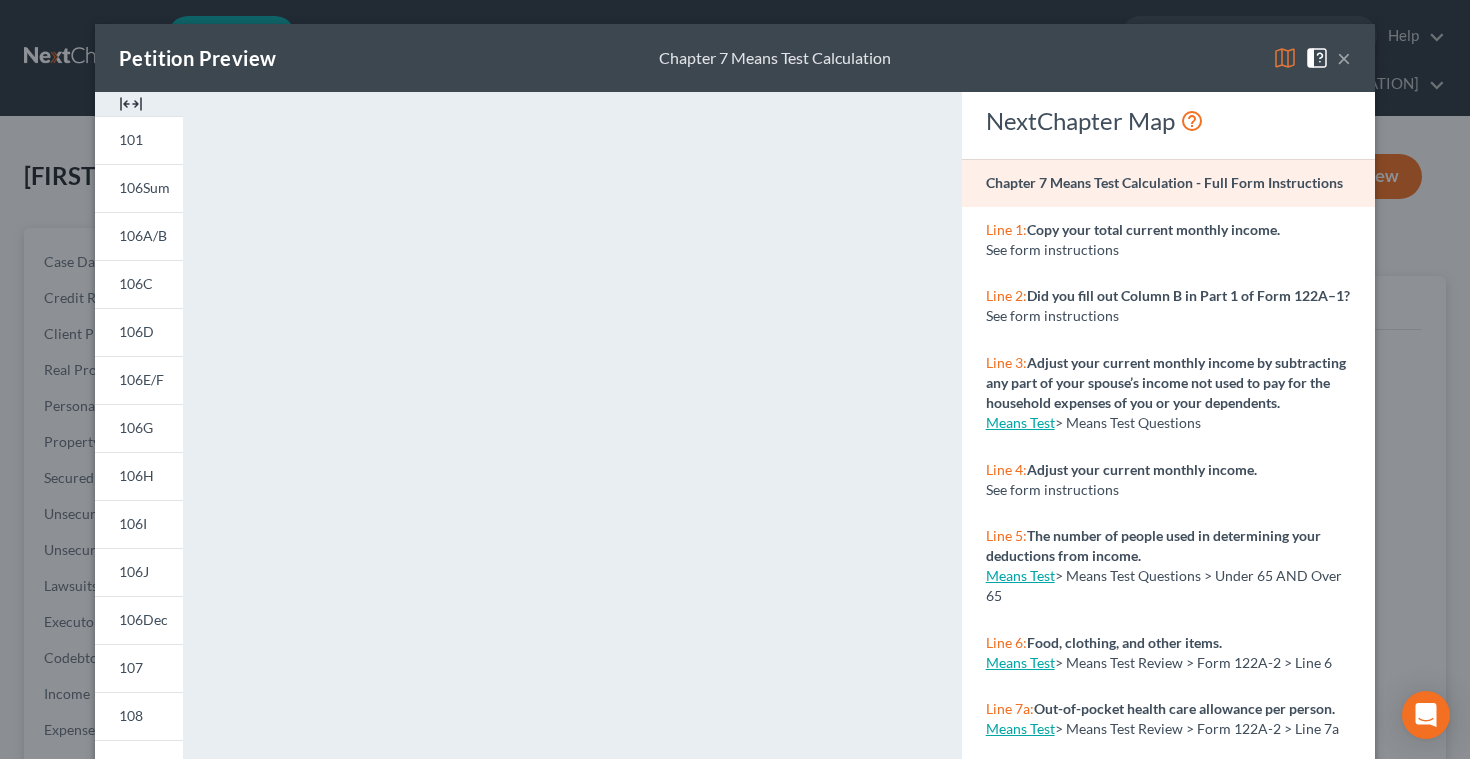 click on "×" at bounding box center [1344, 58] 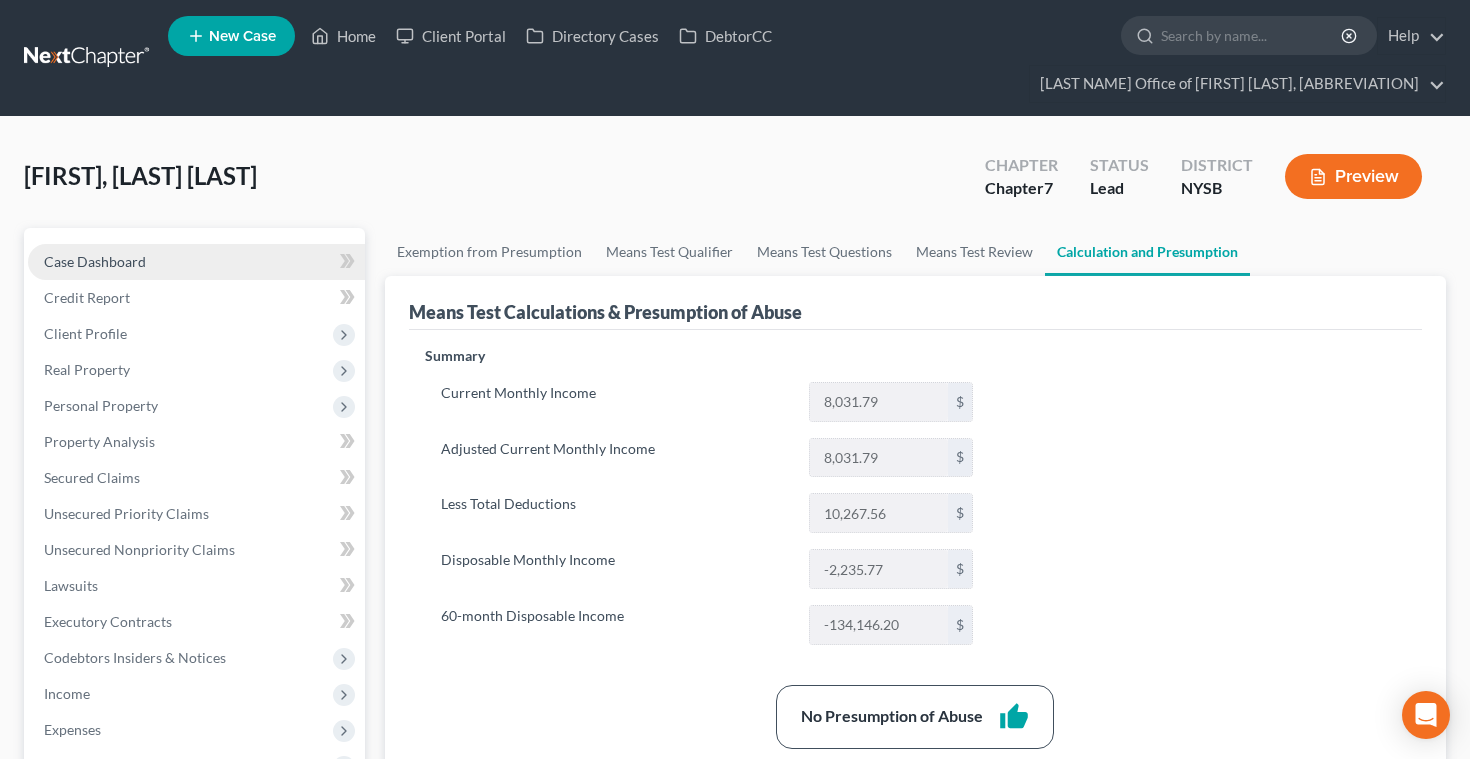 click on "Case Dashboard" at bounding box center (95, 261) 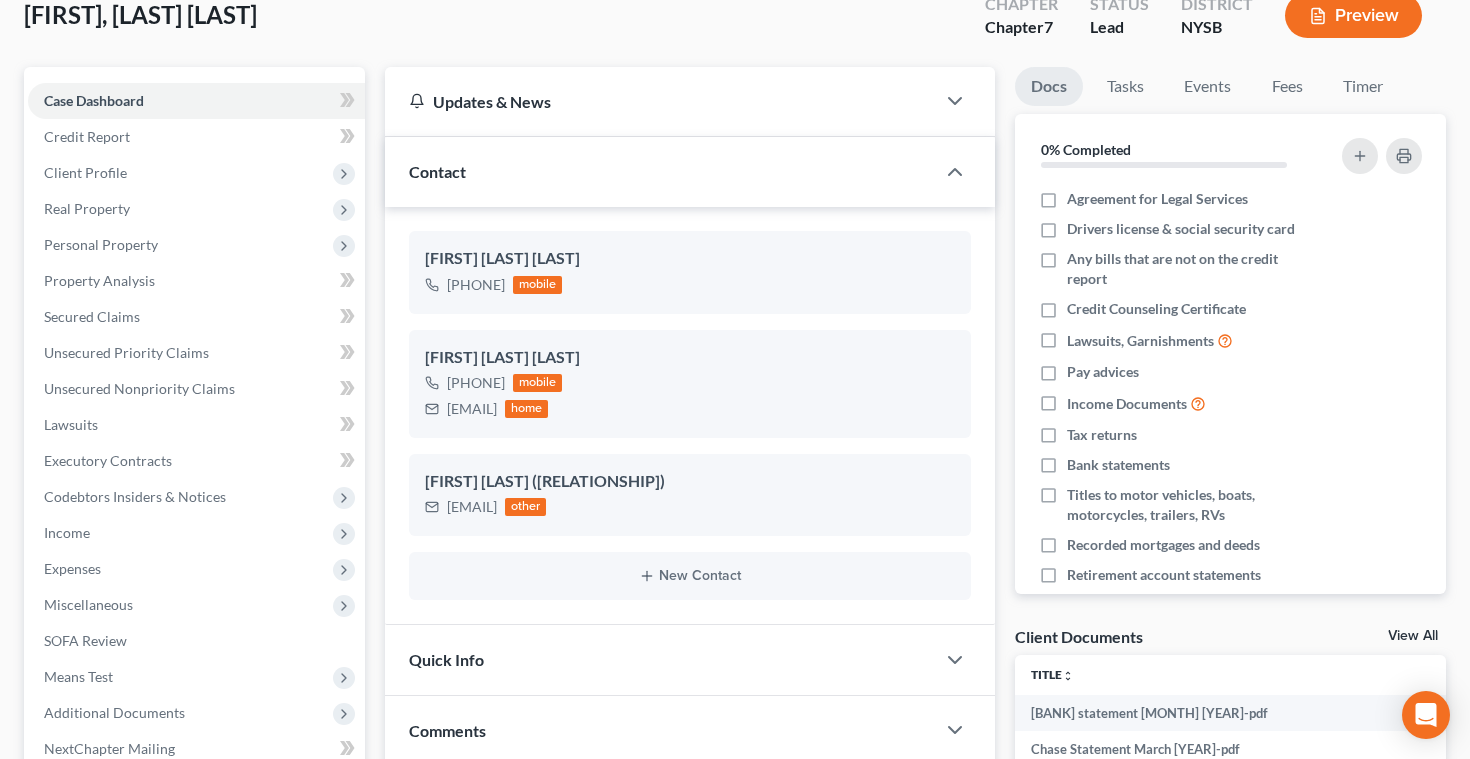 scroll, scrollTop: 0, scrollLeft: 0, axis: both 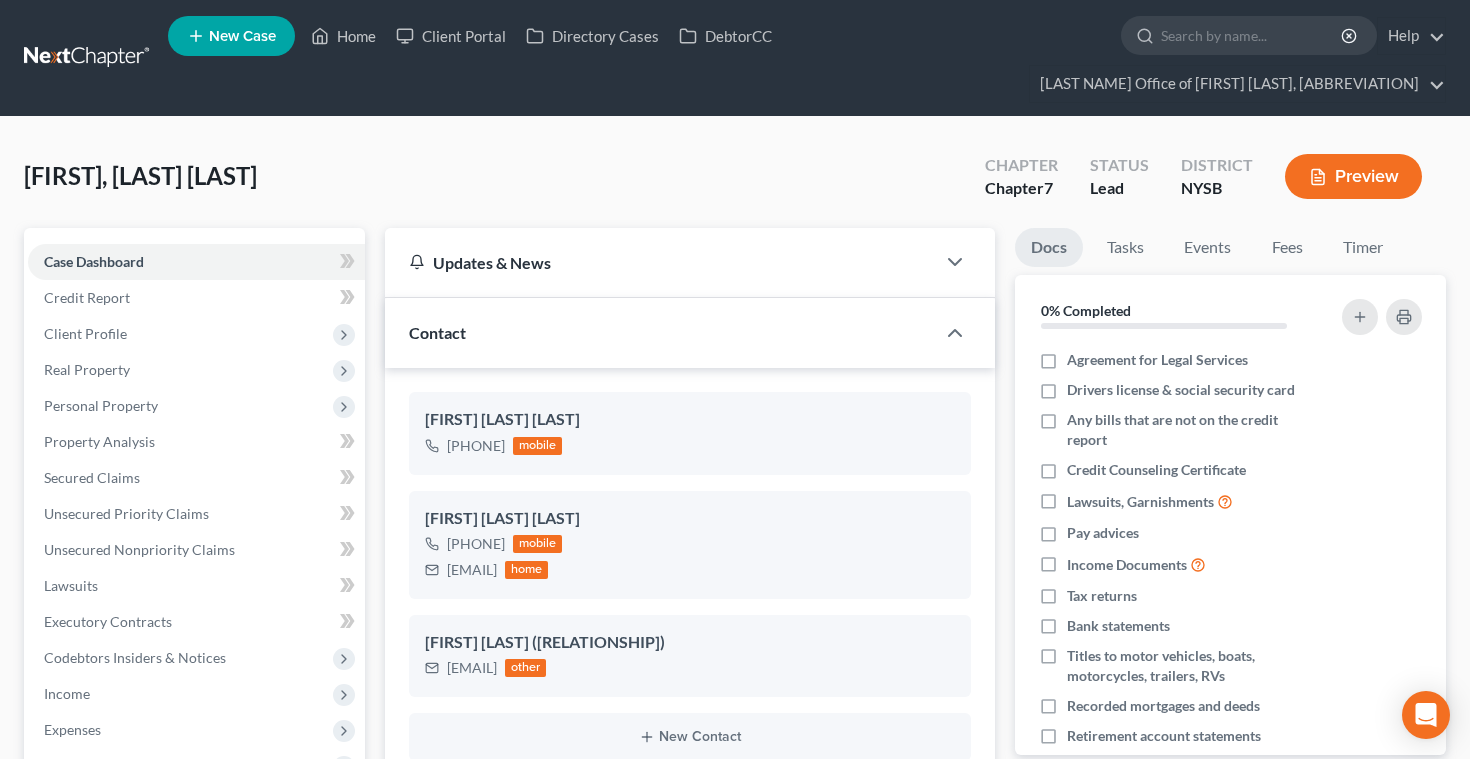 click on "Preview" at bounding box center [1353, 176] 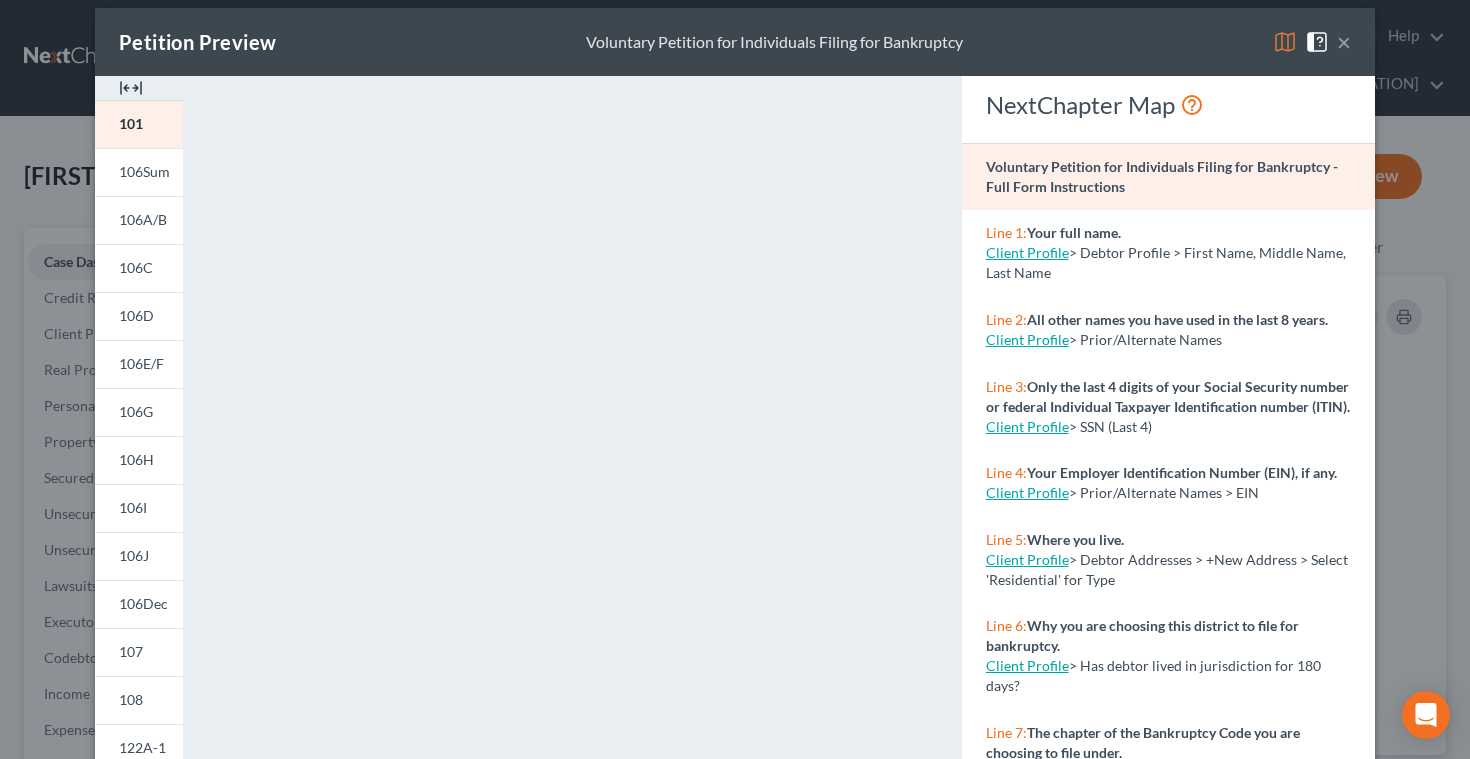 scroll, scrollTop: 0, scrollLeft: 0, axis: both 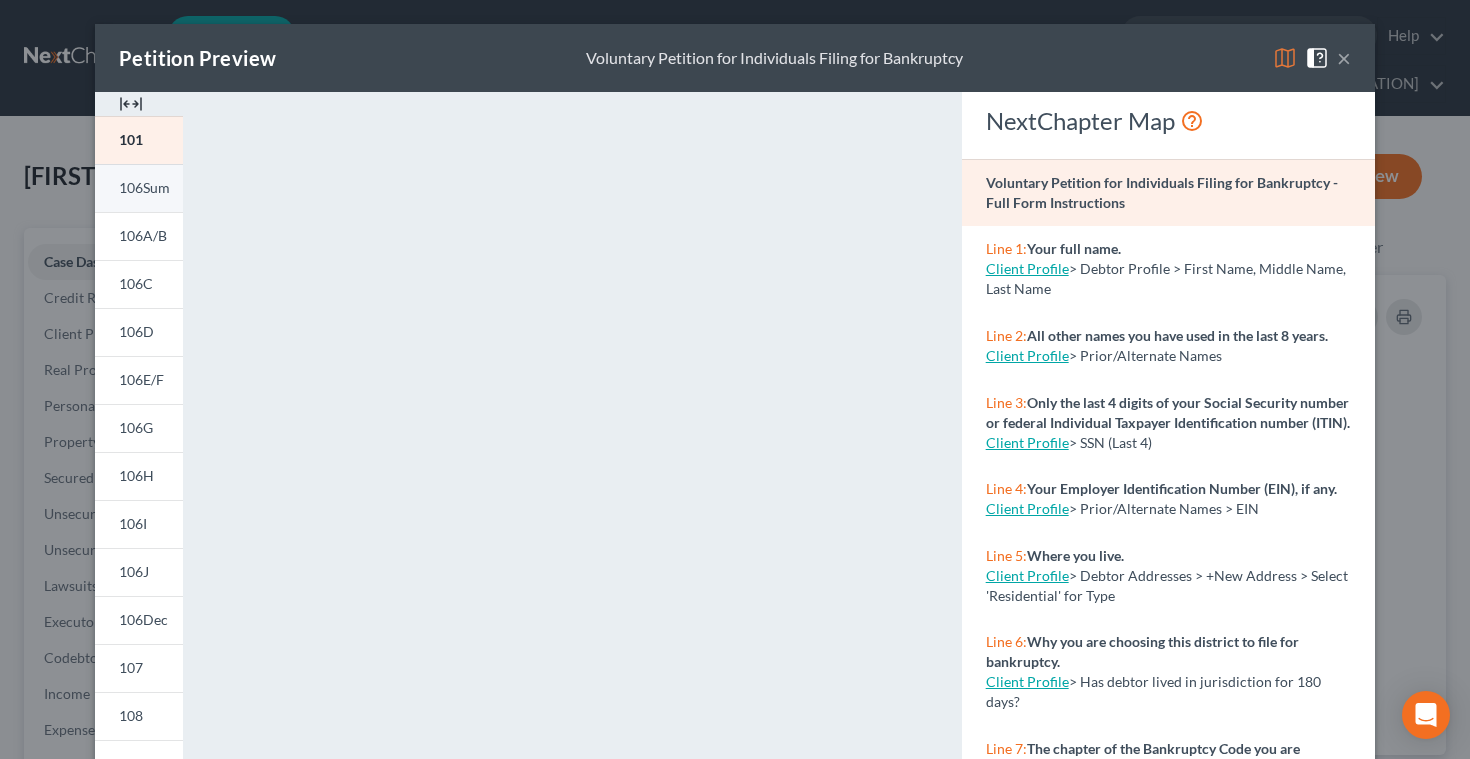 click on "106Sum" at bounding box center [144, 187] 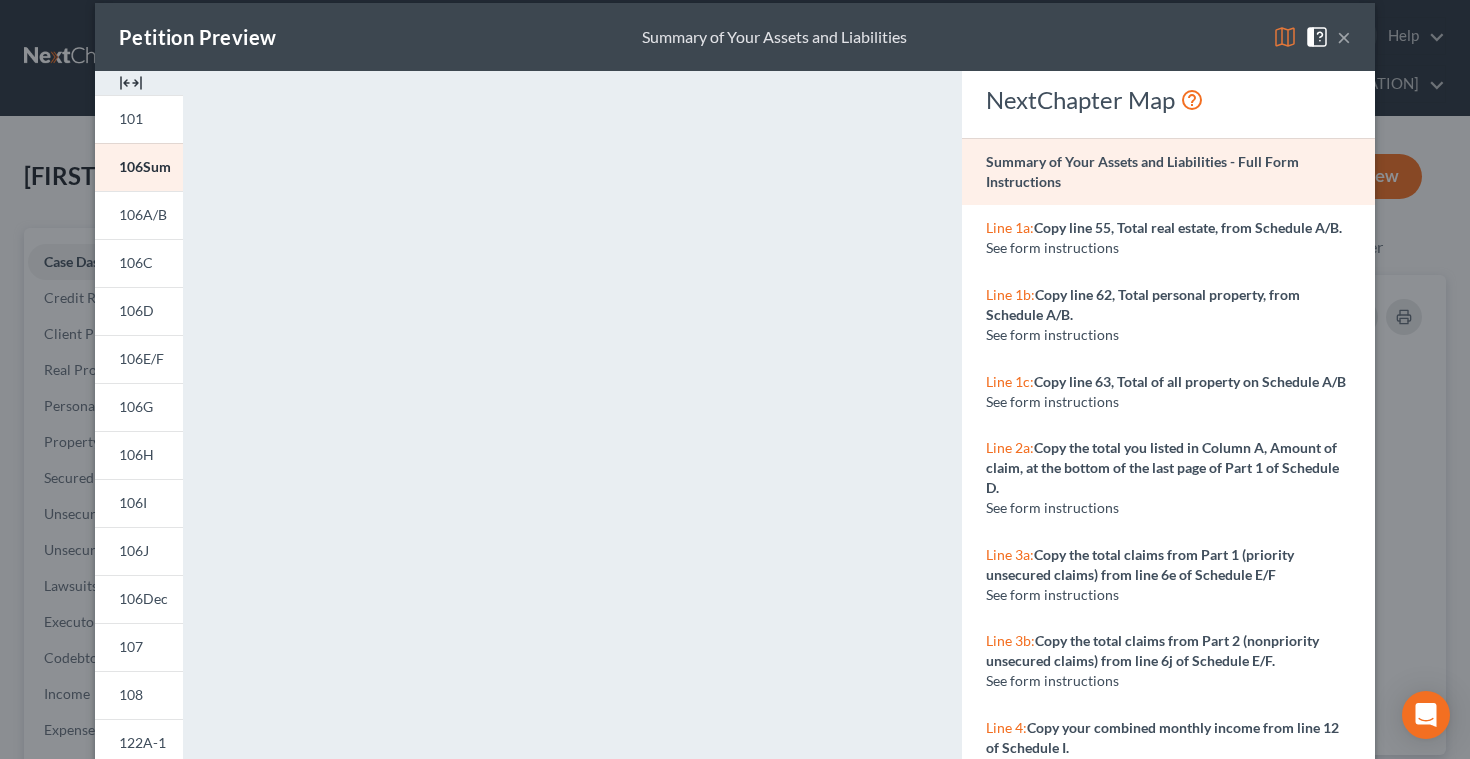 scroll, scrollTop: 0, scrollLeft: 0, axis: both 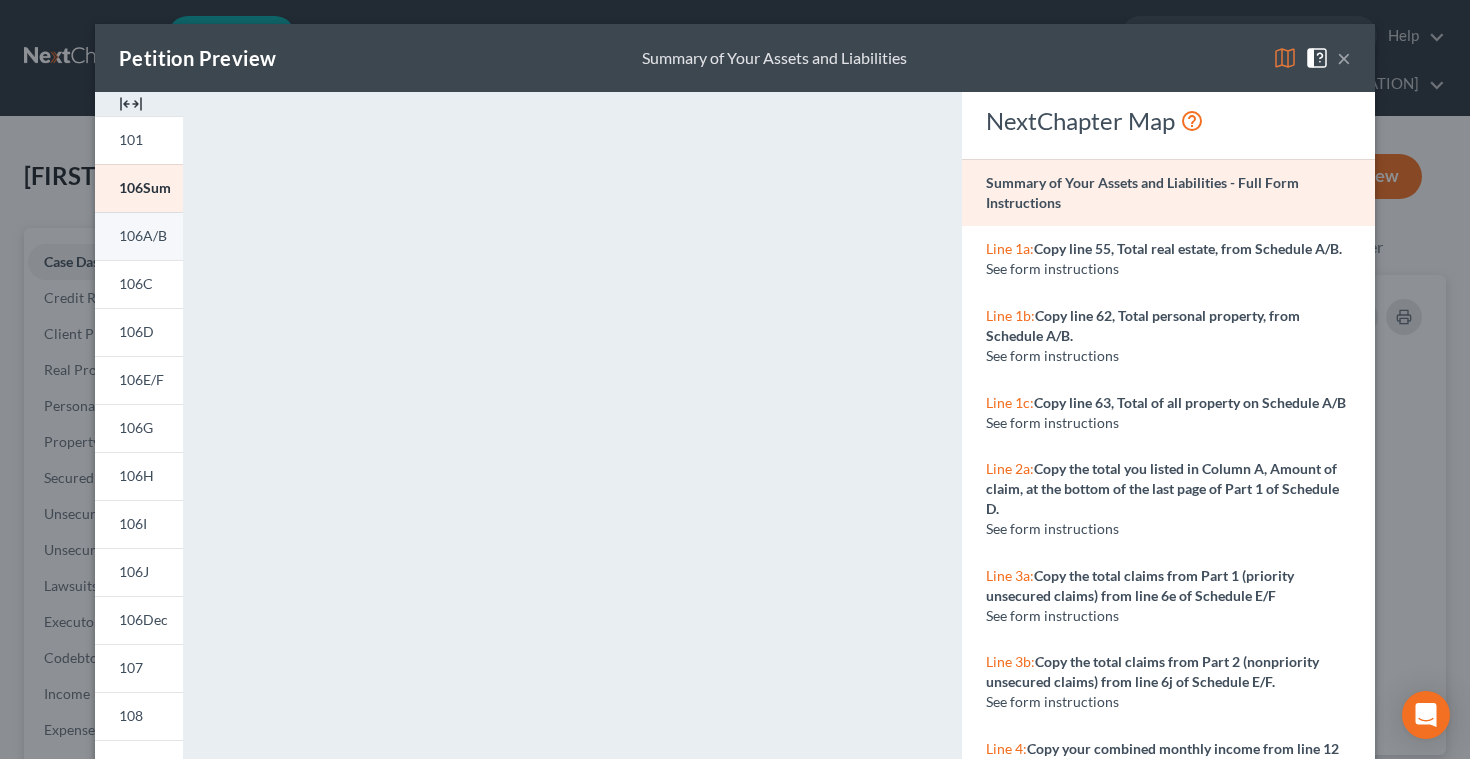 click on "106A/B" at bounding box center [143, 235] 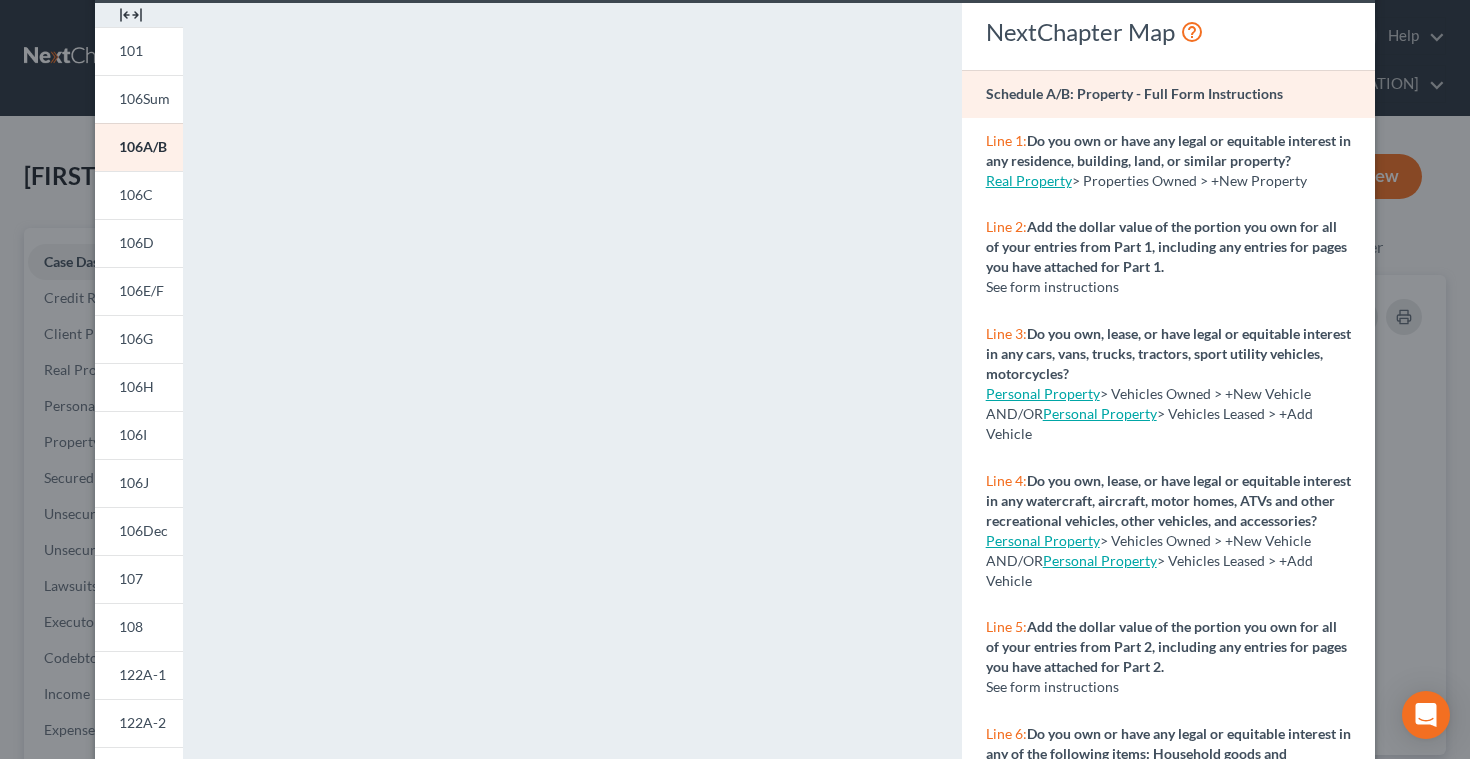 scroll, scrollTop: 0, scrollLeft: 0, axis: both 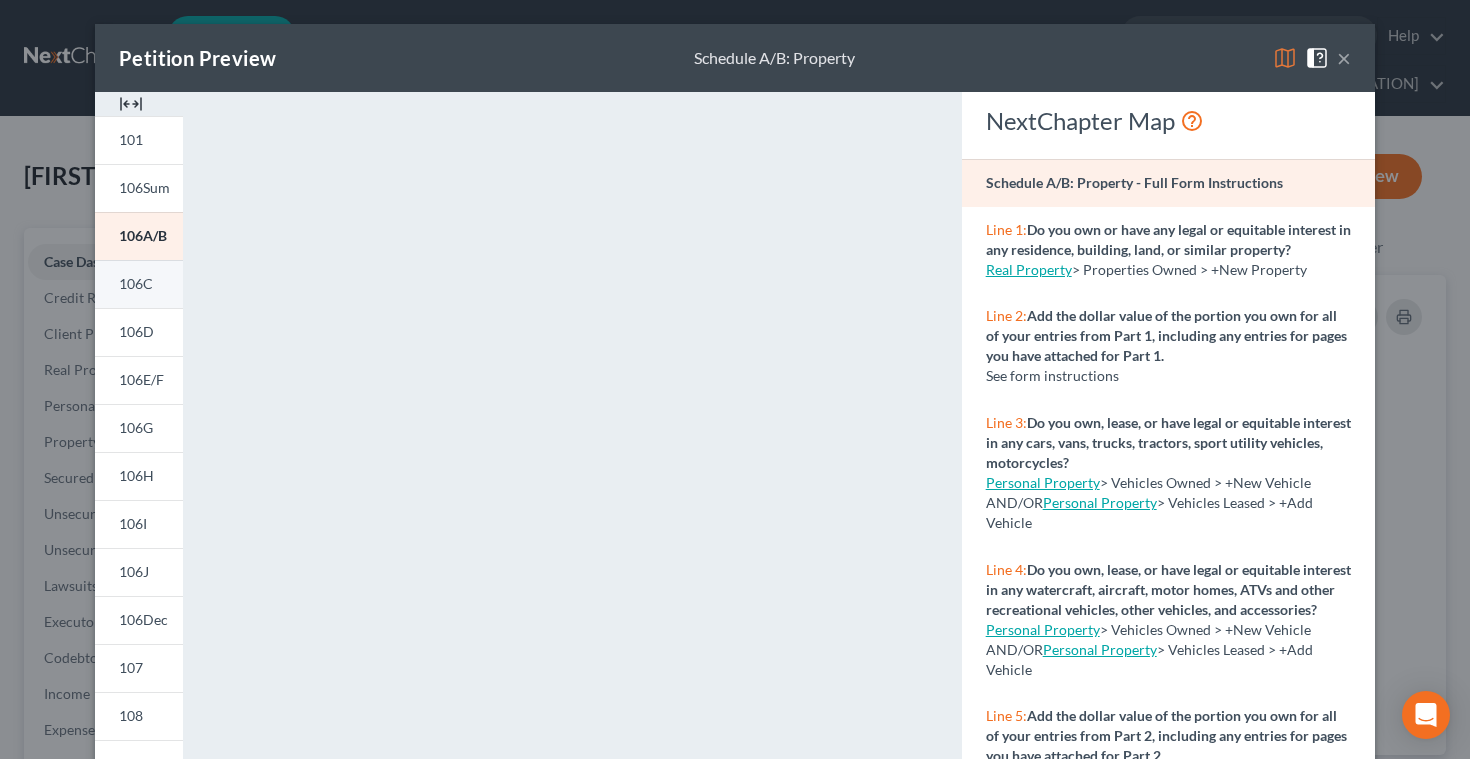 click on "106C" at bounding box center [136, 283] 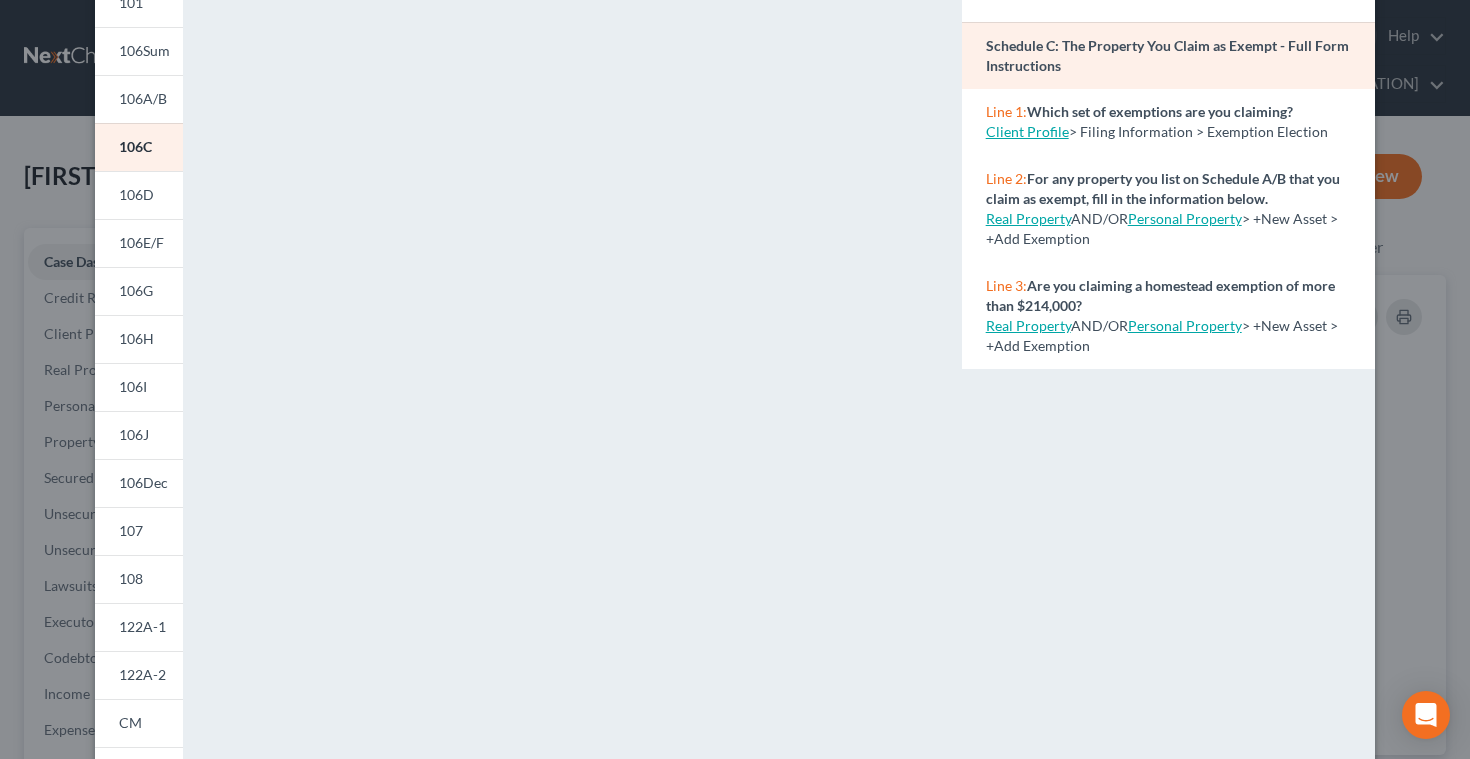 scroll, scrollTop: 0, scrollLeft: 0, axis: both 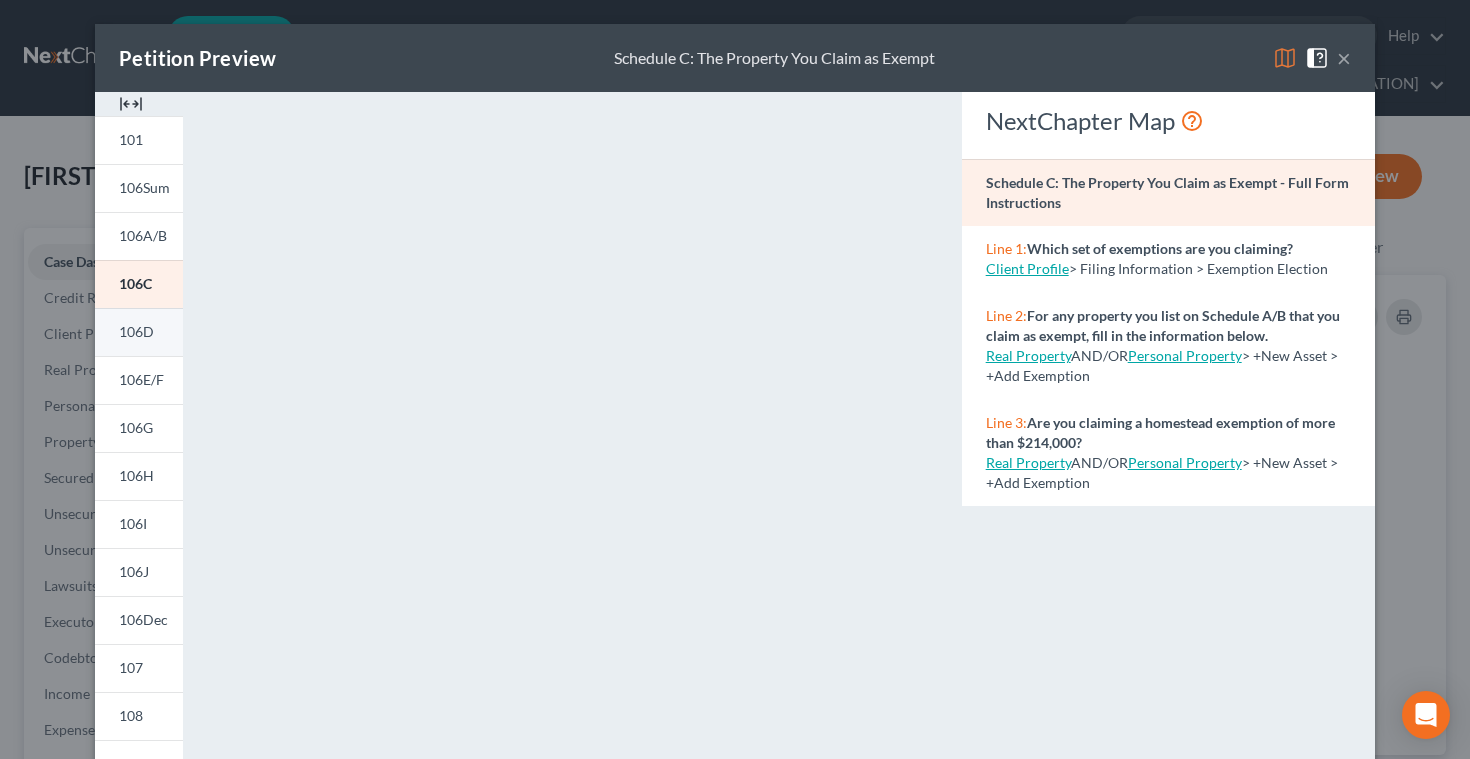 click on "106D" at bounding box center (136, 331) 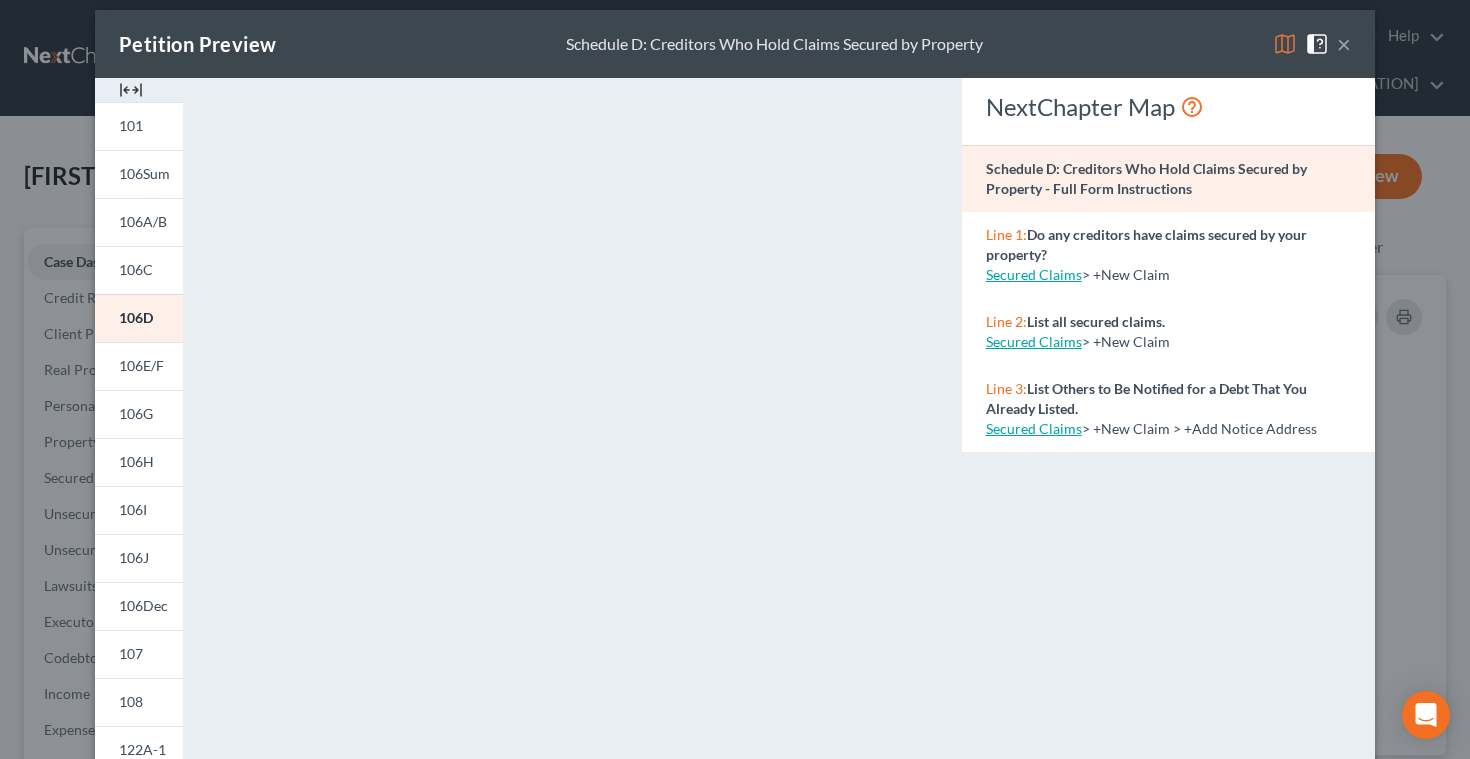 scroll, scrollTop: 0, scrollLeft: 0, axis: both 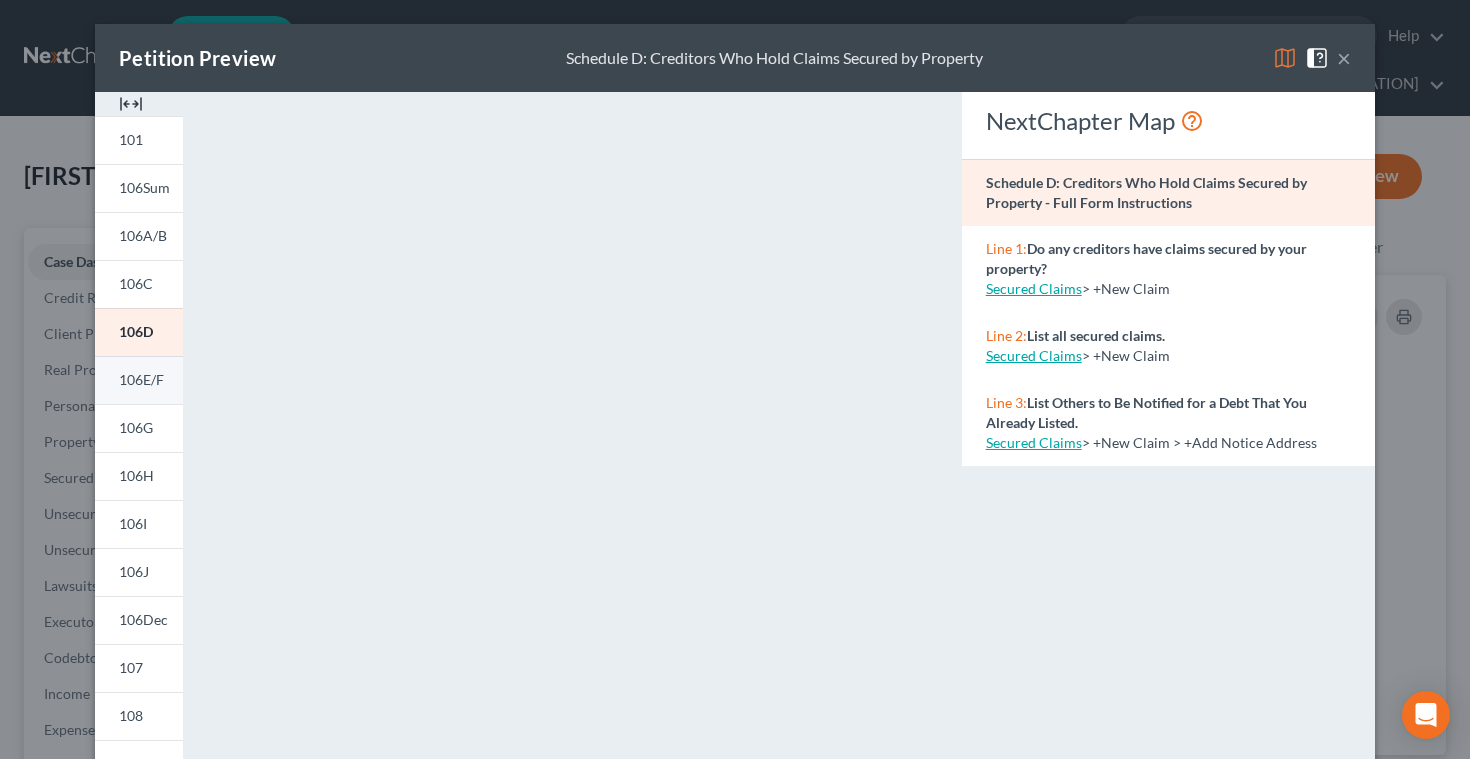 click on "106E/F" at bounding box center (141, 379) 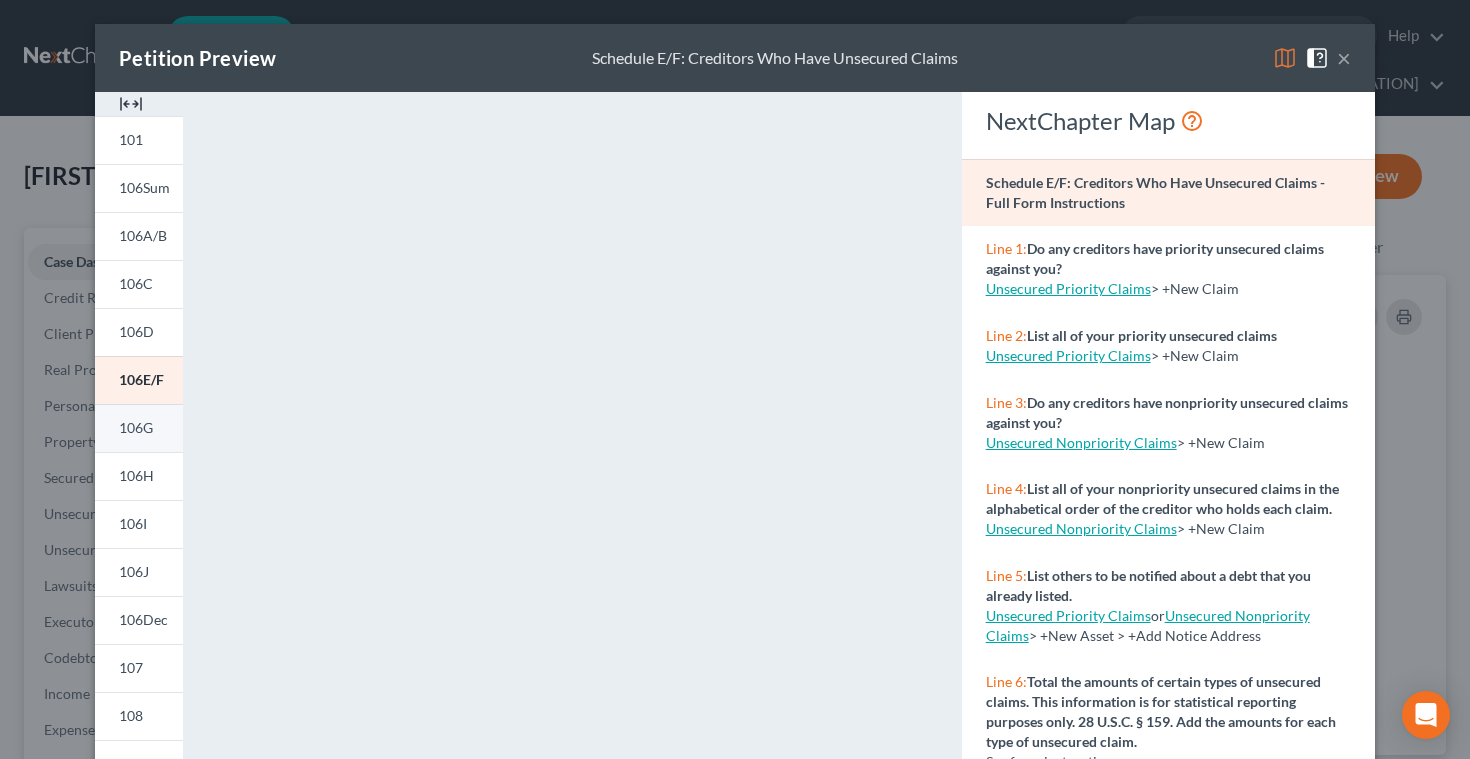 click on "106G" at bounding box center (136, 427) 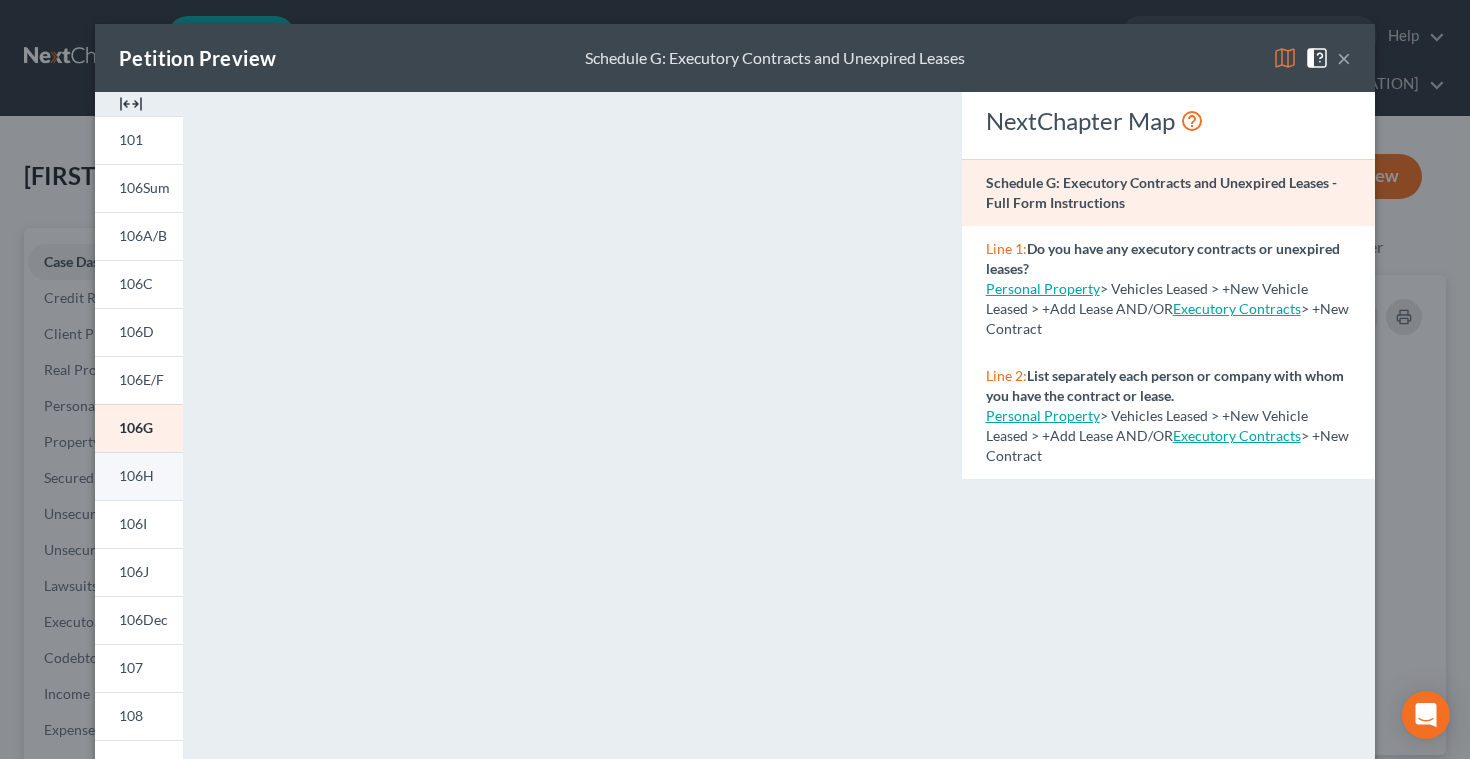 click on "106H" at bounding box center (136, 475) 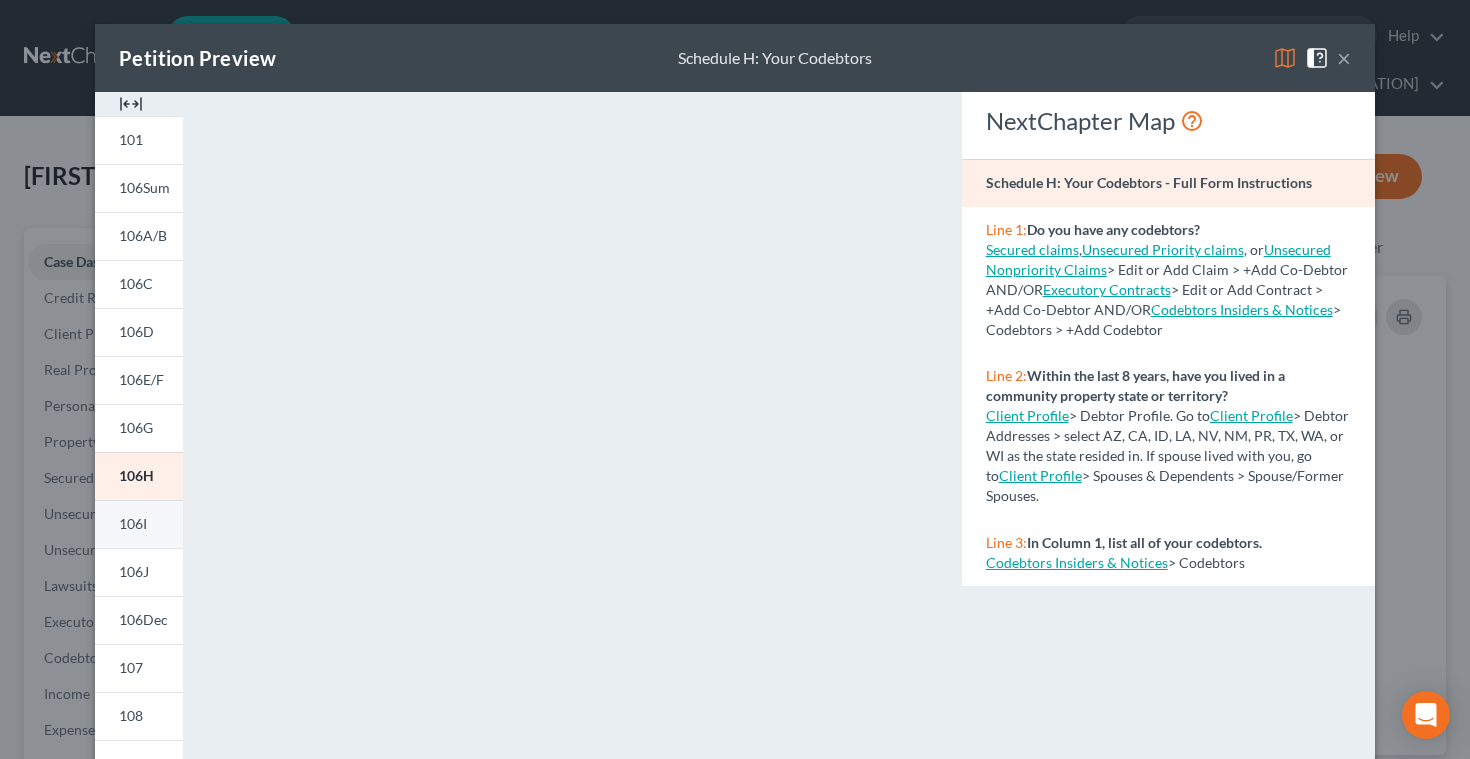 click on "106I" at bounding box center (133, 523) 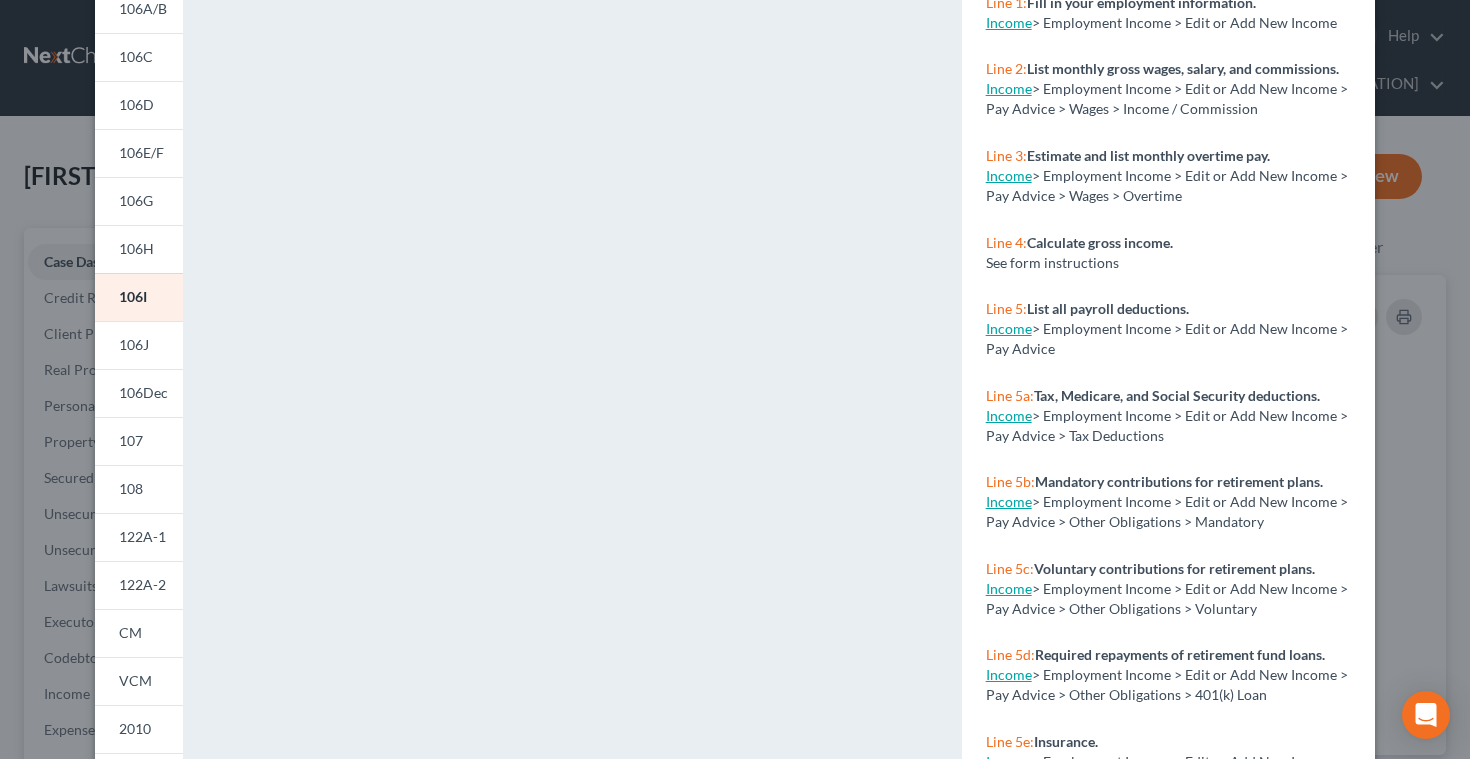 scroll, scrollTop: 368, scrollLeft: 0, axis: vertical 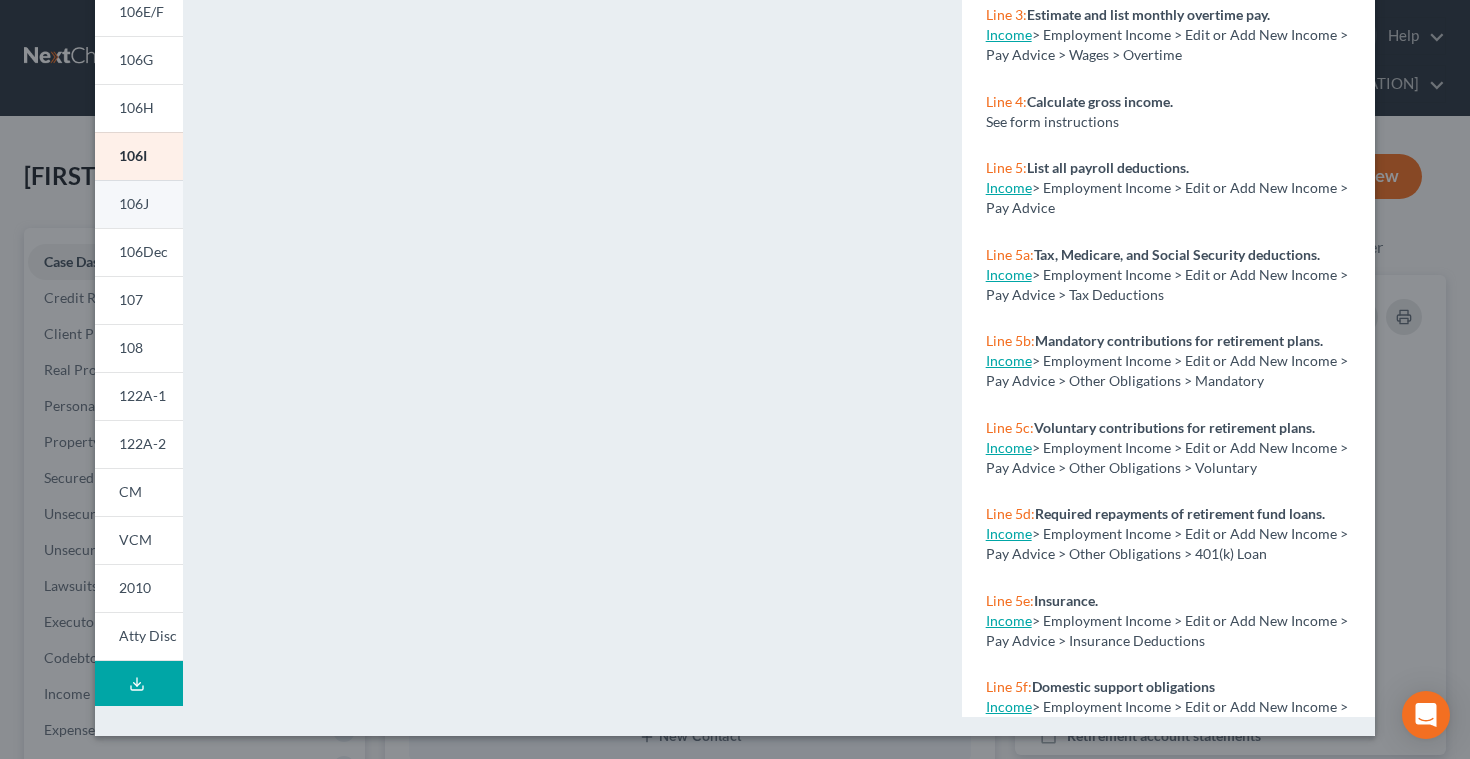 click on "106J" at bounding box center (134, 203) 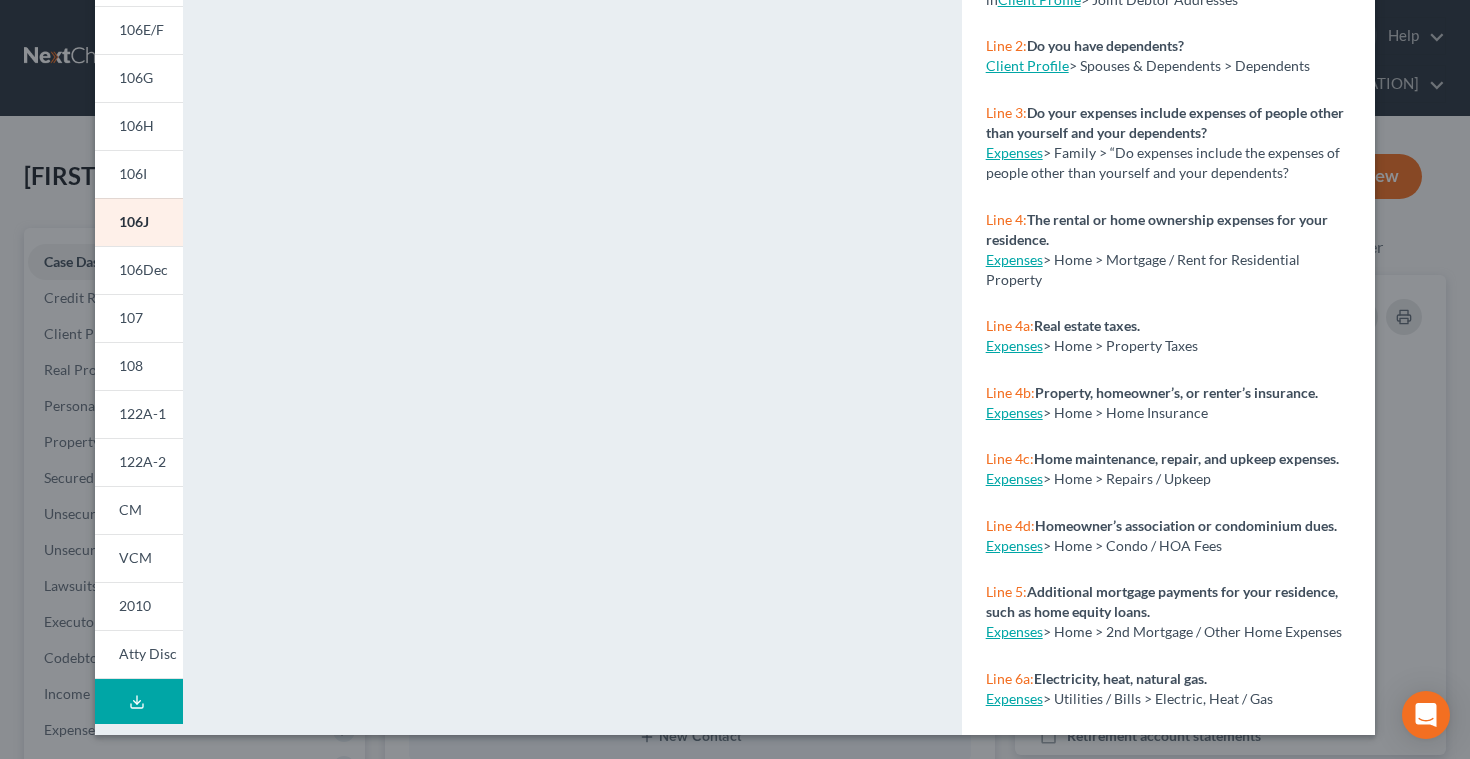 scroll, scrollTop: 368, scrollLeft: 0, axis: vertical 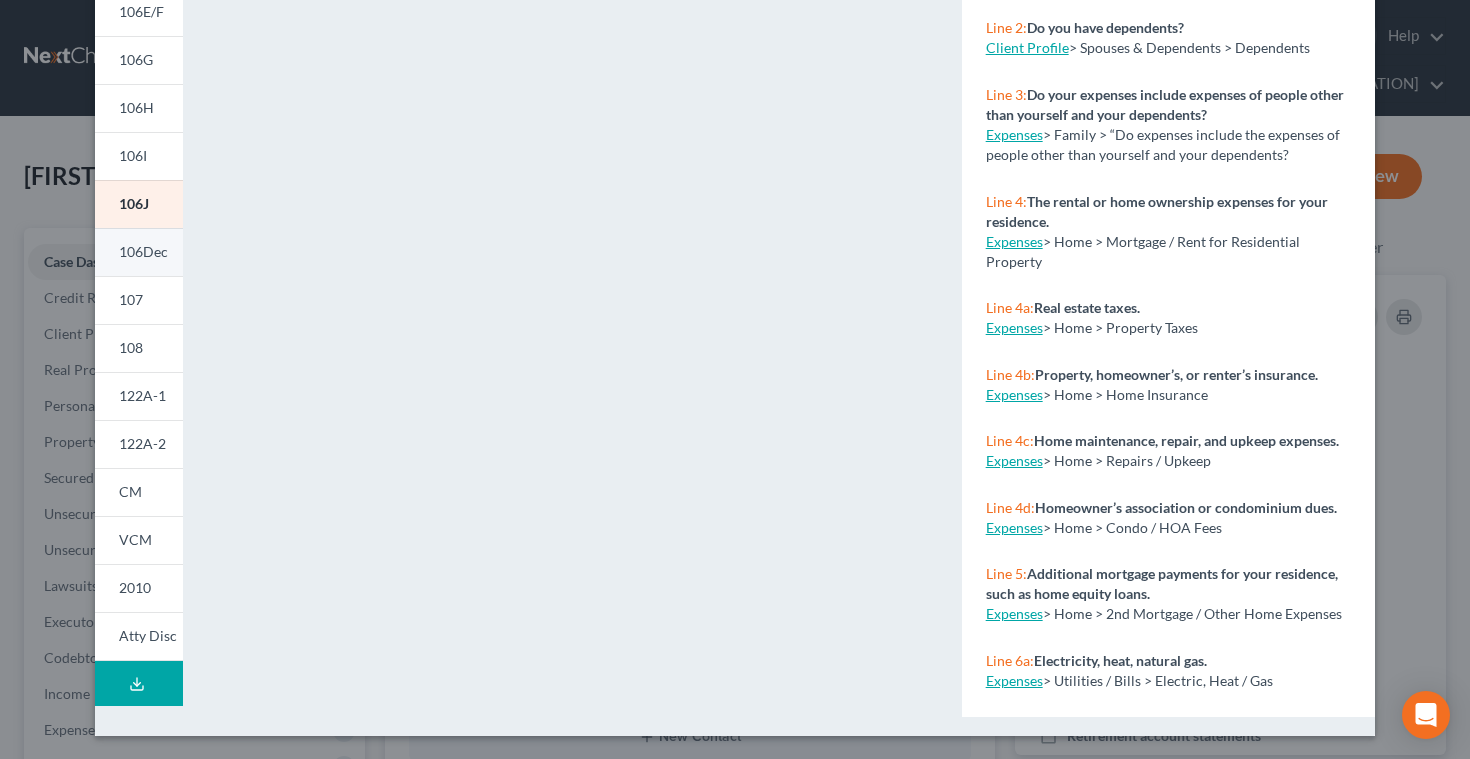 click on "106Dec" at bounding box center [143, 251] 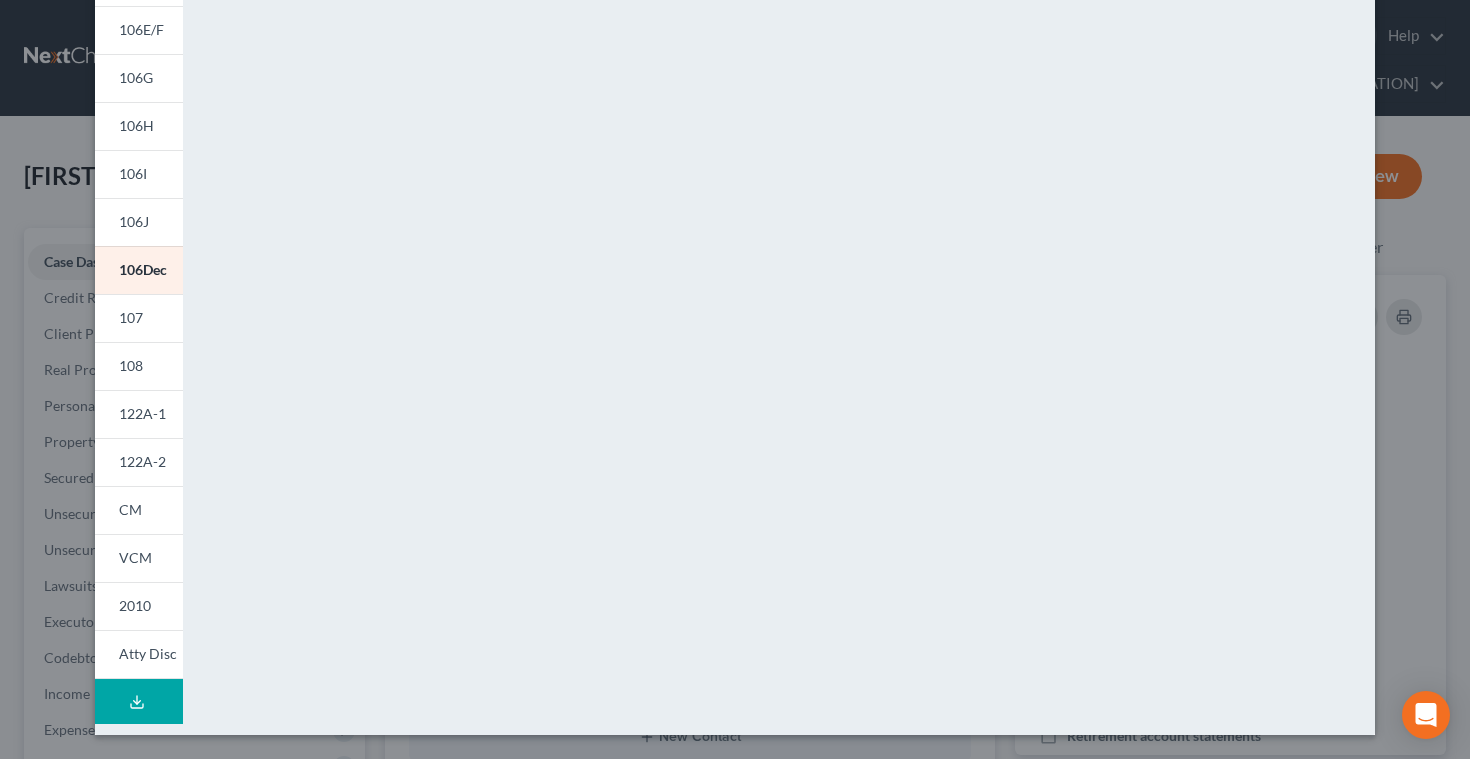 scroll, scrollTop: 368, scrollLeft: 0, axis: vertical 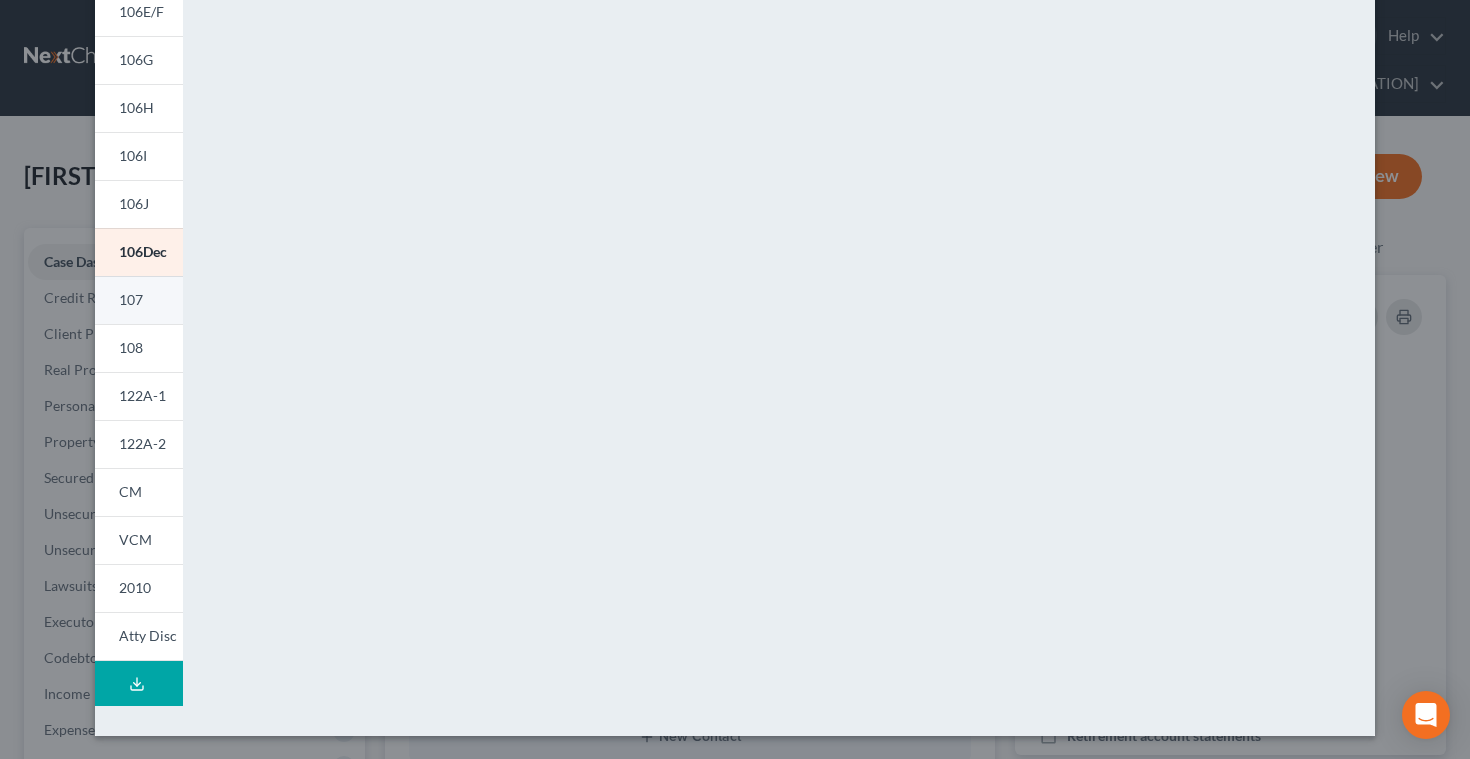 click on "107" at bounding box center [131, 299] 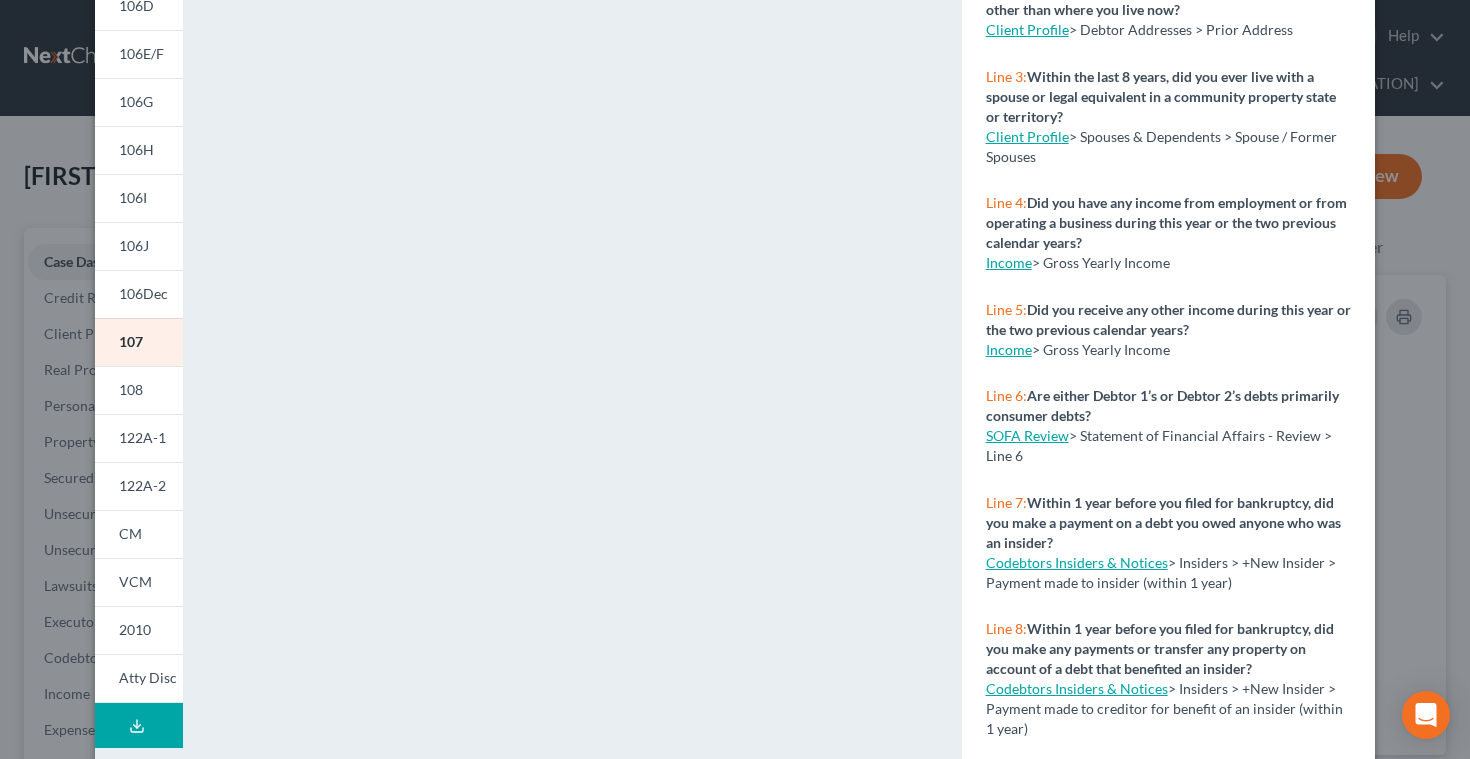 scroll, scrollTop: 368, scrollLeft: 0, axis: vertical 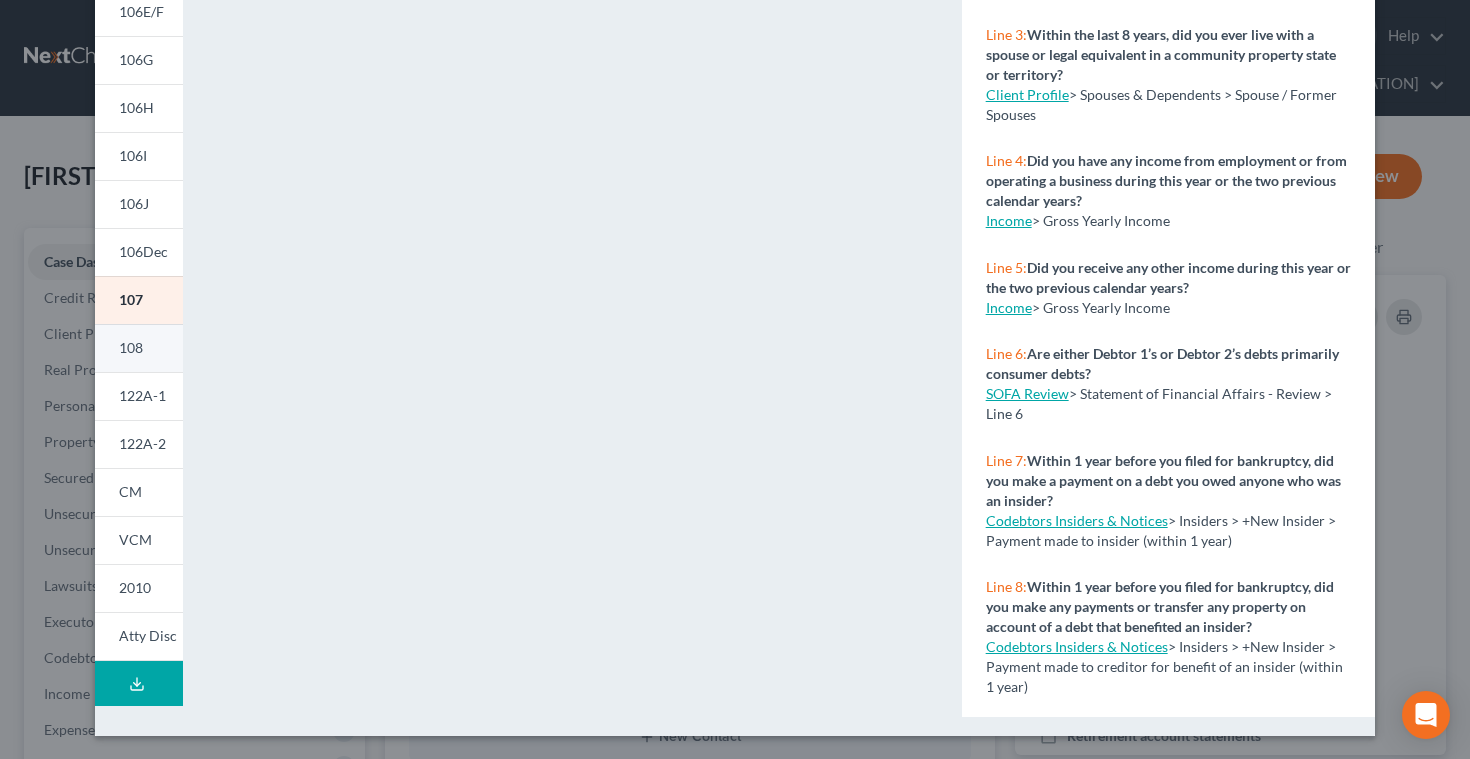 click on "108" at bounding box center [131, 347] 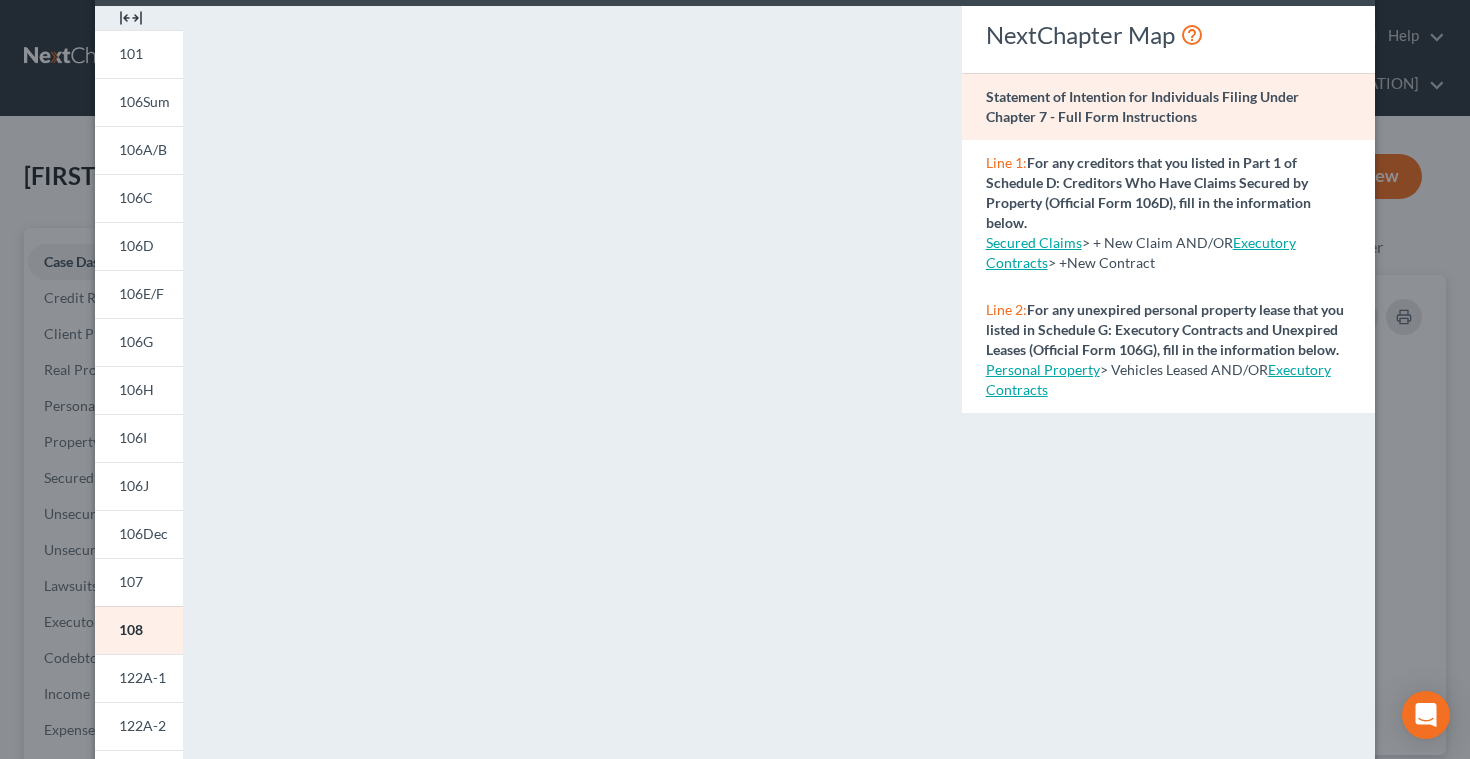 scroll, scrollTop: 79, scrollLeft: 0, axis: vertical 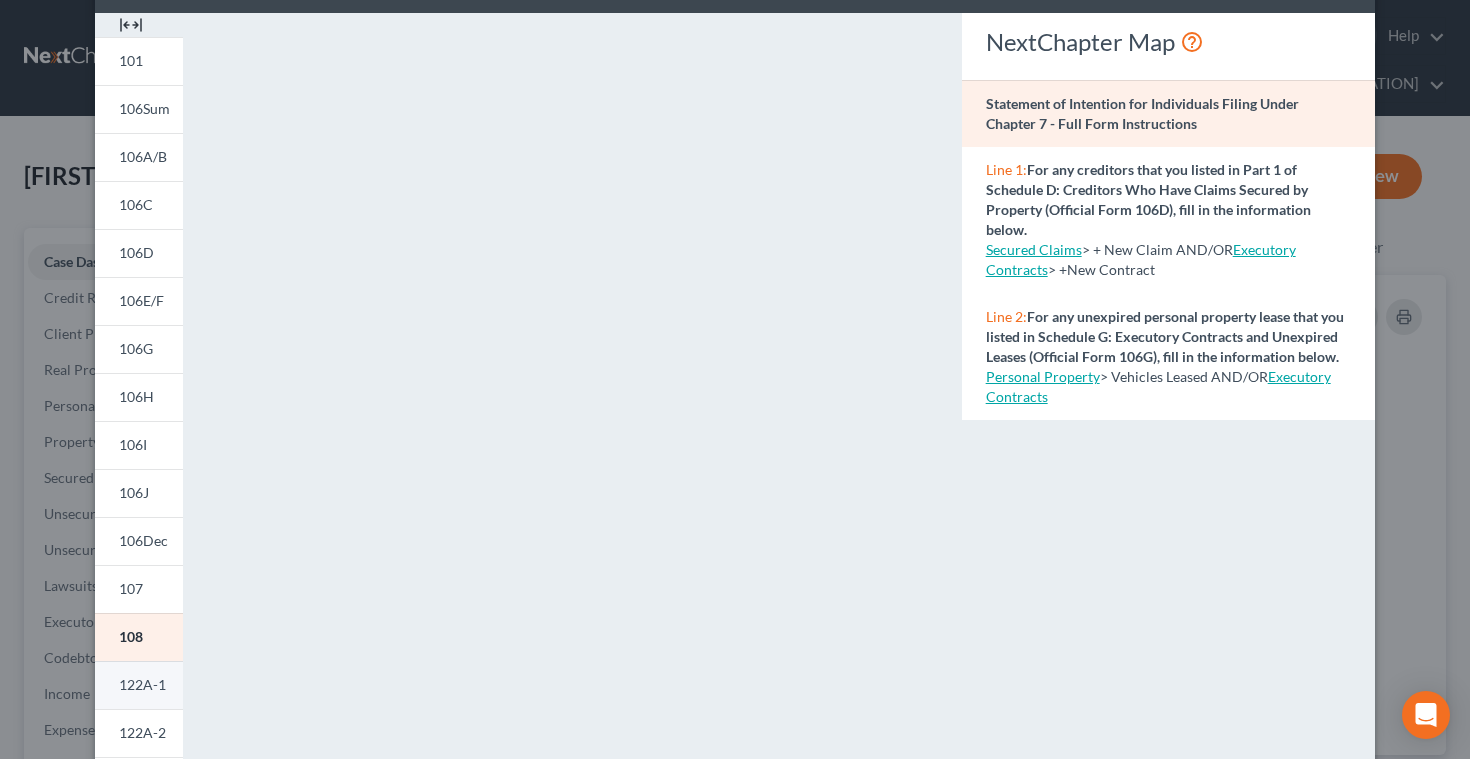 click on "122A-1" at bounding box center [142, 684] 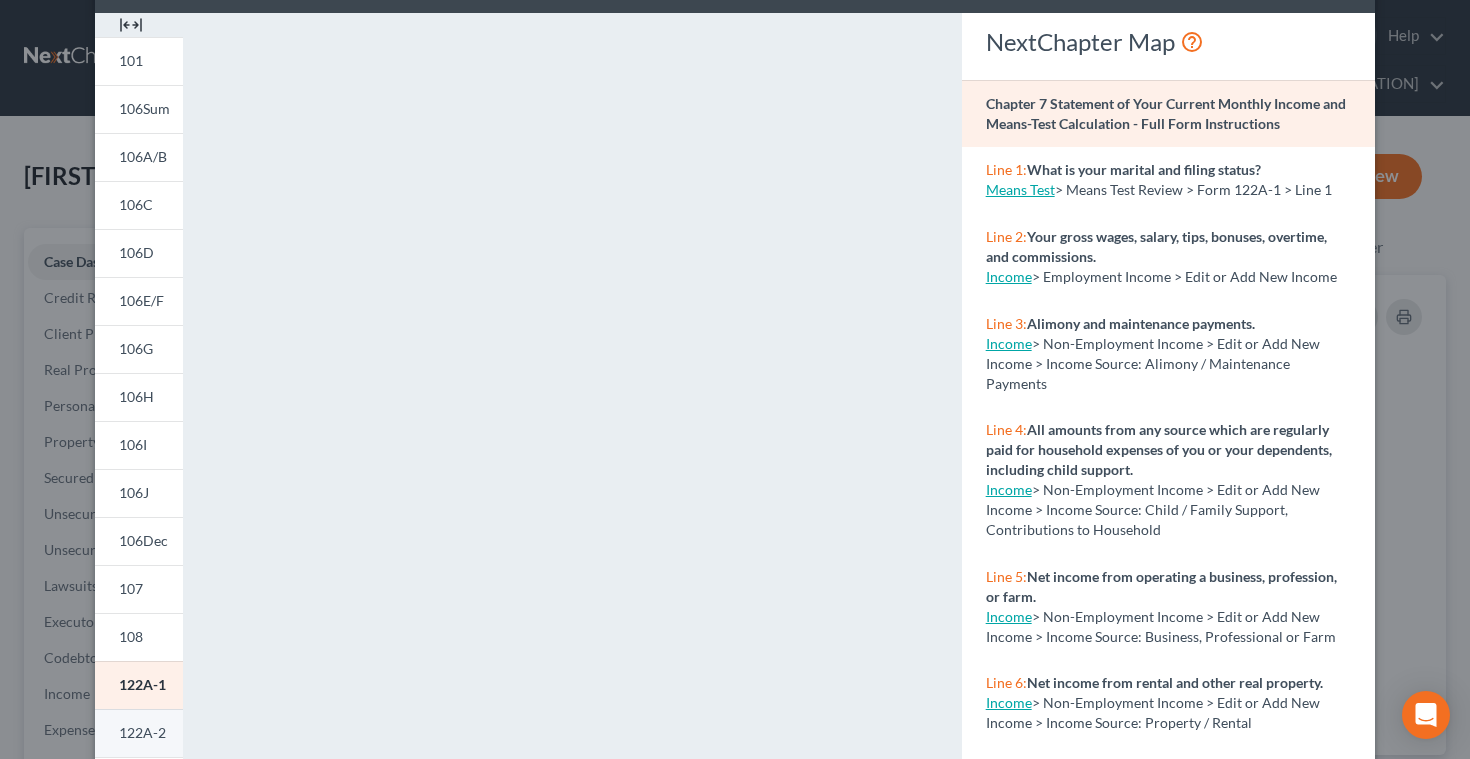 click on "122A-2" at bounding box center [139, 733] 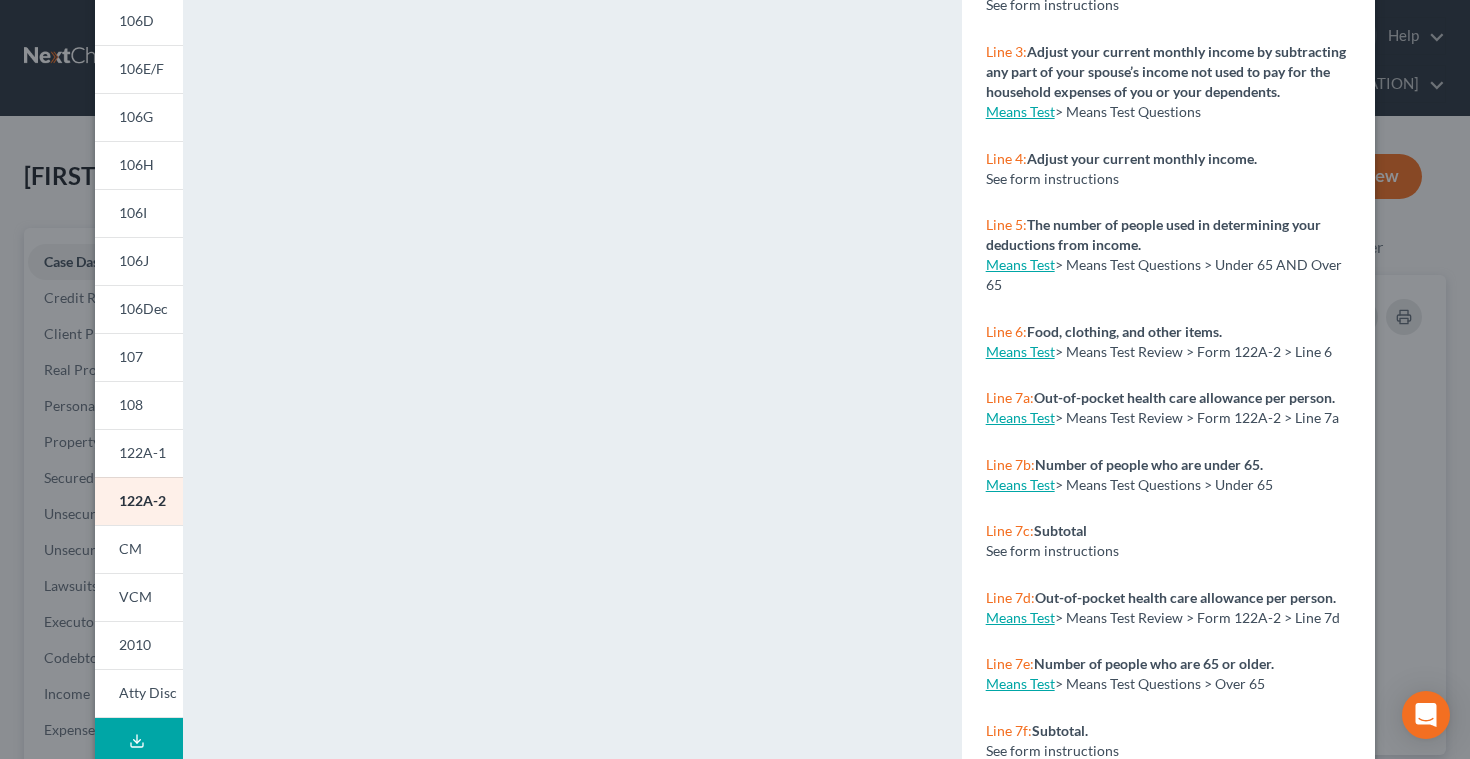 scroll, scrollTop: 318, scrollLeft: 0, axis: vertical 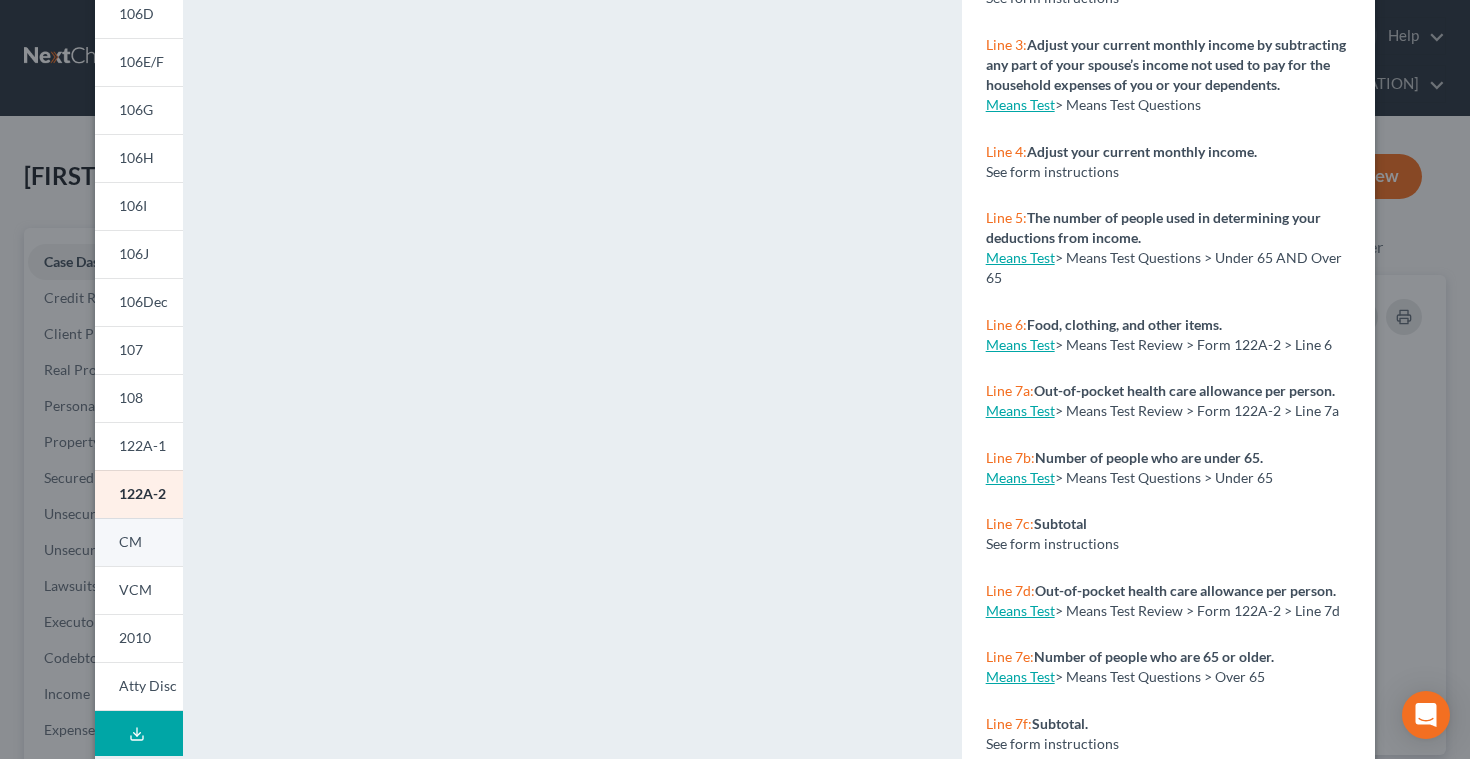 click on "CM" at bounding box center [130, 541] 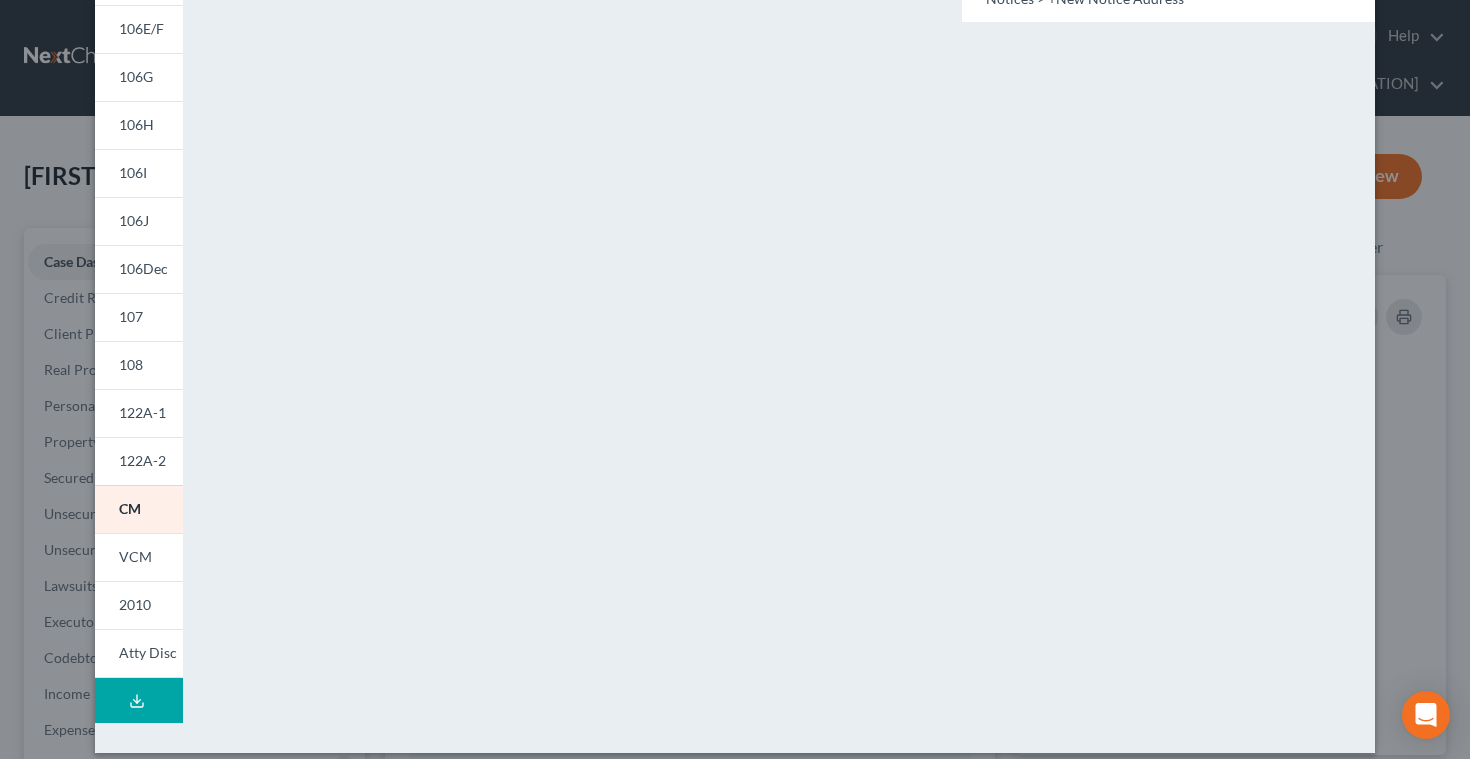 scroll, scrollTop: 368, scrollLeft: 0, axis: vertical 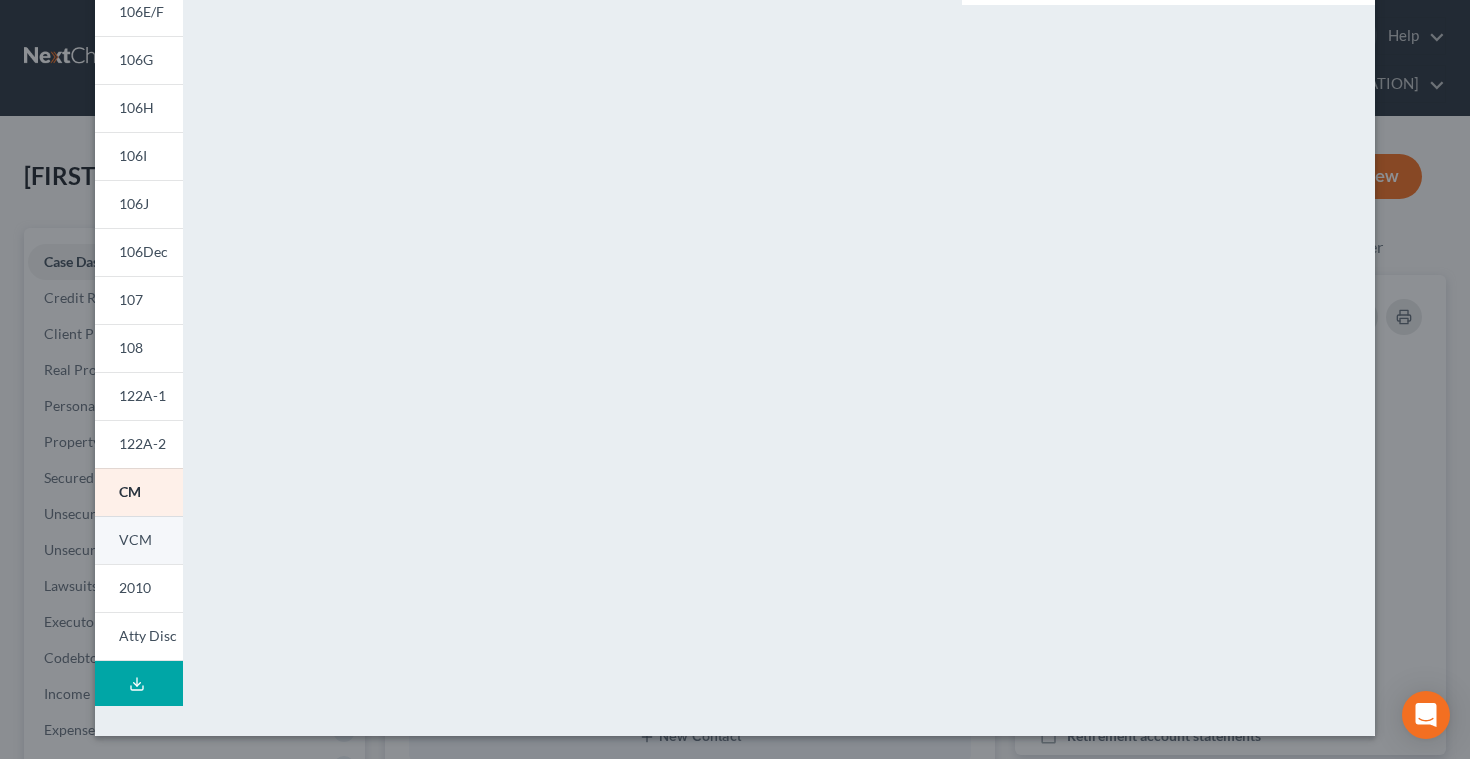 click on "VCM" at bounding box center [135, 539] 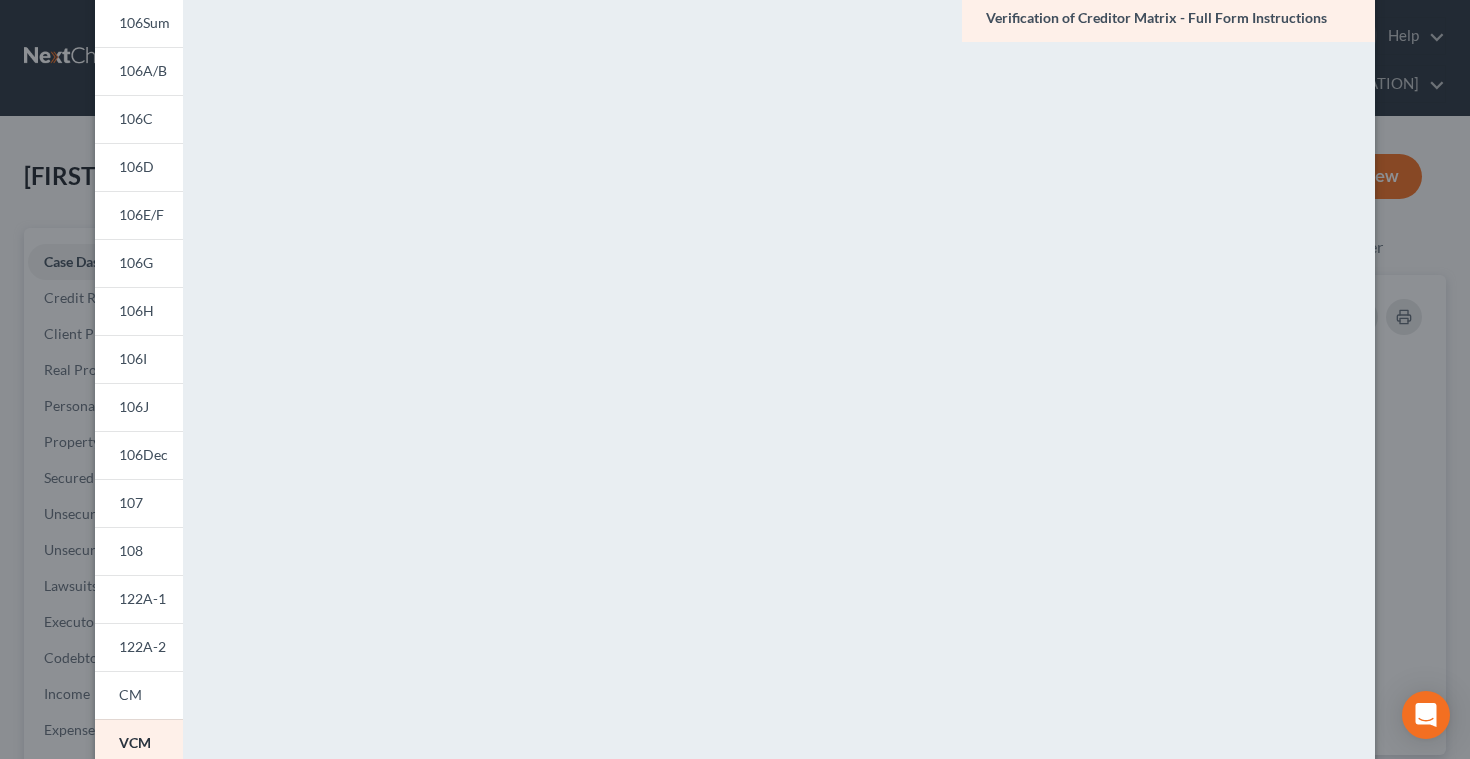 scroll, scrollTop: 368, scrollLeft: 0, axis: vertical 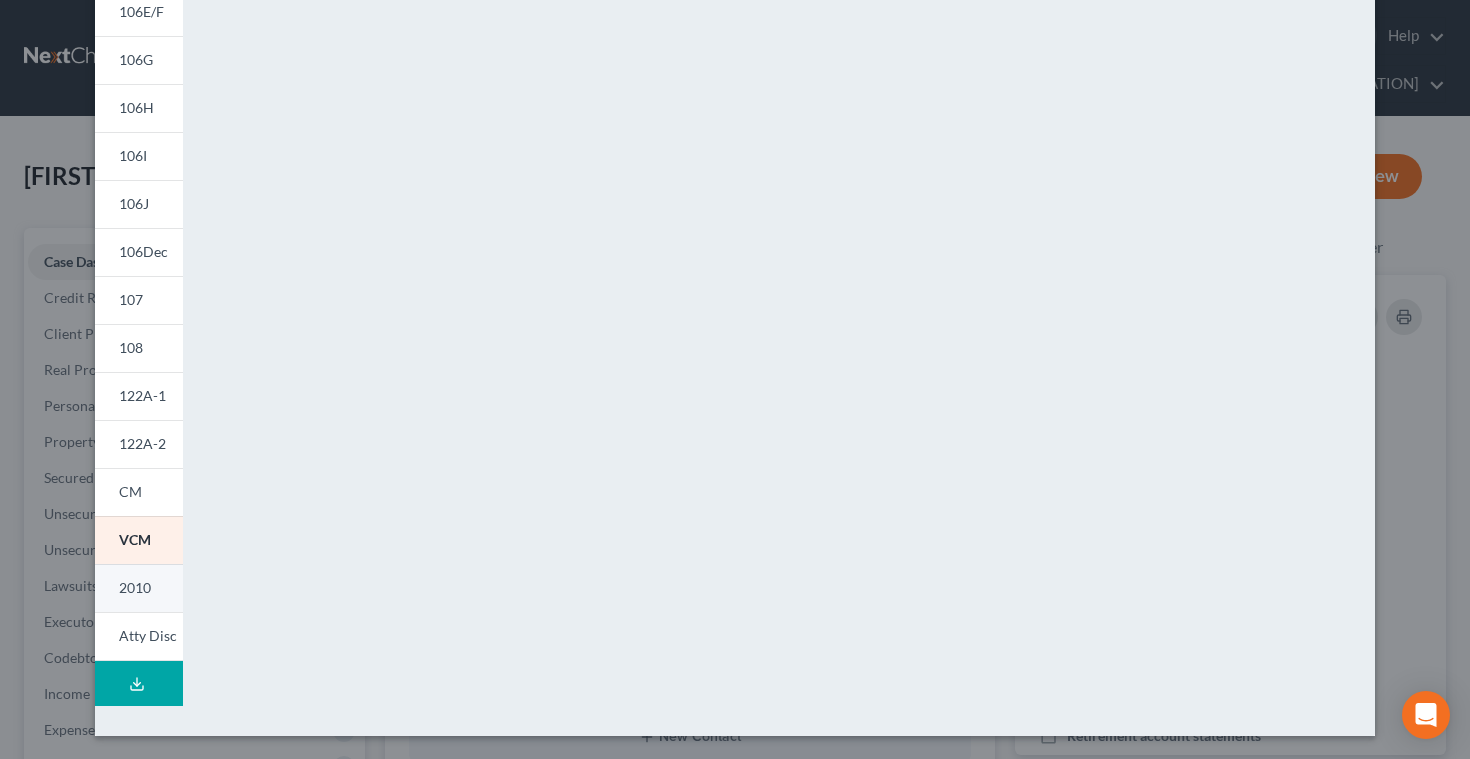 click on "2010" at bounding box center (135, 587) 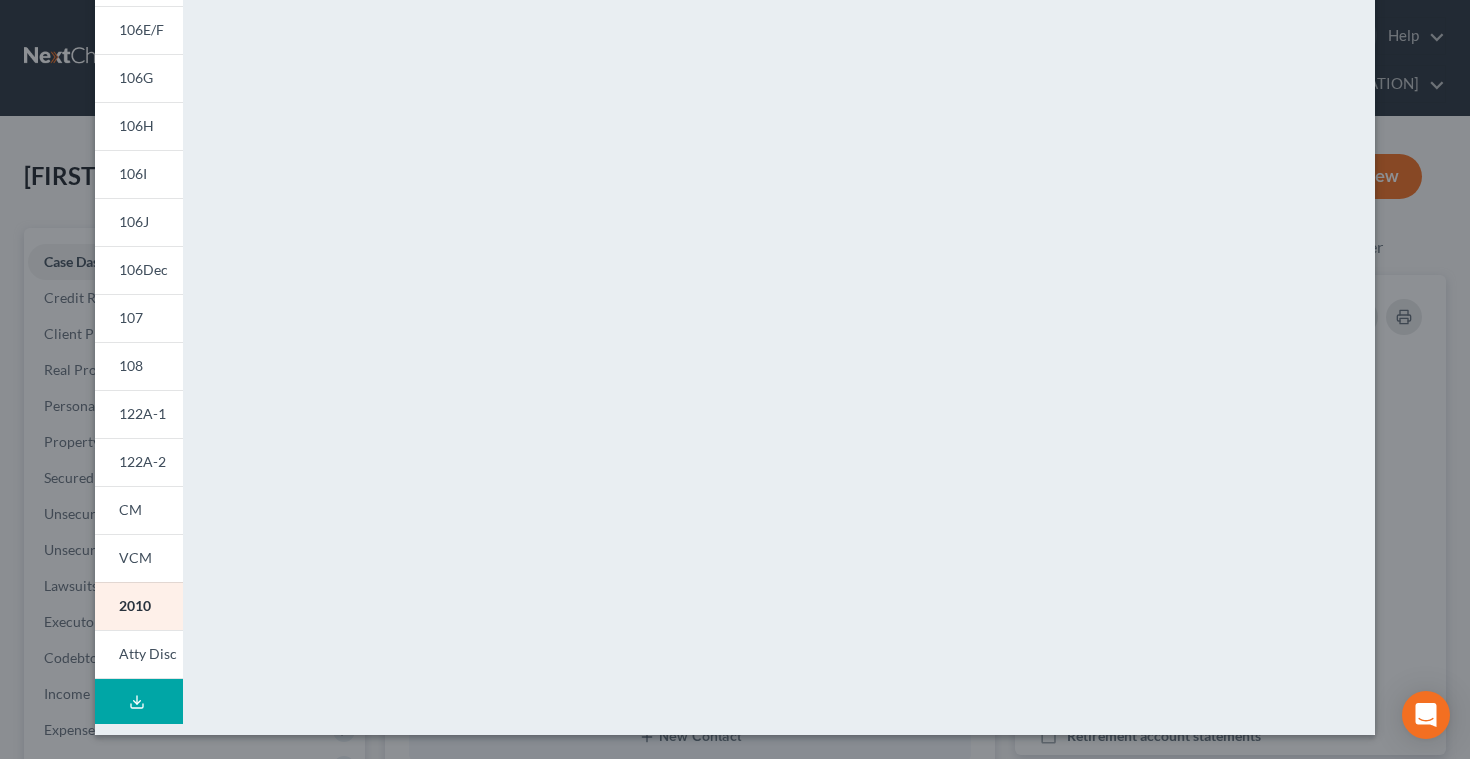 scroll, scrollTop: 368, scrollLeft: 0, axis: vertical 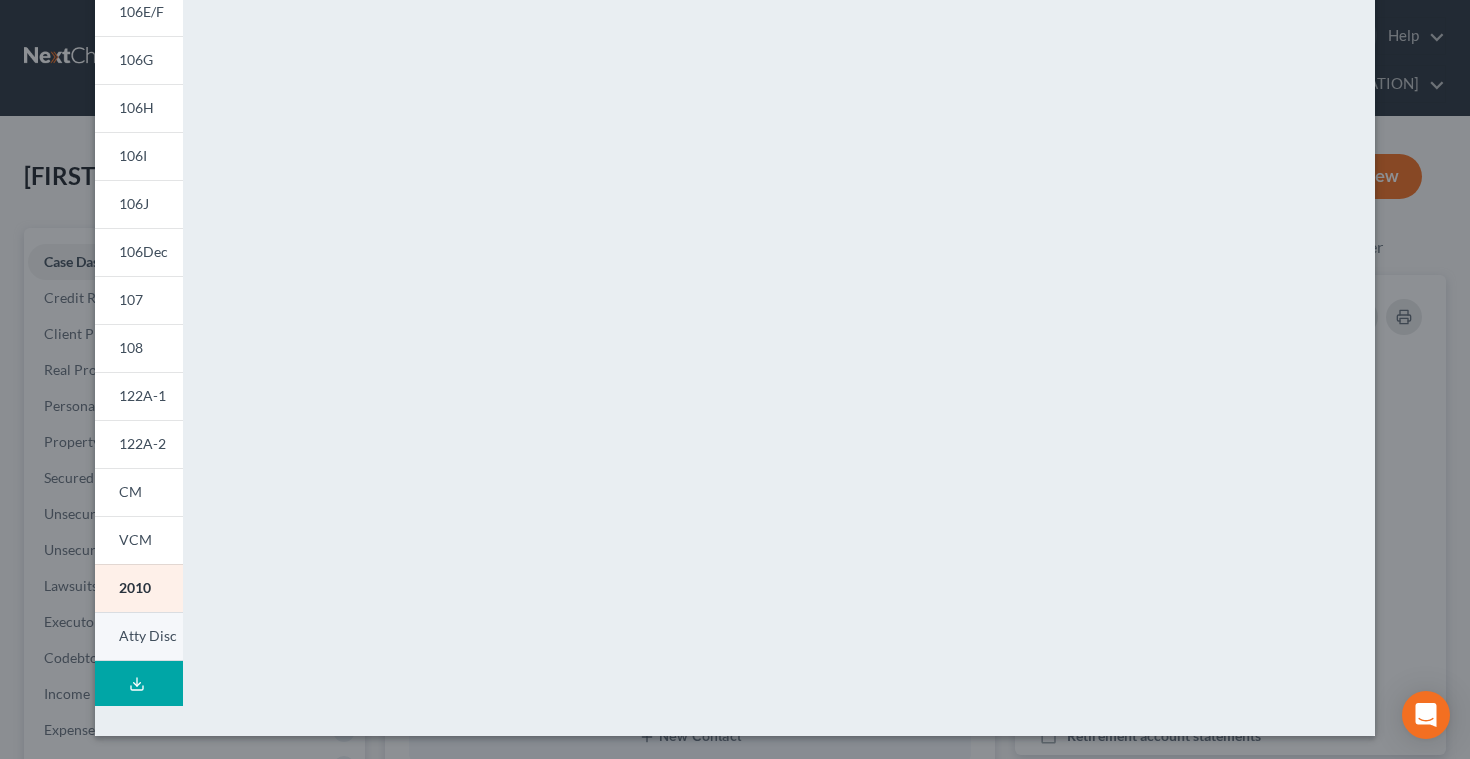 click on "Atty Disc" at bounding box center (148, 635) 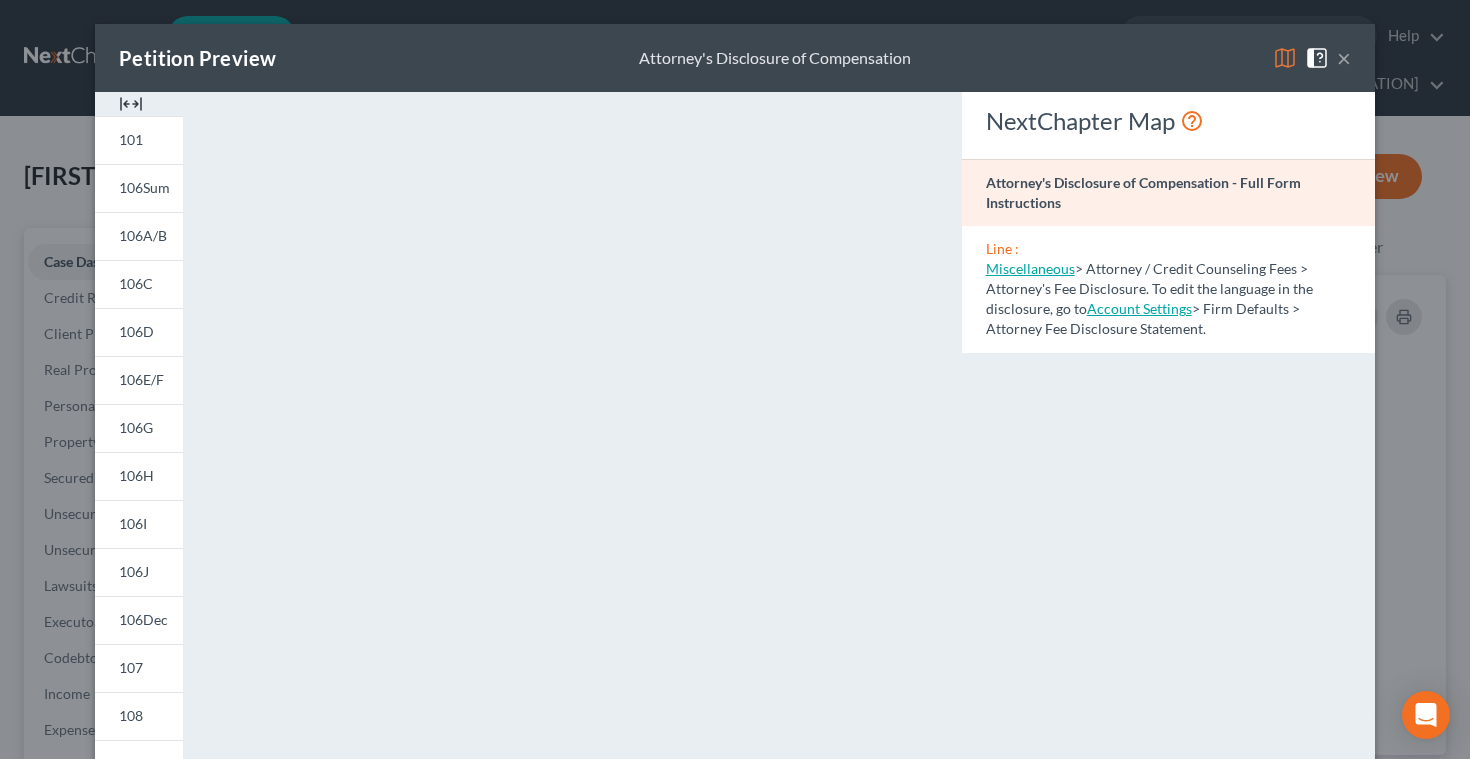scroll, scrollTop: 368, scrollLeft: 0, axis: vertical 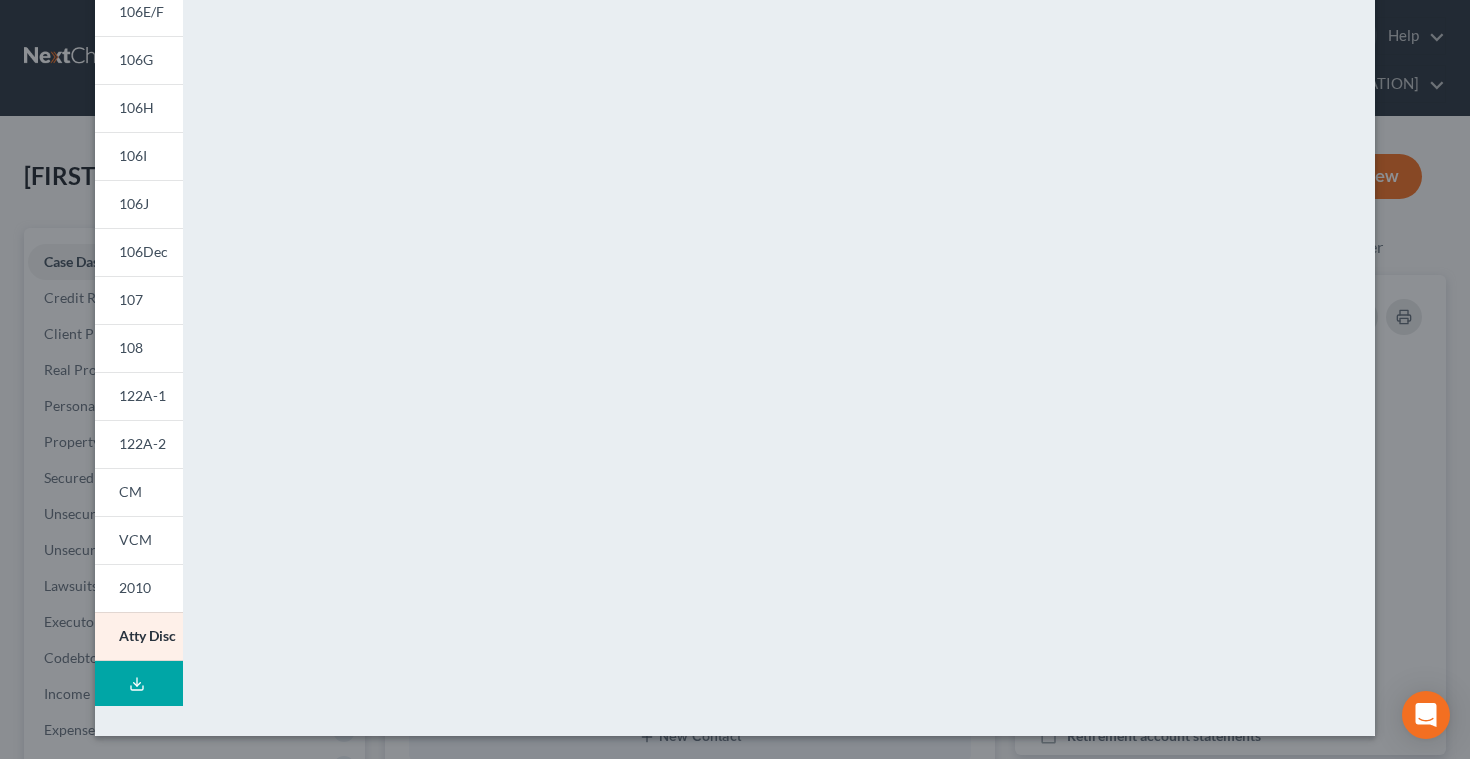 click on "Download Draft" at bounding box center [139, 683] 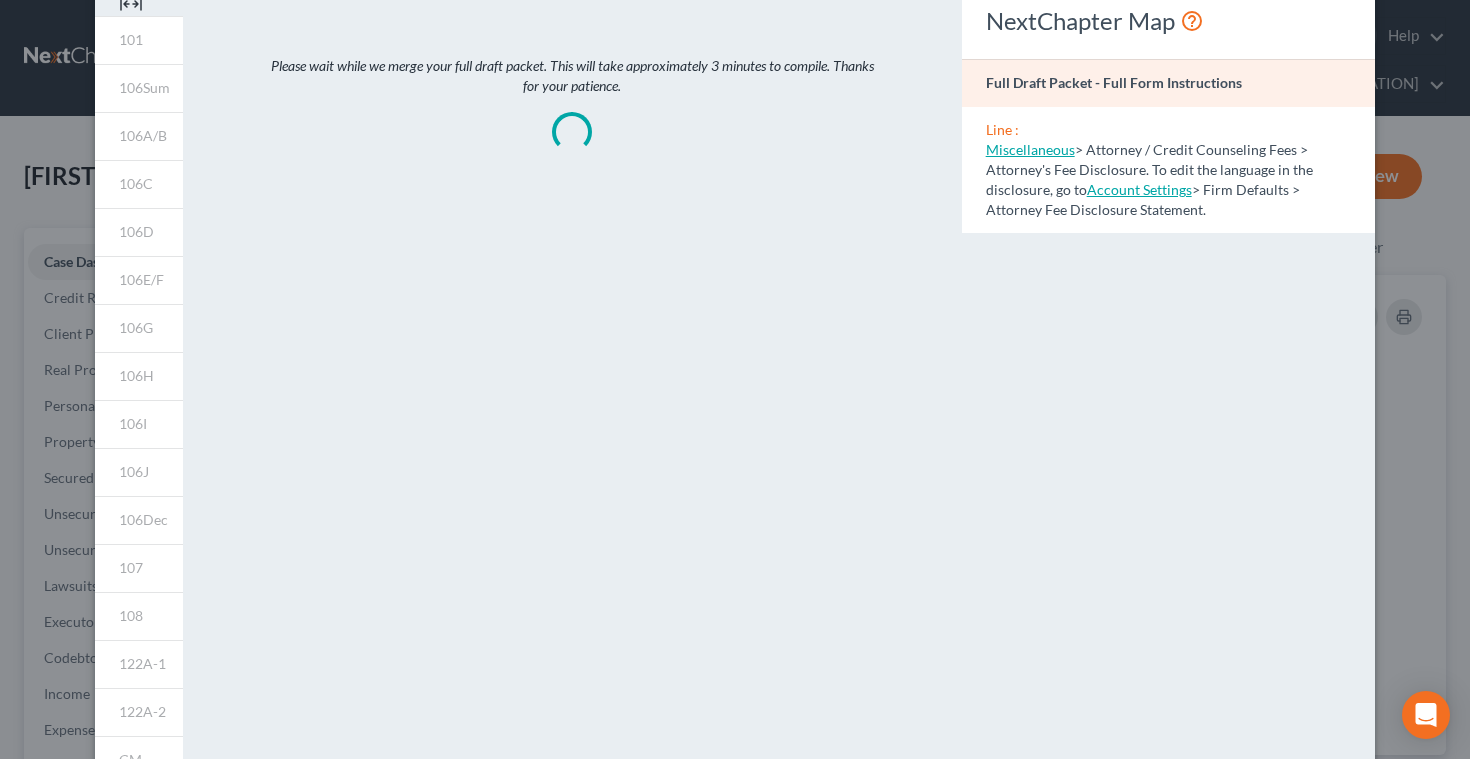 scroll, scrollTop: 0, scrollLeft: 0, axis: both 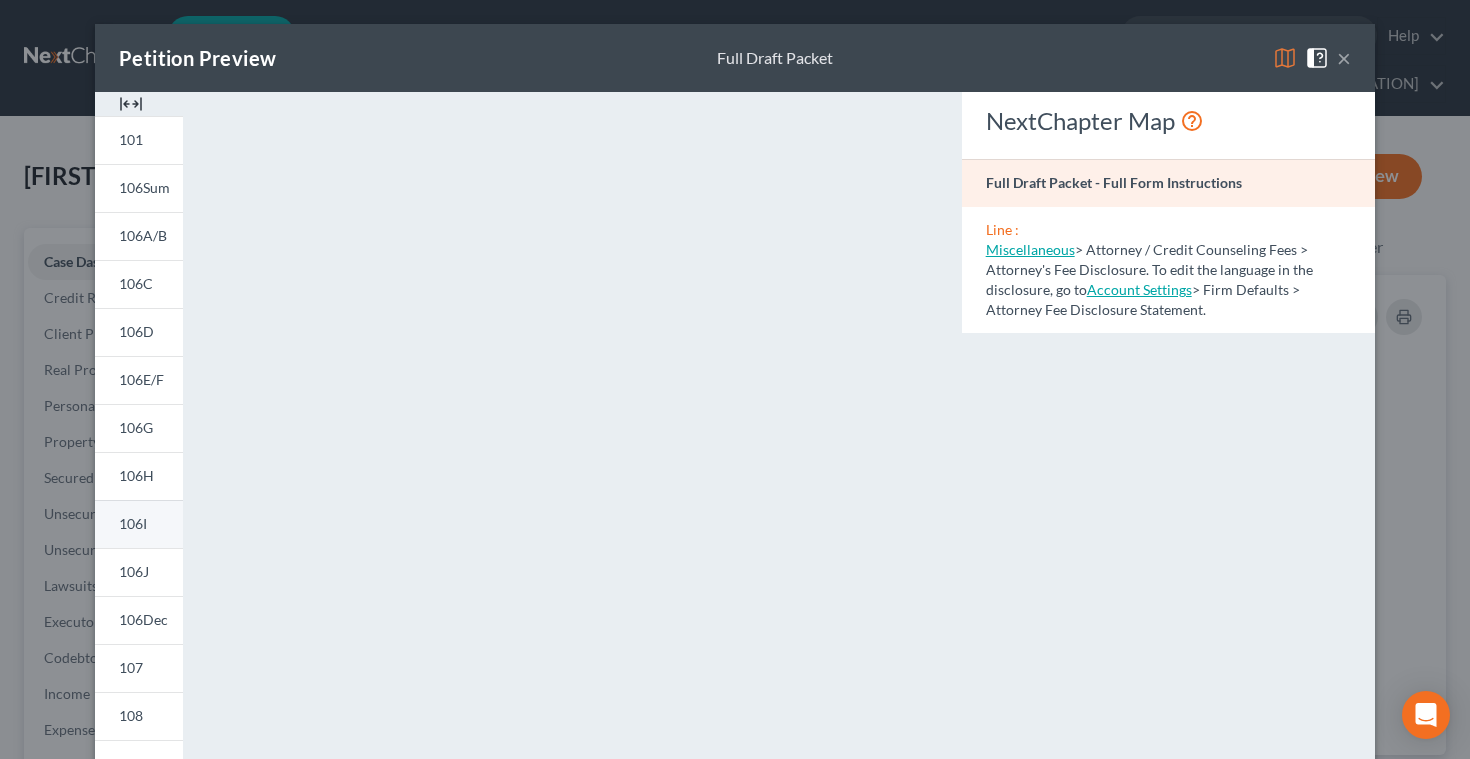 click on "106I" at bounding box center [133, 523] 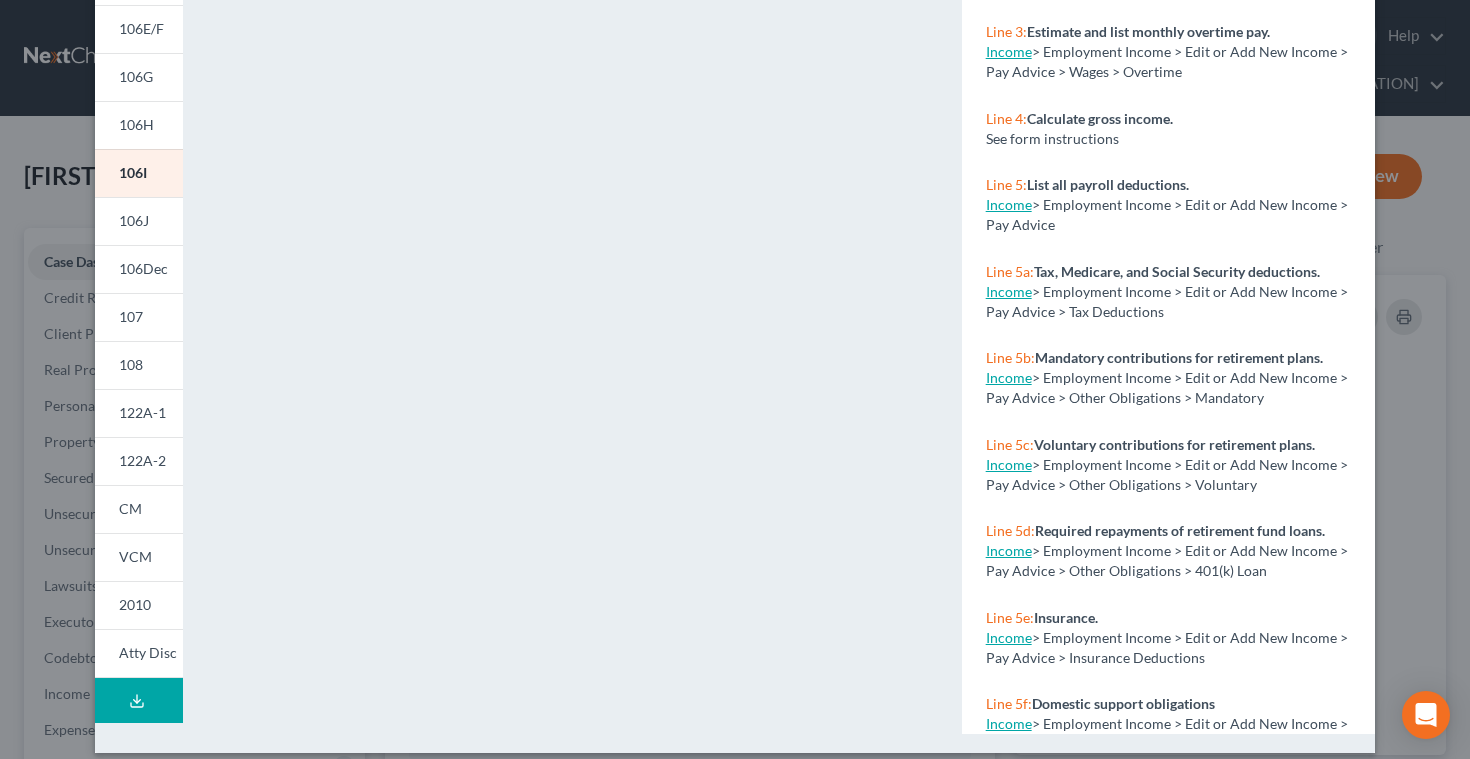 scroll, scrollTop: 368, scrollLeft: 0, axis: vertical 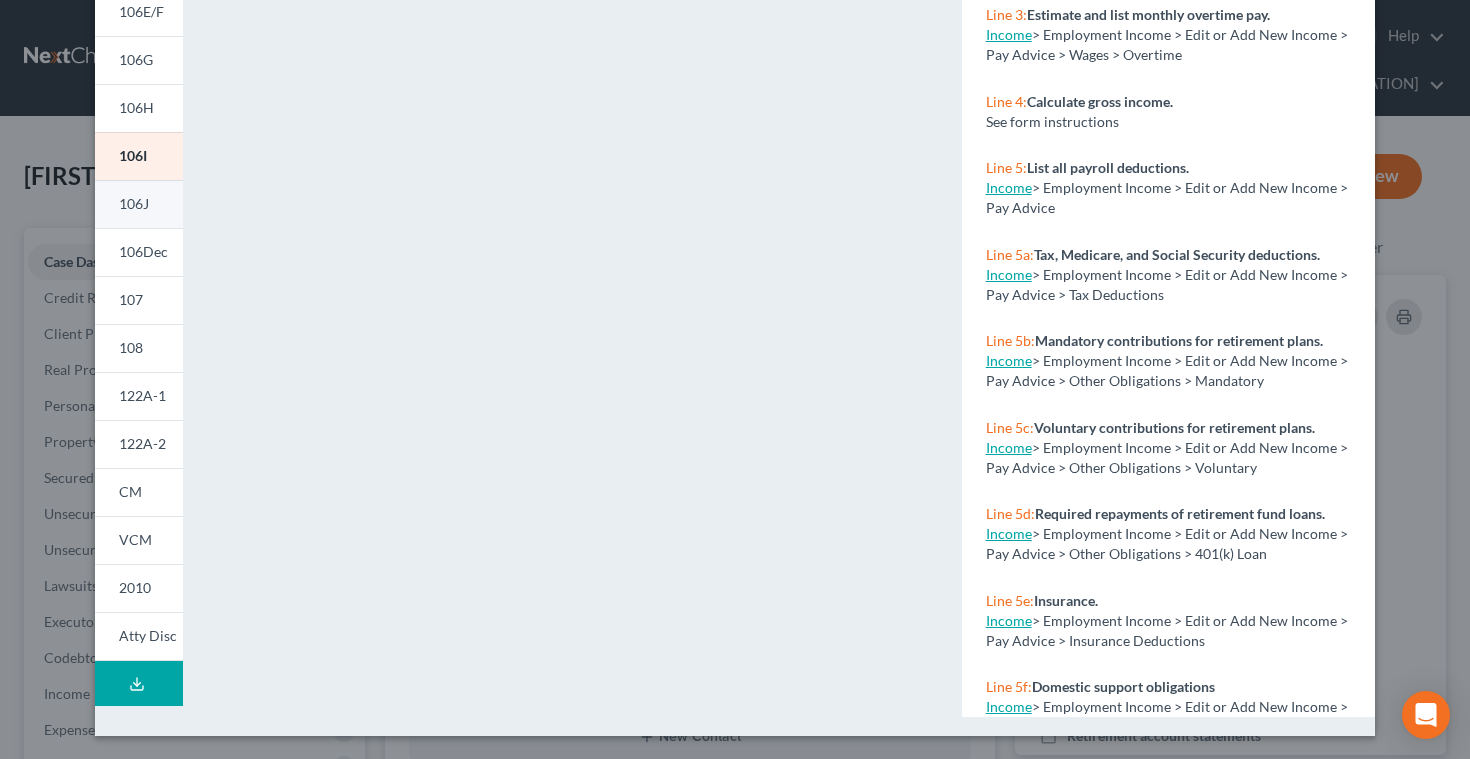 click on "106J" at bounding box center [134, 203] 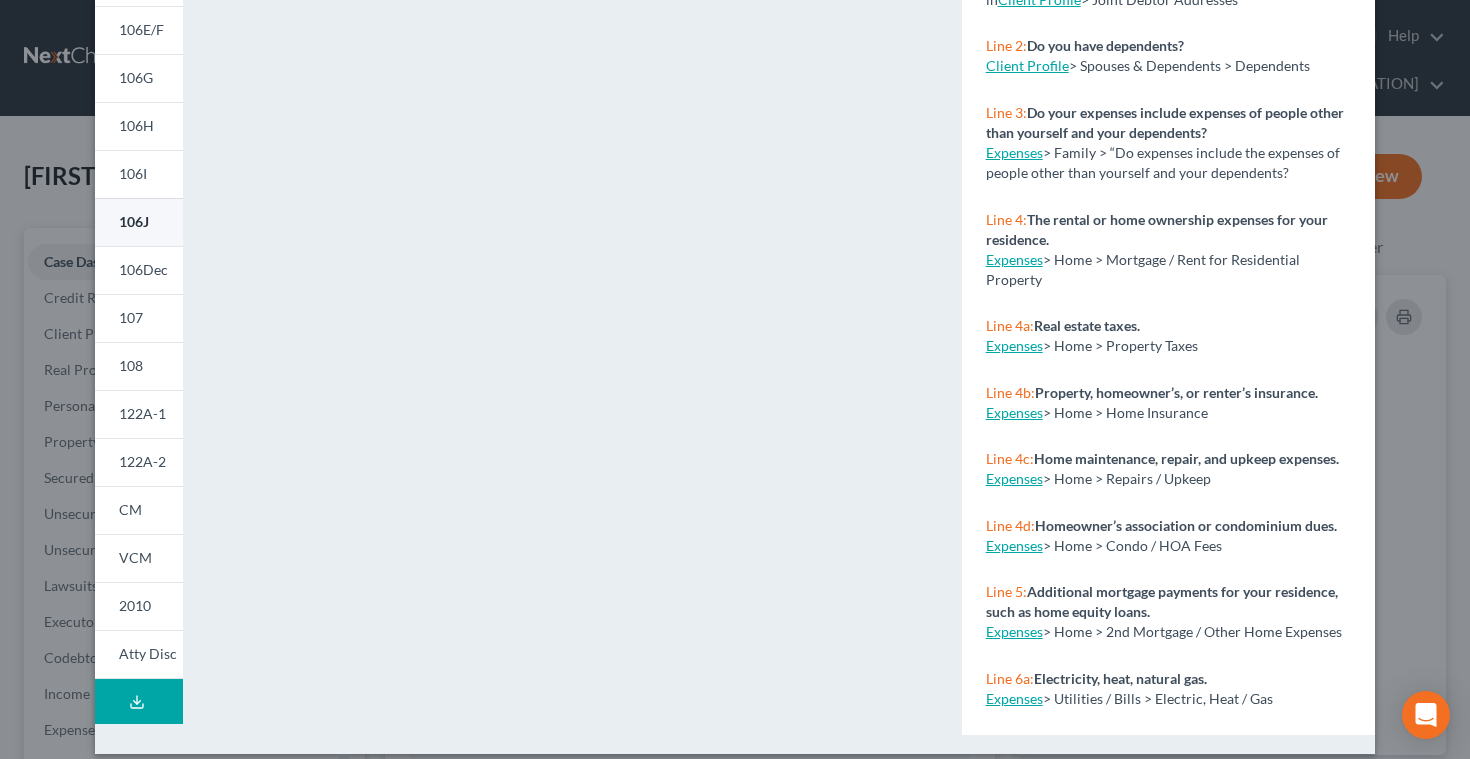 scroll, scrollTop: 368, scrollLeft: 0, axis: vertical 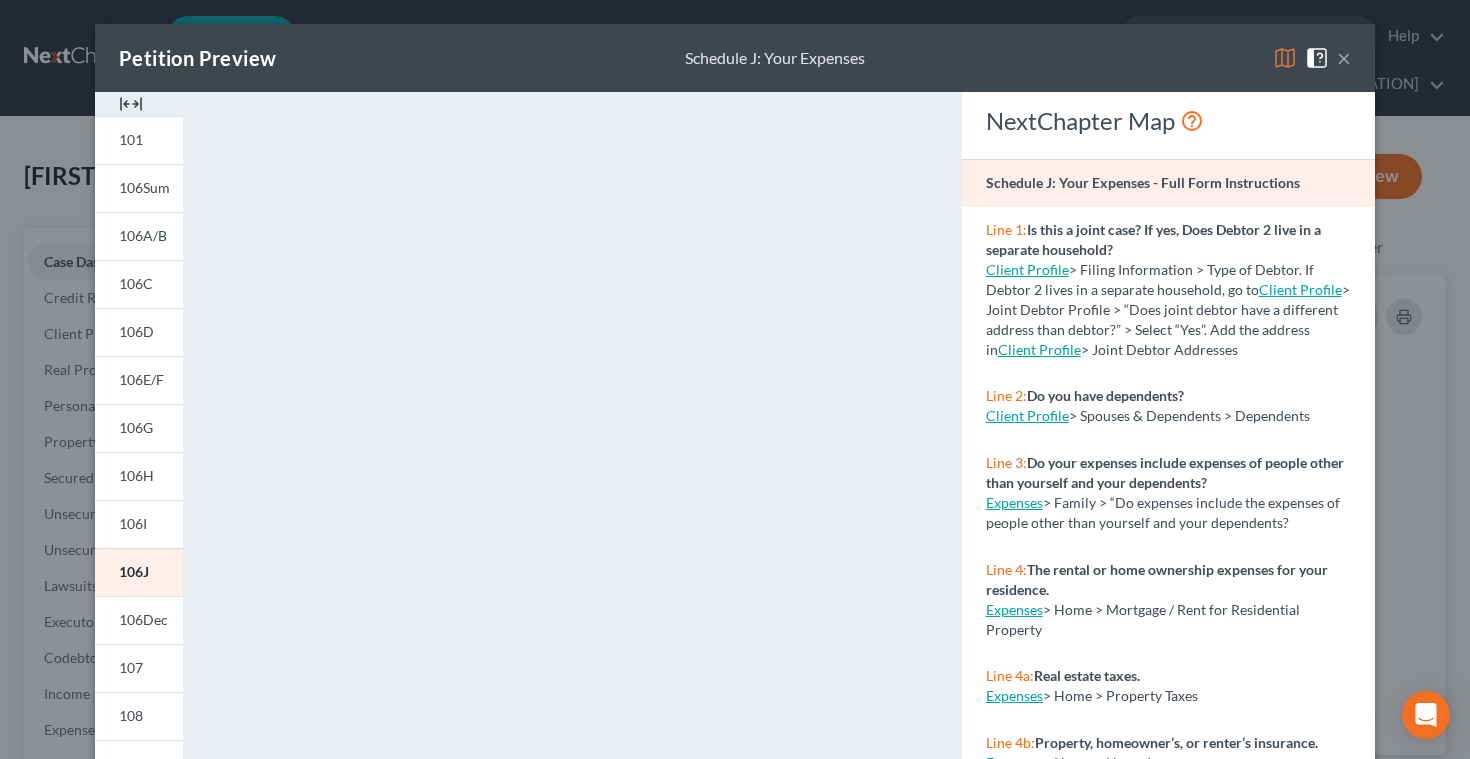 click on "×" at bounding box center [1344, 58] 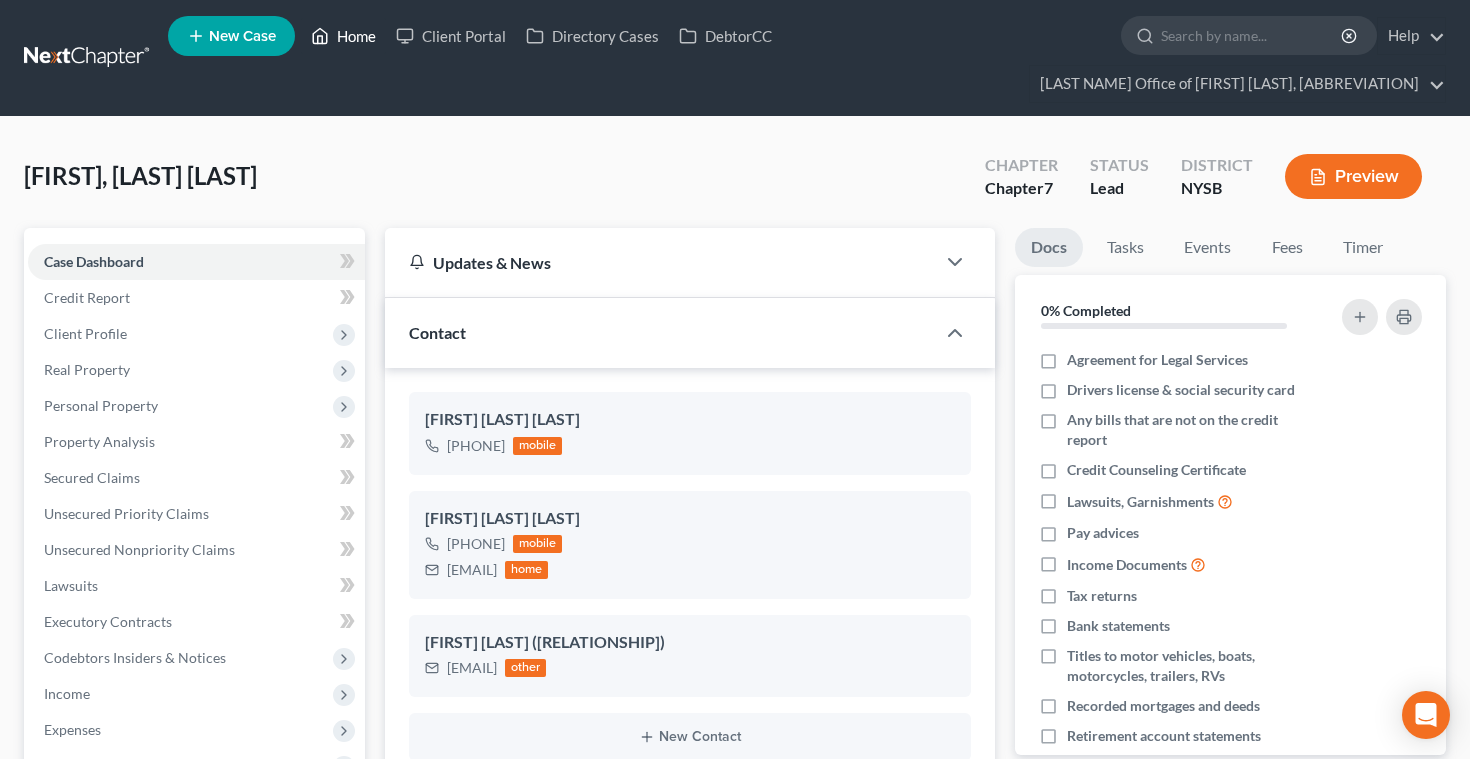 click on "Home" at bounding box center (343, 36) 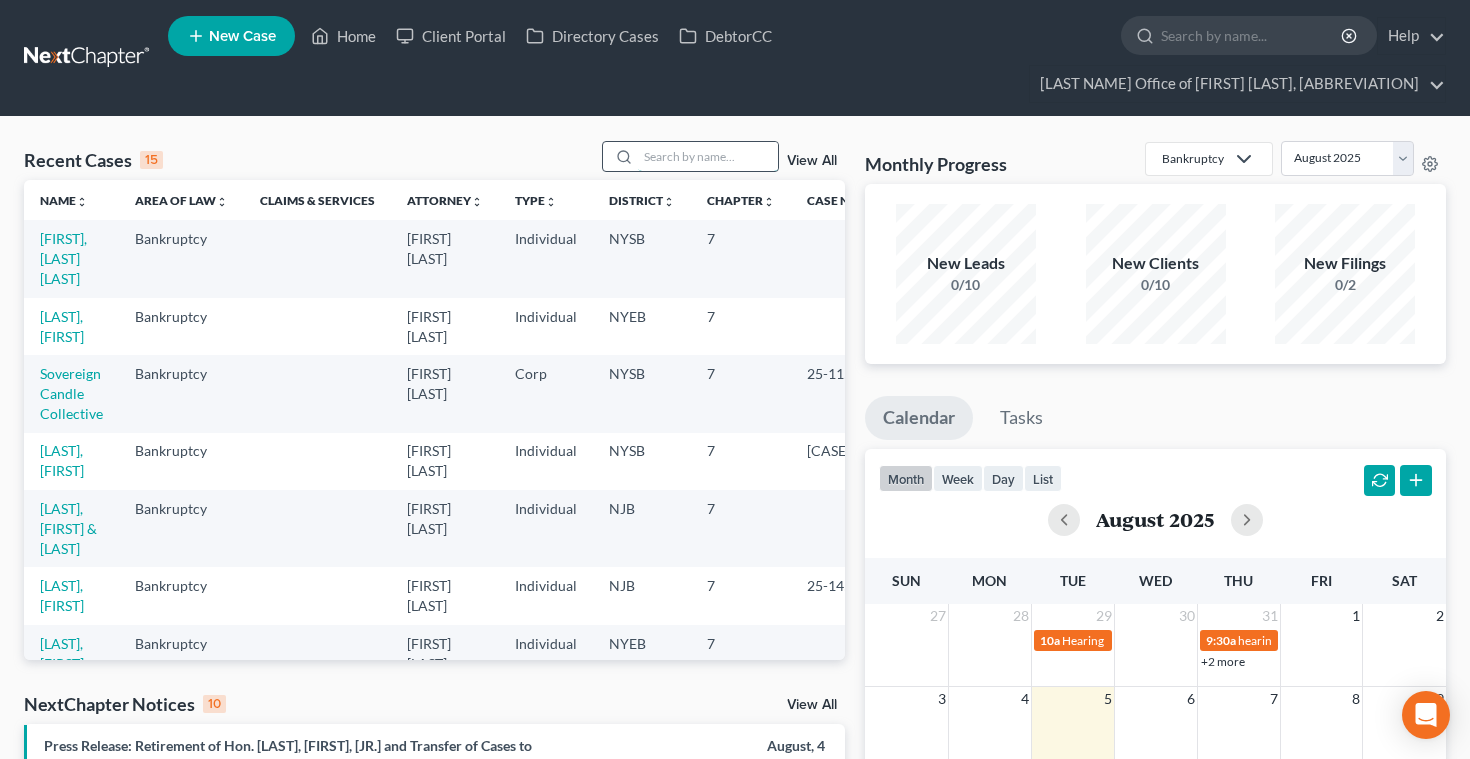 click at bounding box center (708, 156) 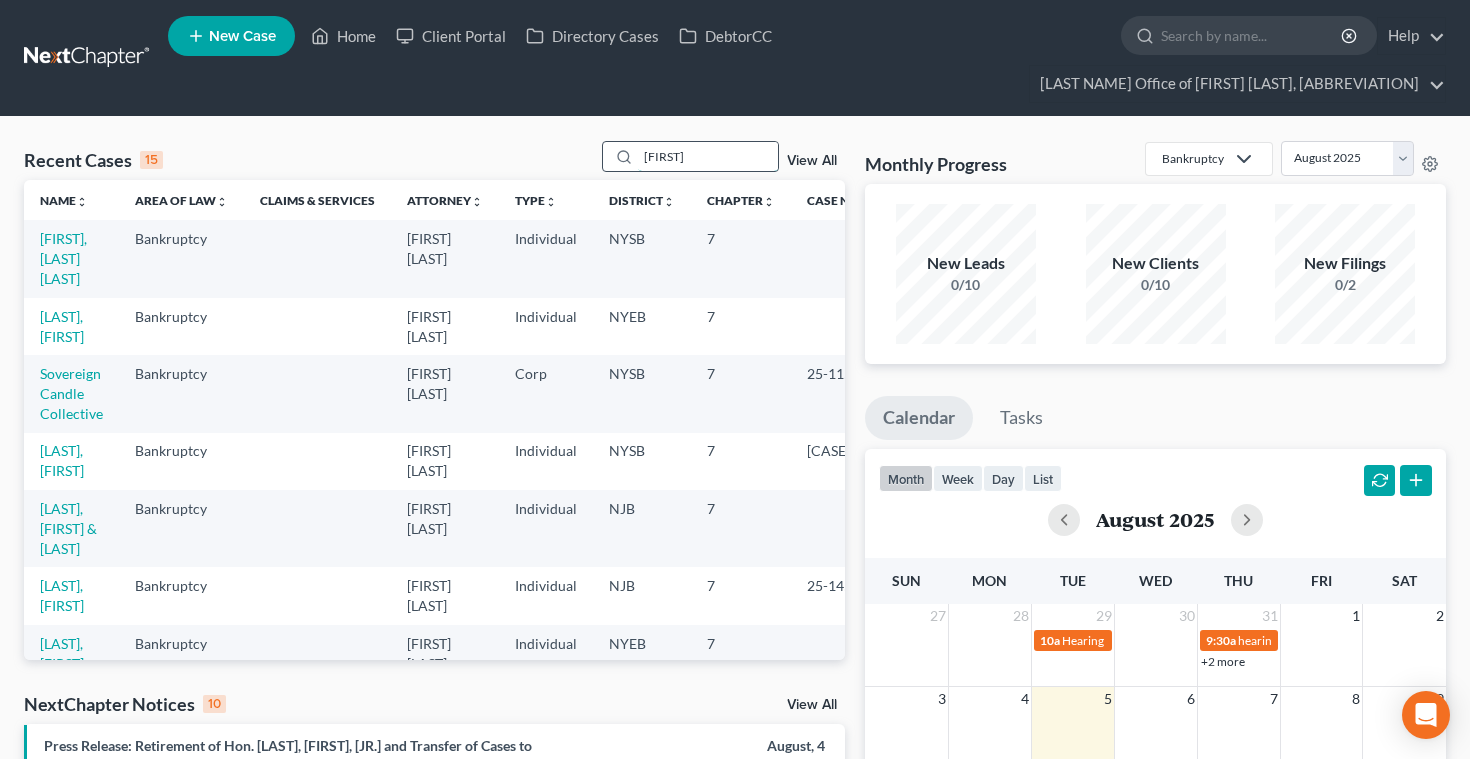 type on "pablo" 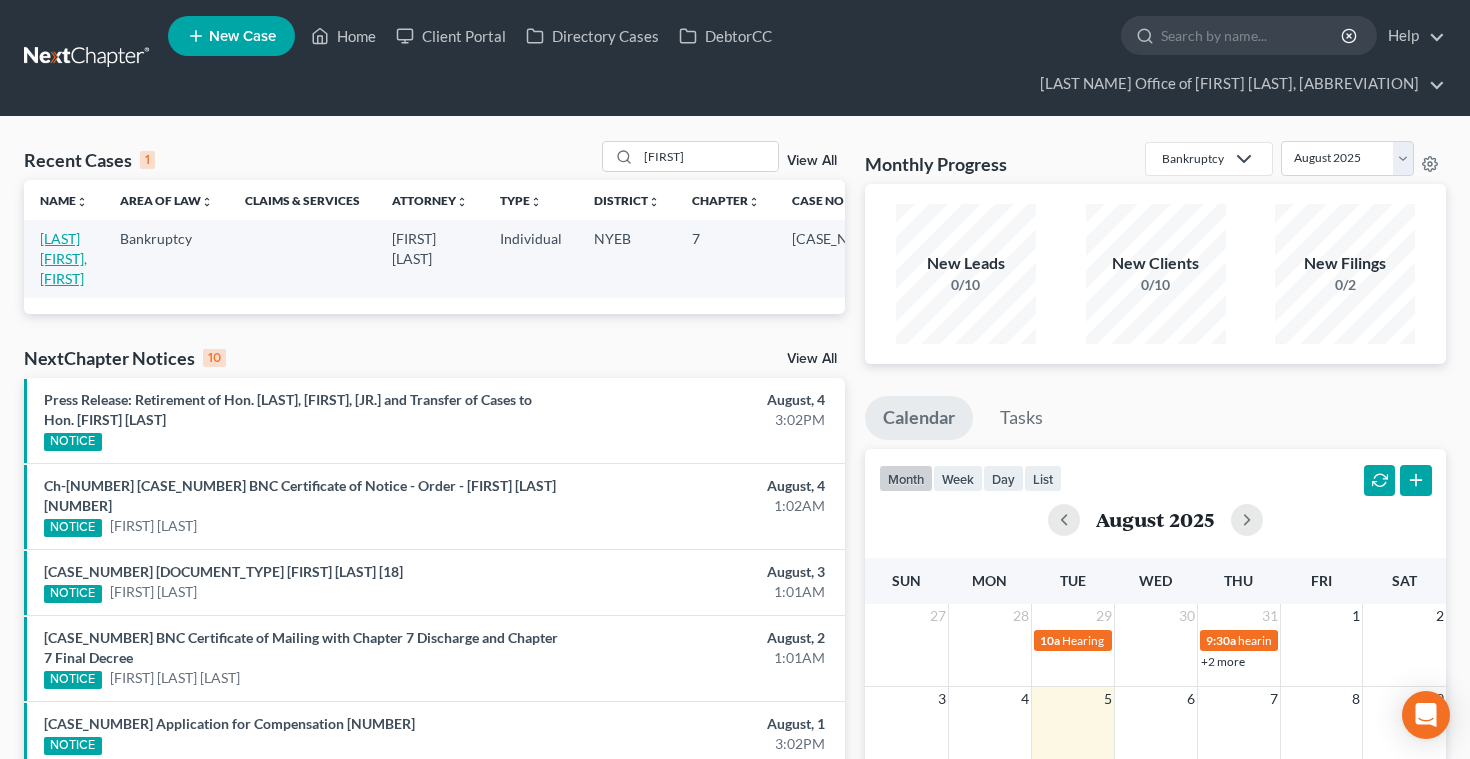 click on "Salazar Barahona, Pablo" at bounding box center [63, 258] 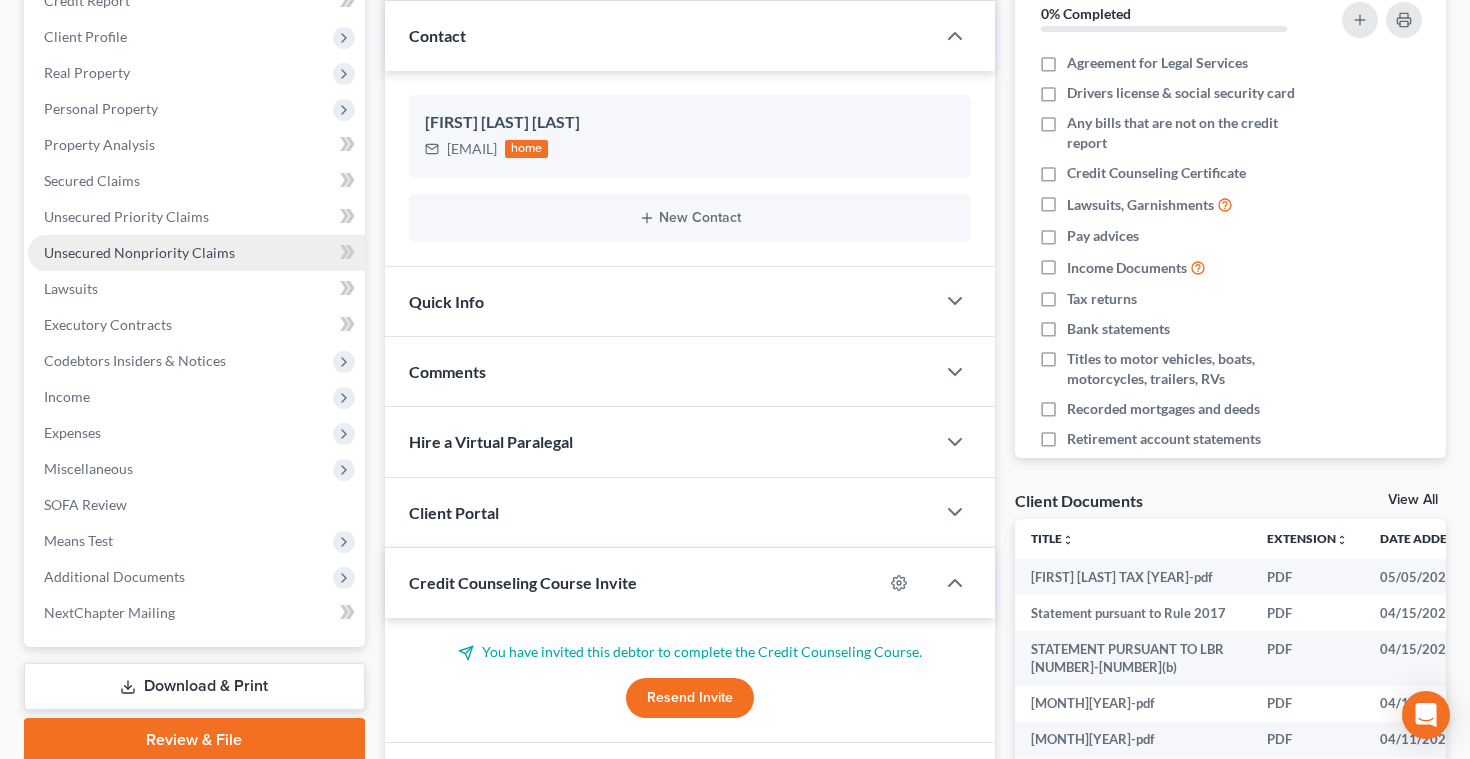 scroll, scrollTop: 528, scrollLeft: 0, axis: vertical 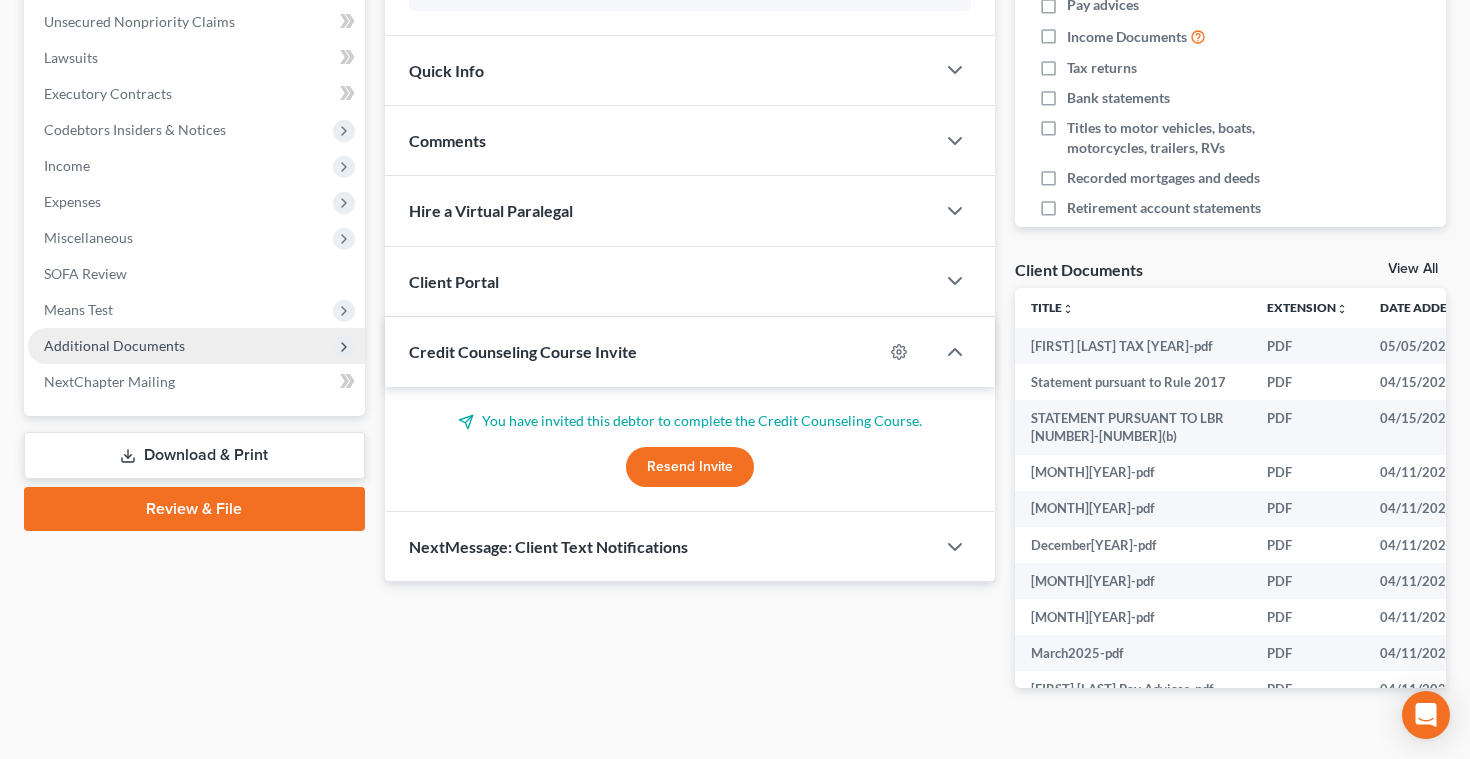 click on "Additional Documents" at bounding box center (114, 345) 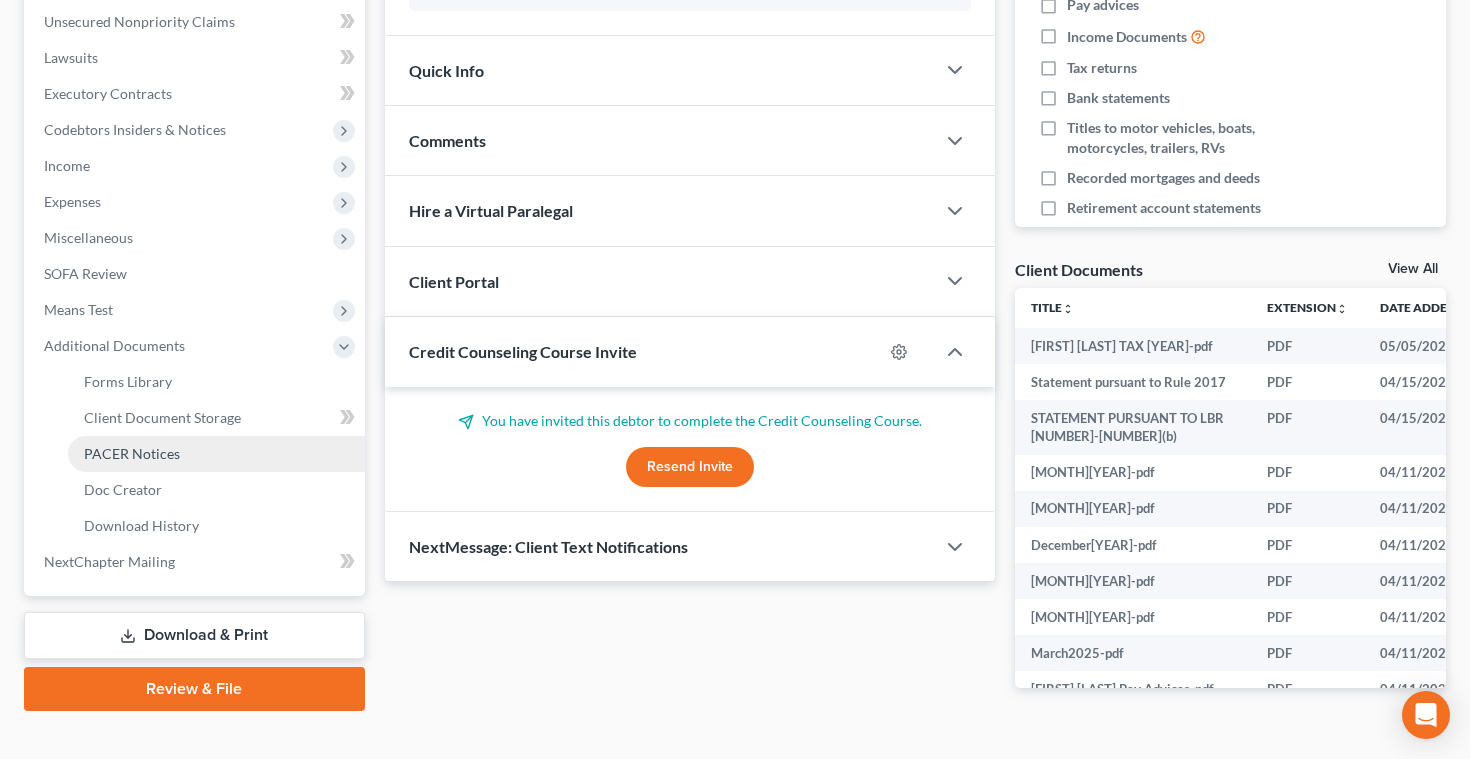 click on "PACER Notices" at bounding box center [132, 453] 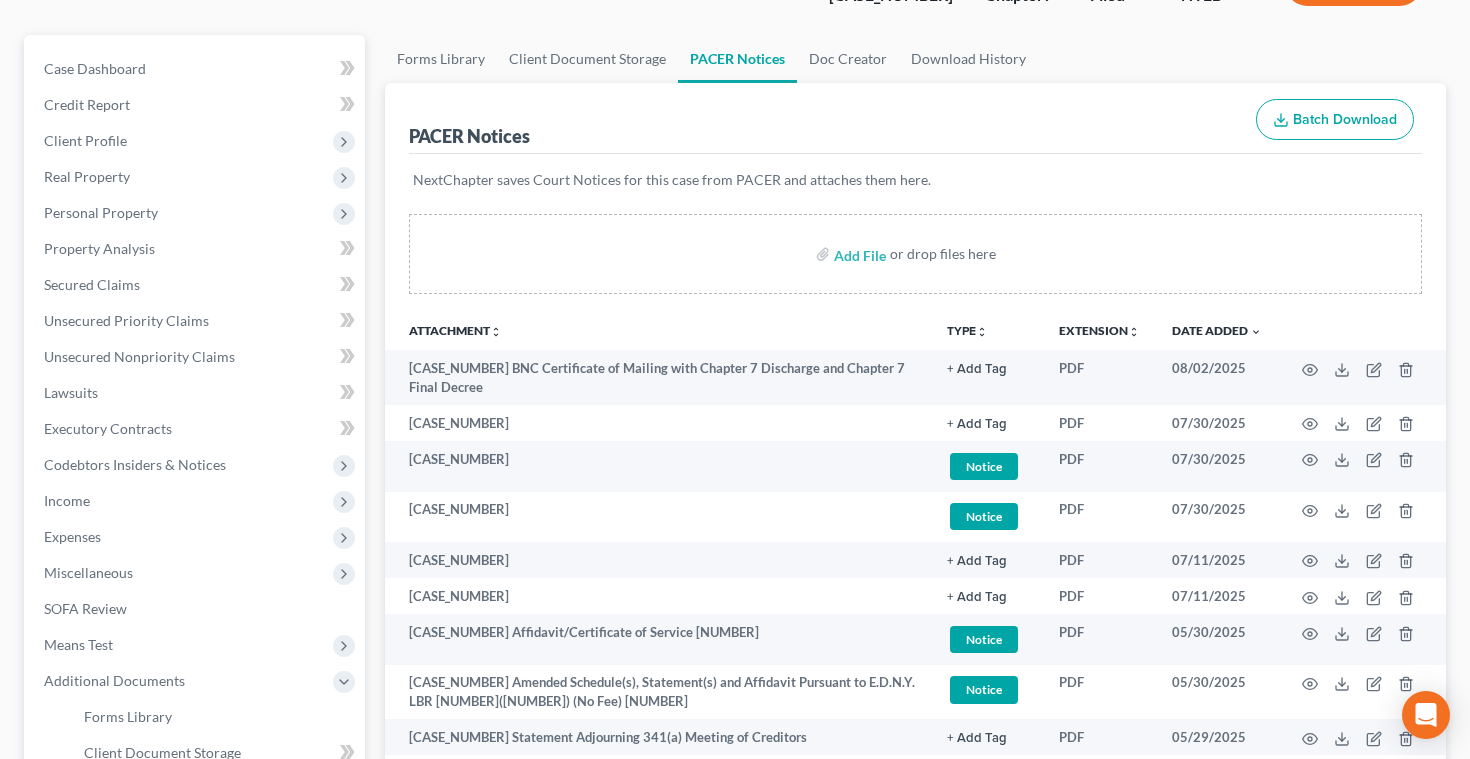 scroll, scrollTop: 198, scrollLeft: 0, axis: vertical 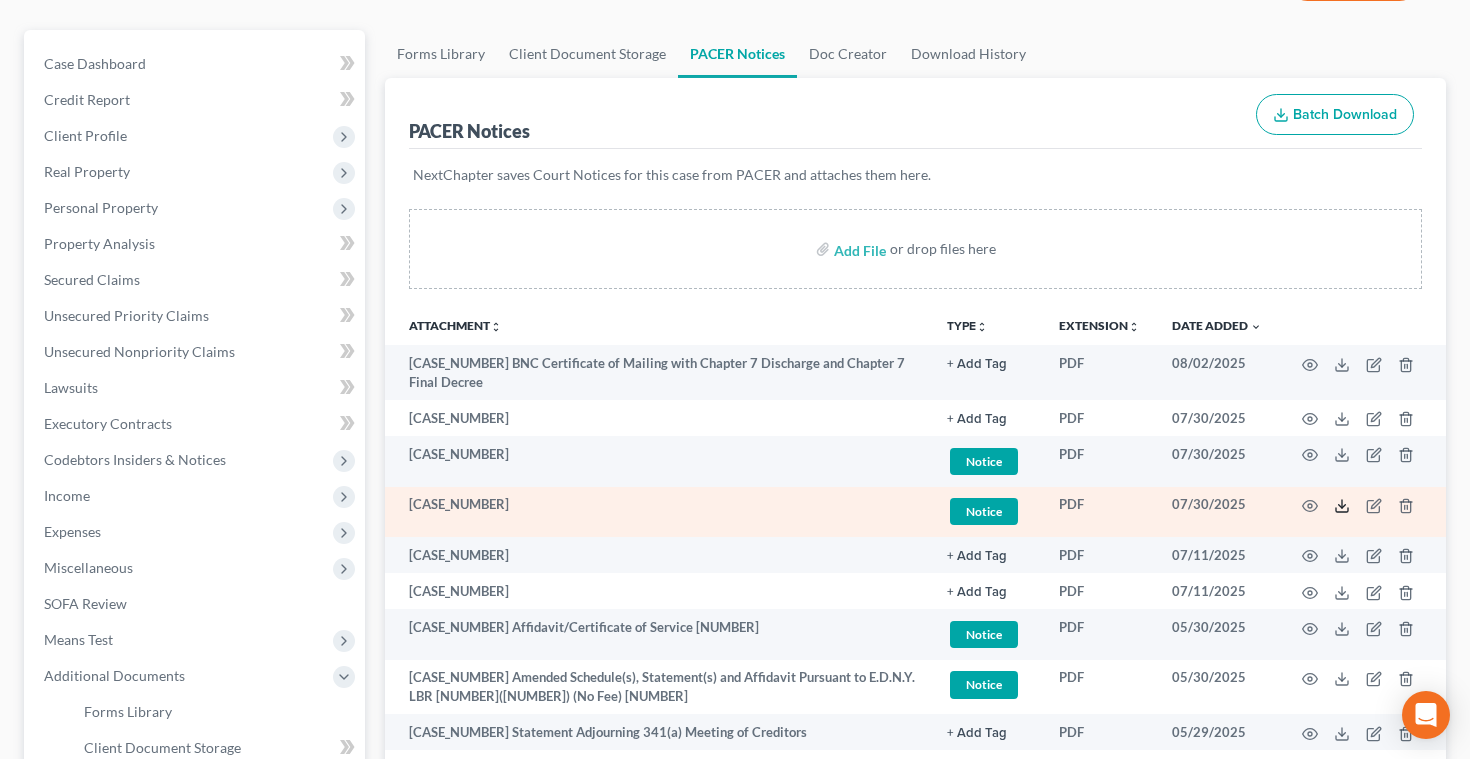 click 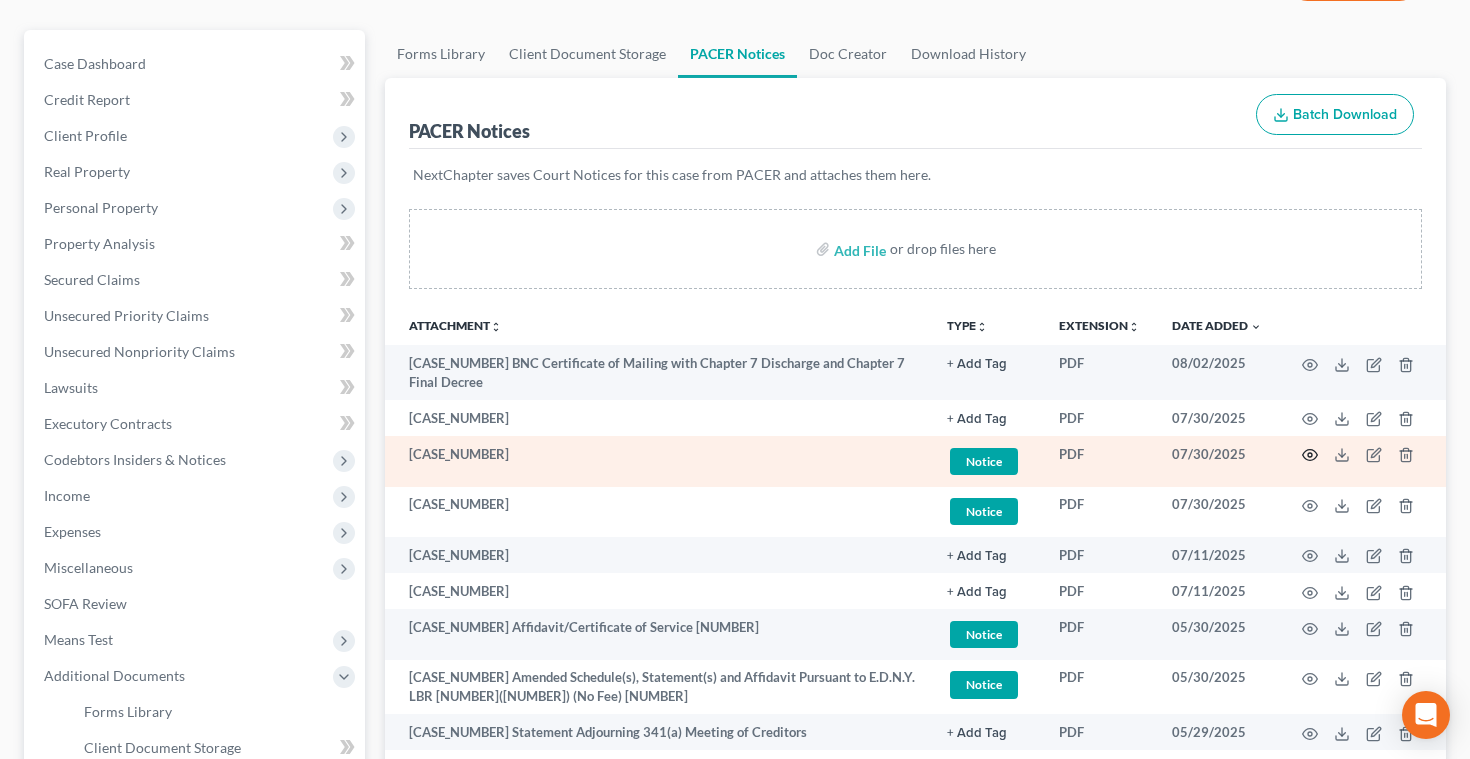 click 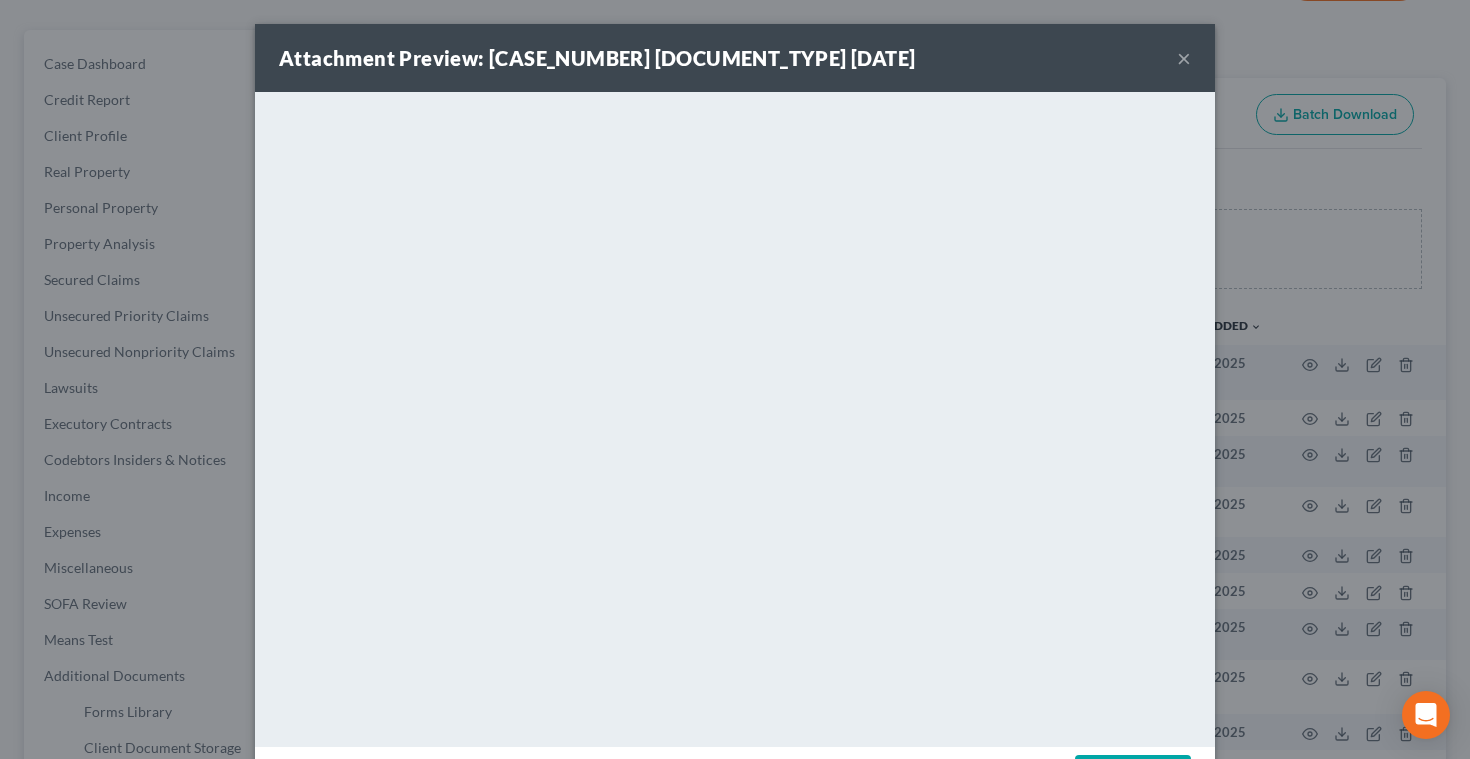click on "×" at bounding box center (1184, 58) 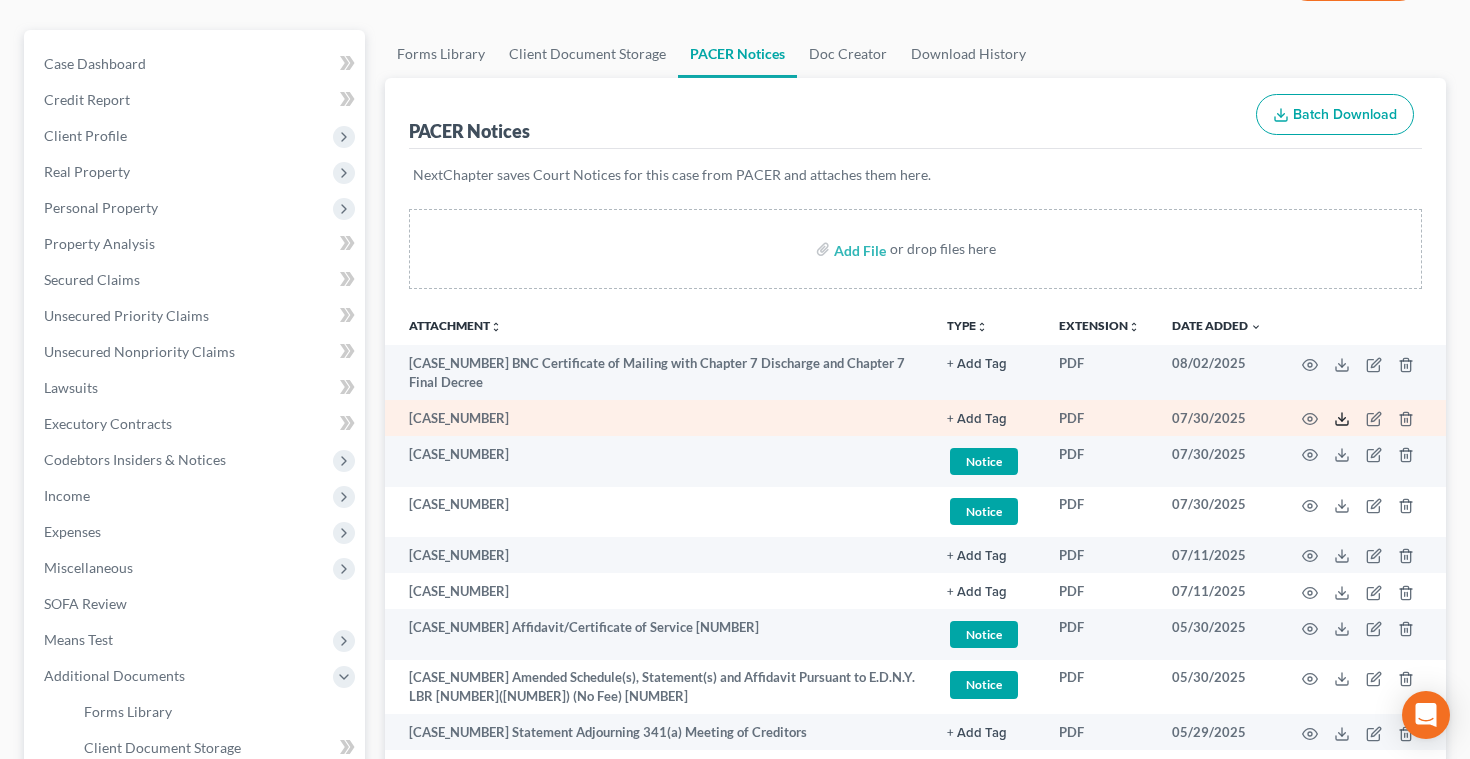 click 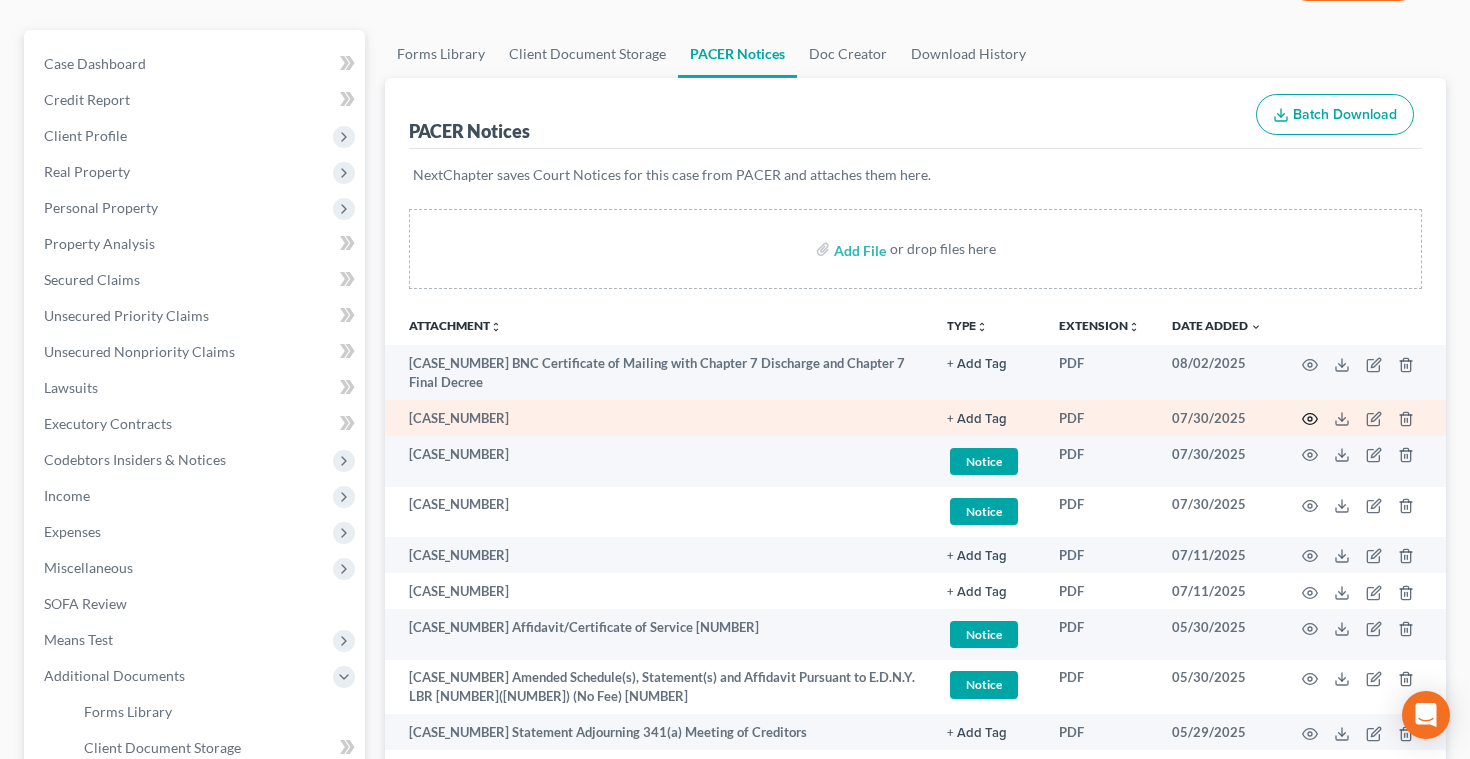 click 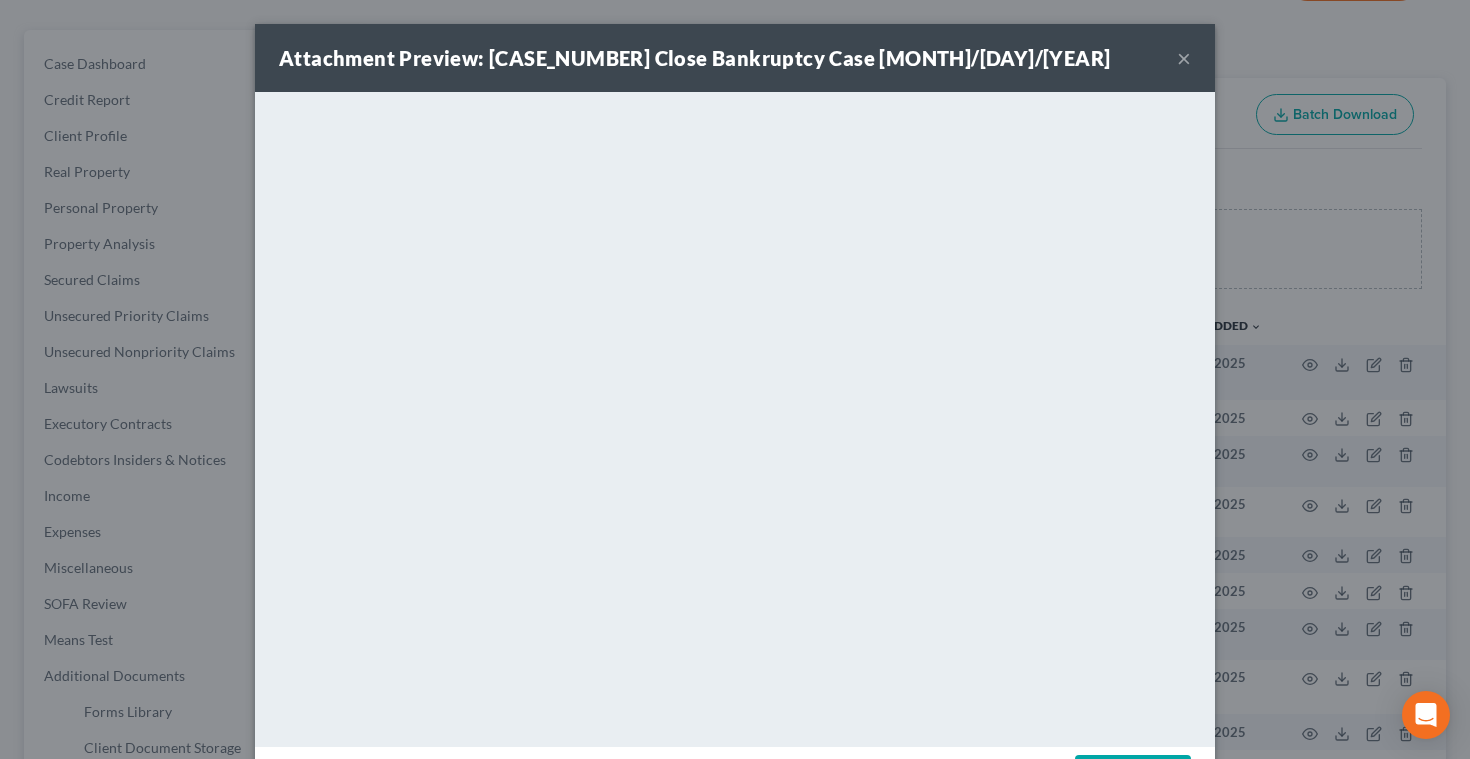 click on "×" at bounding box center [1184, 58] 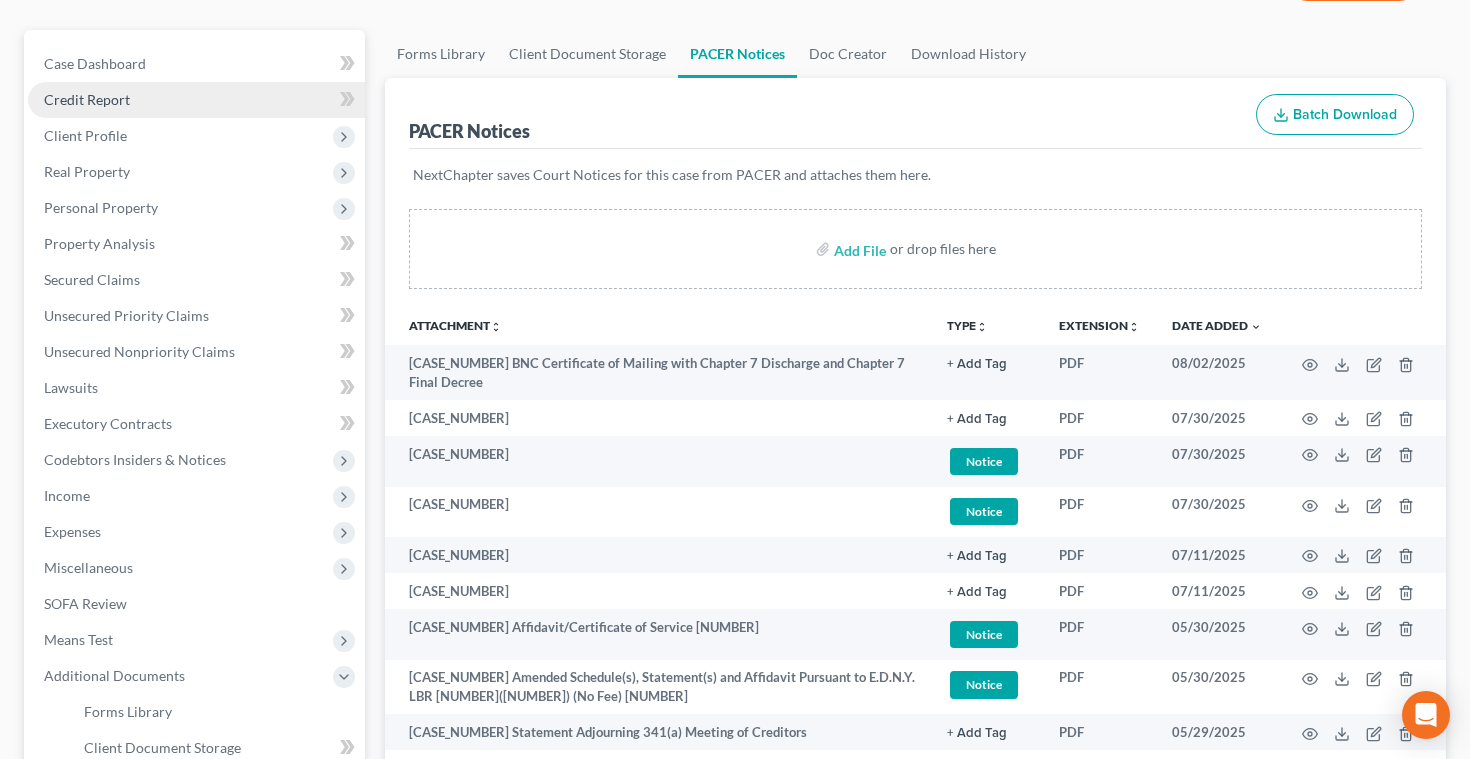 scroll, scrollTop: 0, scrollLeft: 0, axis: both 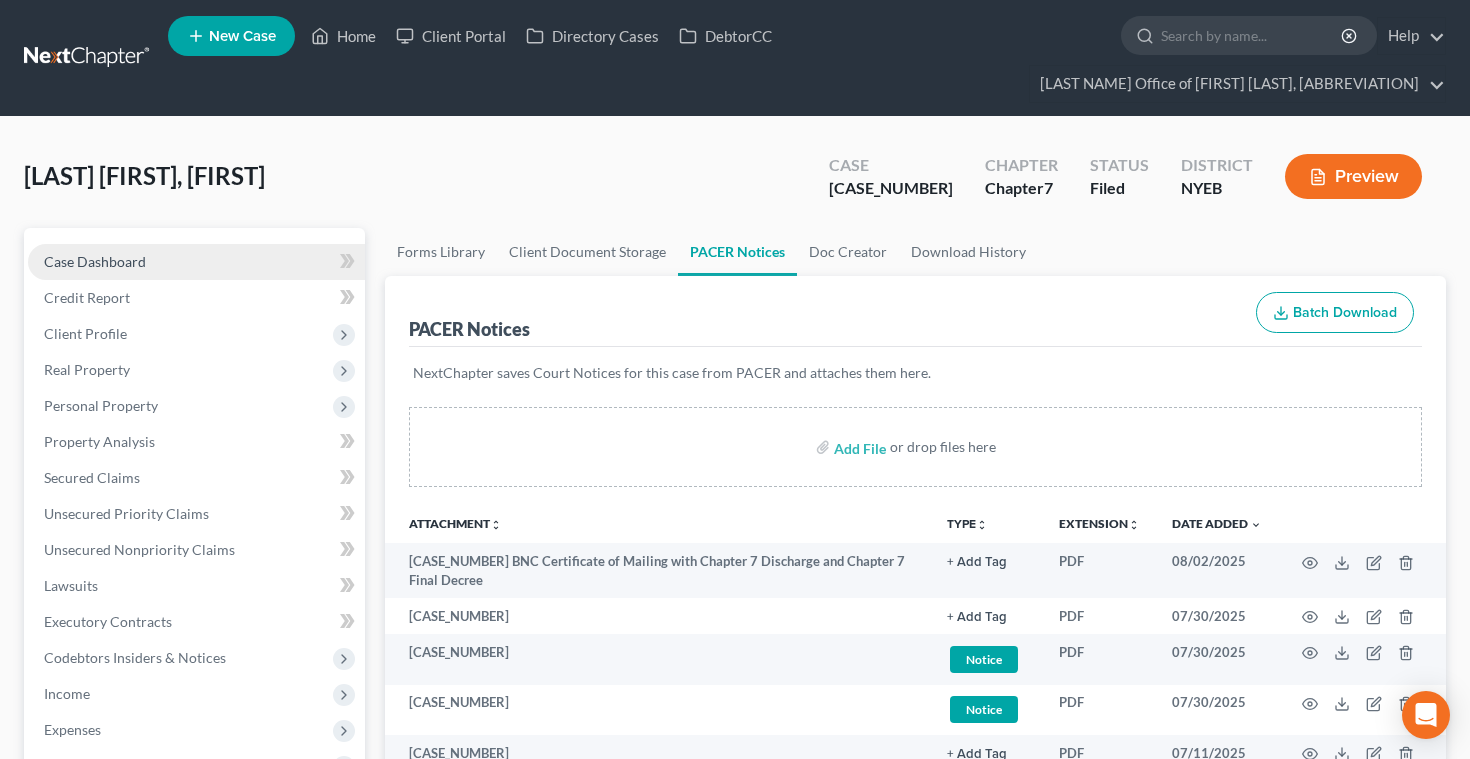 click on "Case Dashboard" at bounding box center [95, 261] 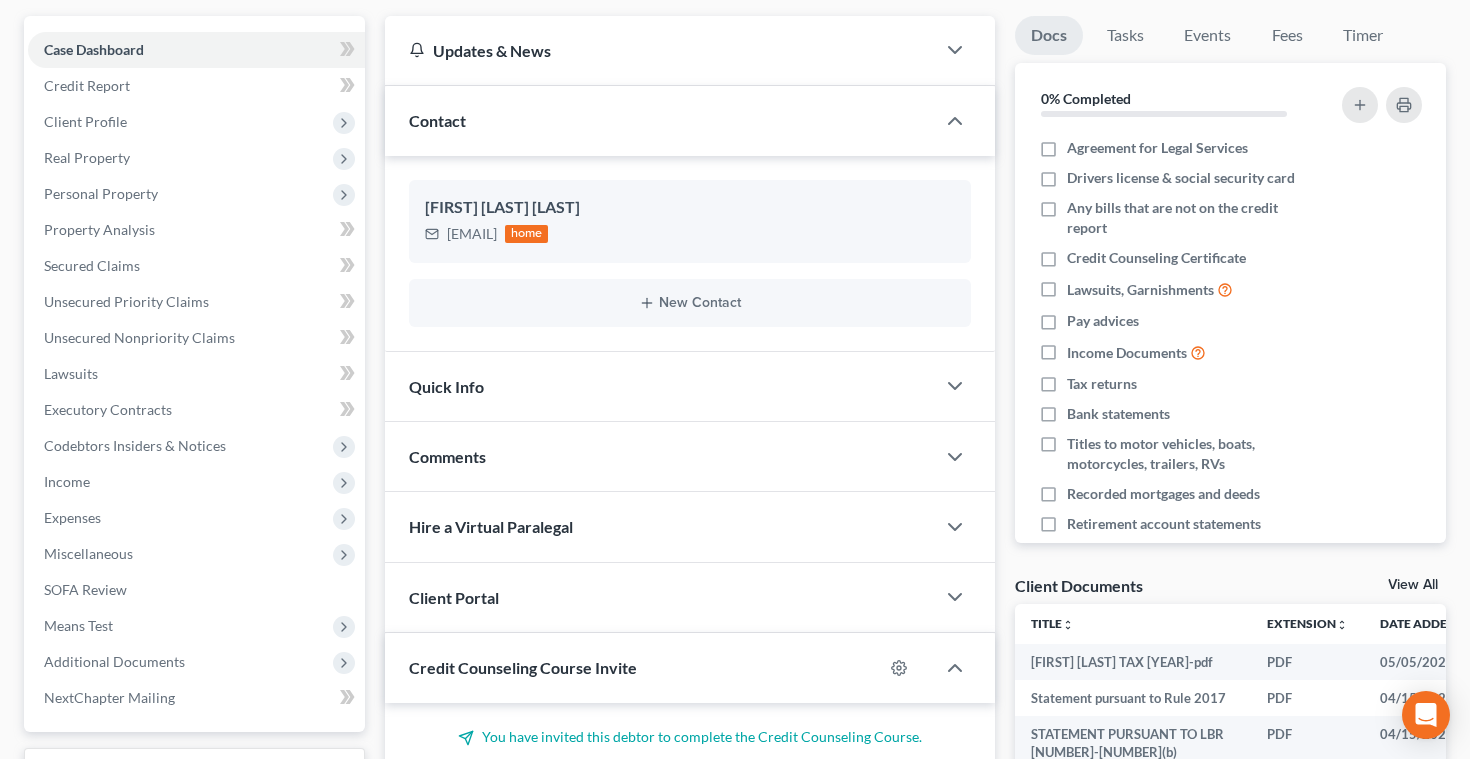 scroll, scrollTop: 0, scrollLeft: 0, axis: both 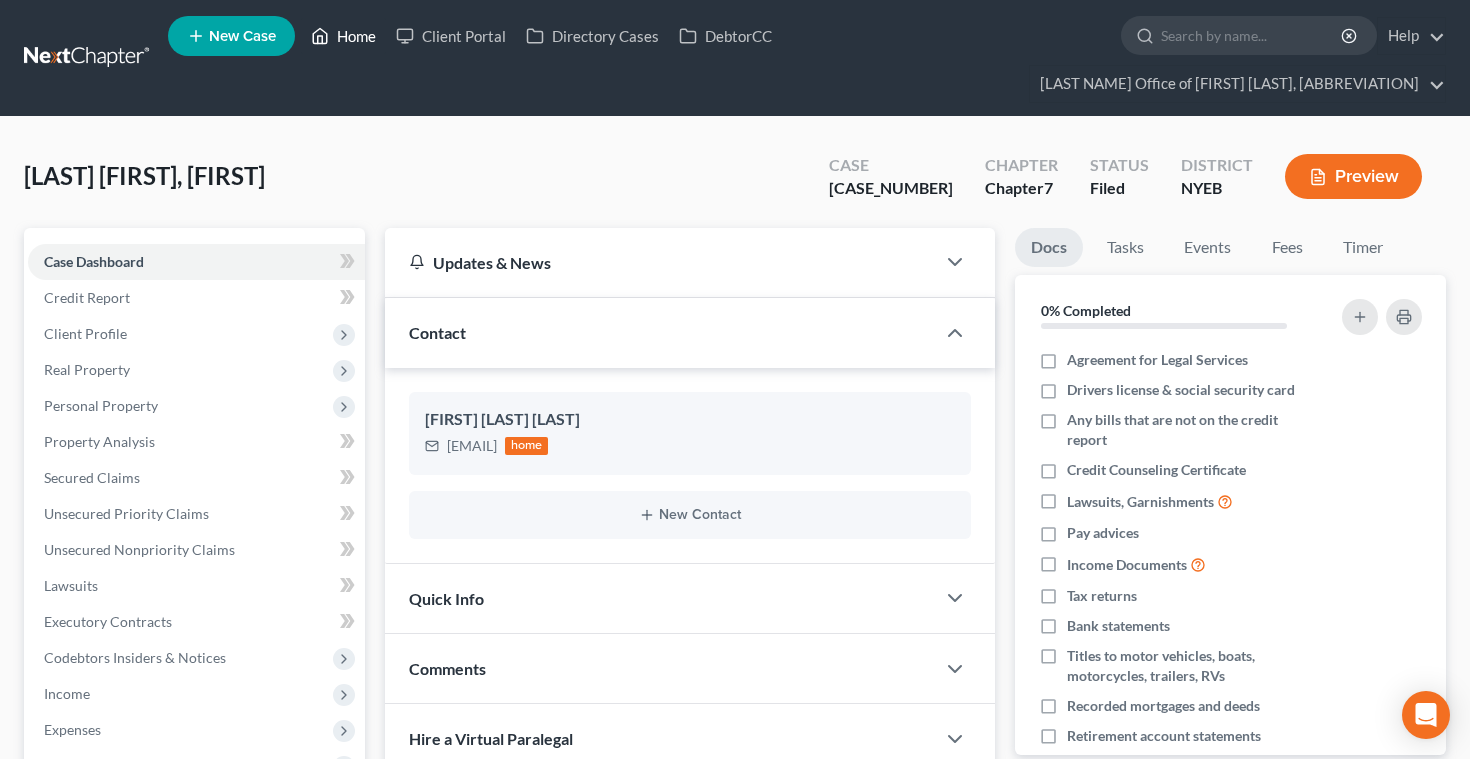 click on "Home" at bounding box center [343, 36] 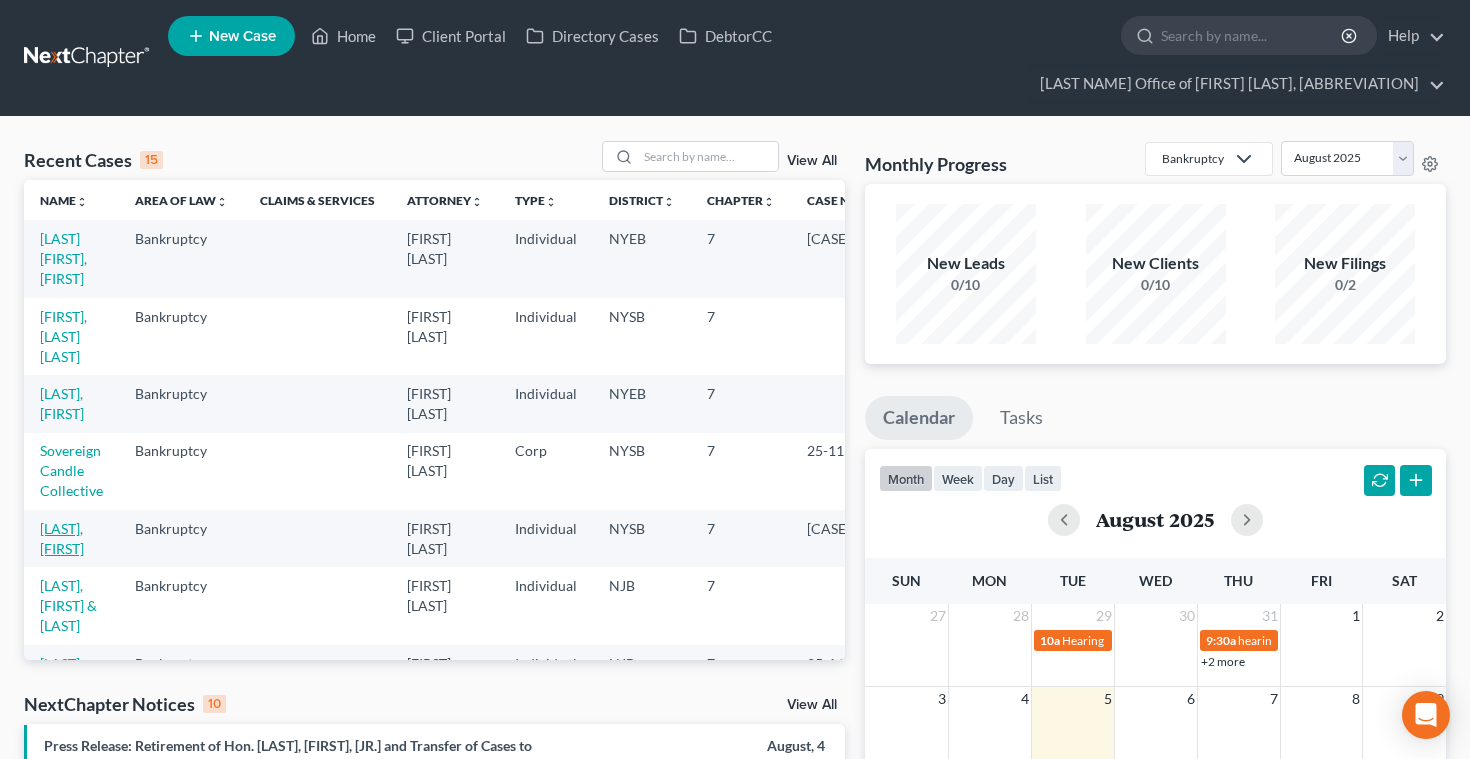 click on "[LAST], [FIRST]" at bounding box center [62, 538] 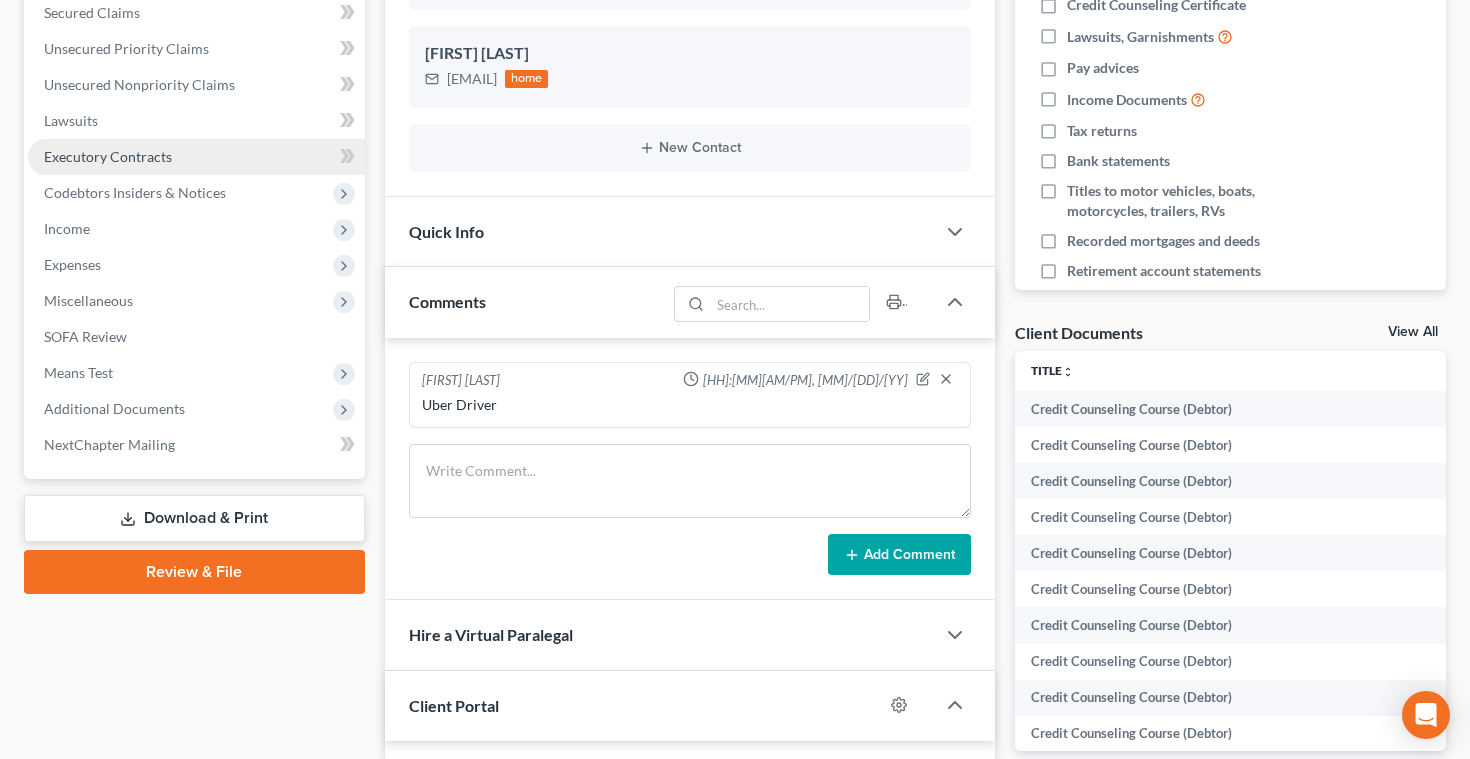 scroll, scrollTop: 481, scrollLeft: 0, axis: vertical 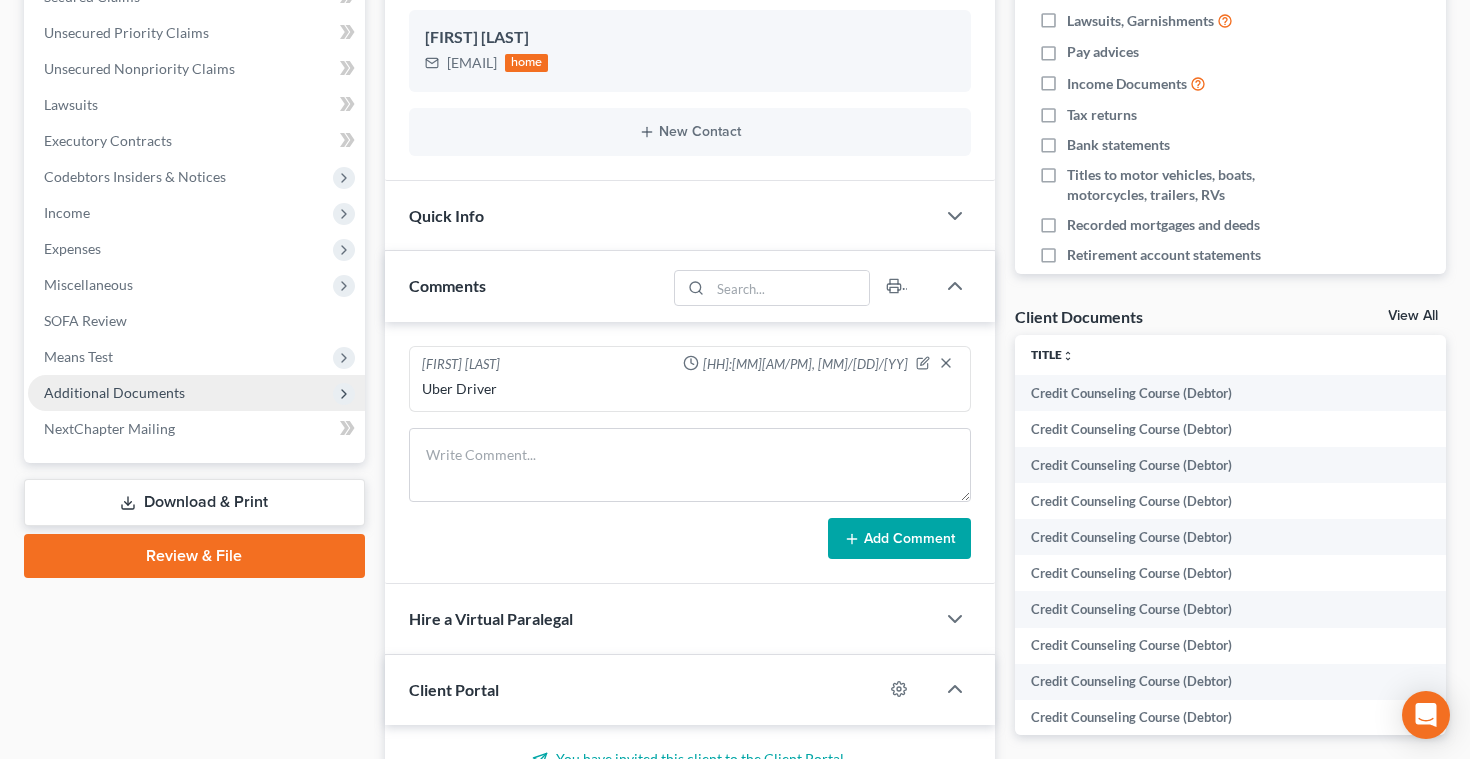 click on "Additional Documents" at bounding box center (114, 392) 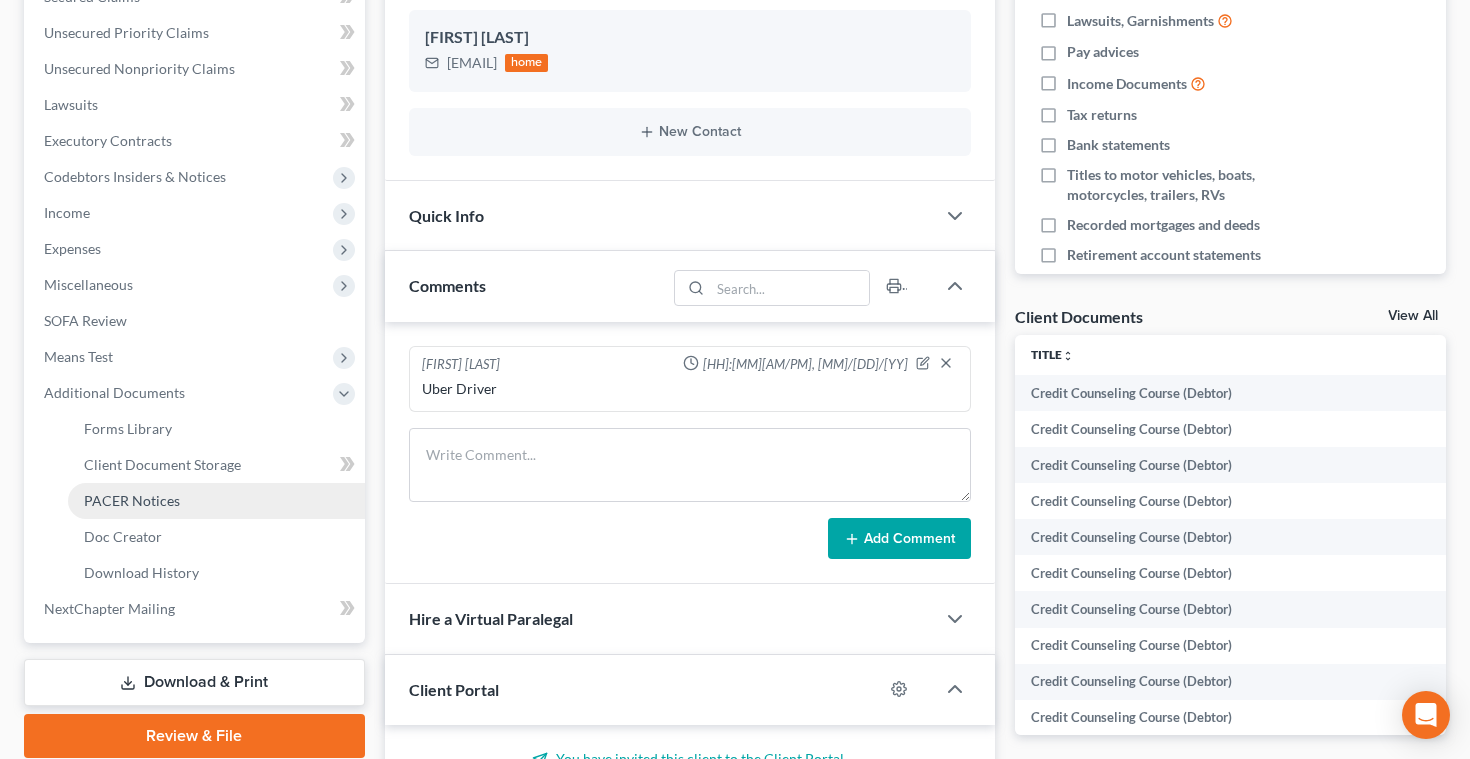 click on "PACER Notices" at bounding box center [132, 500] 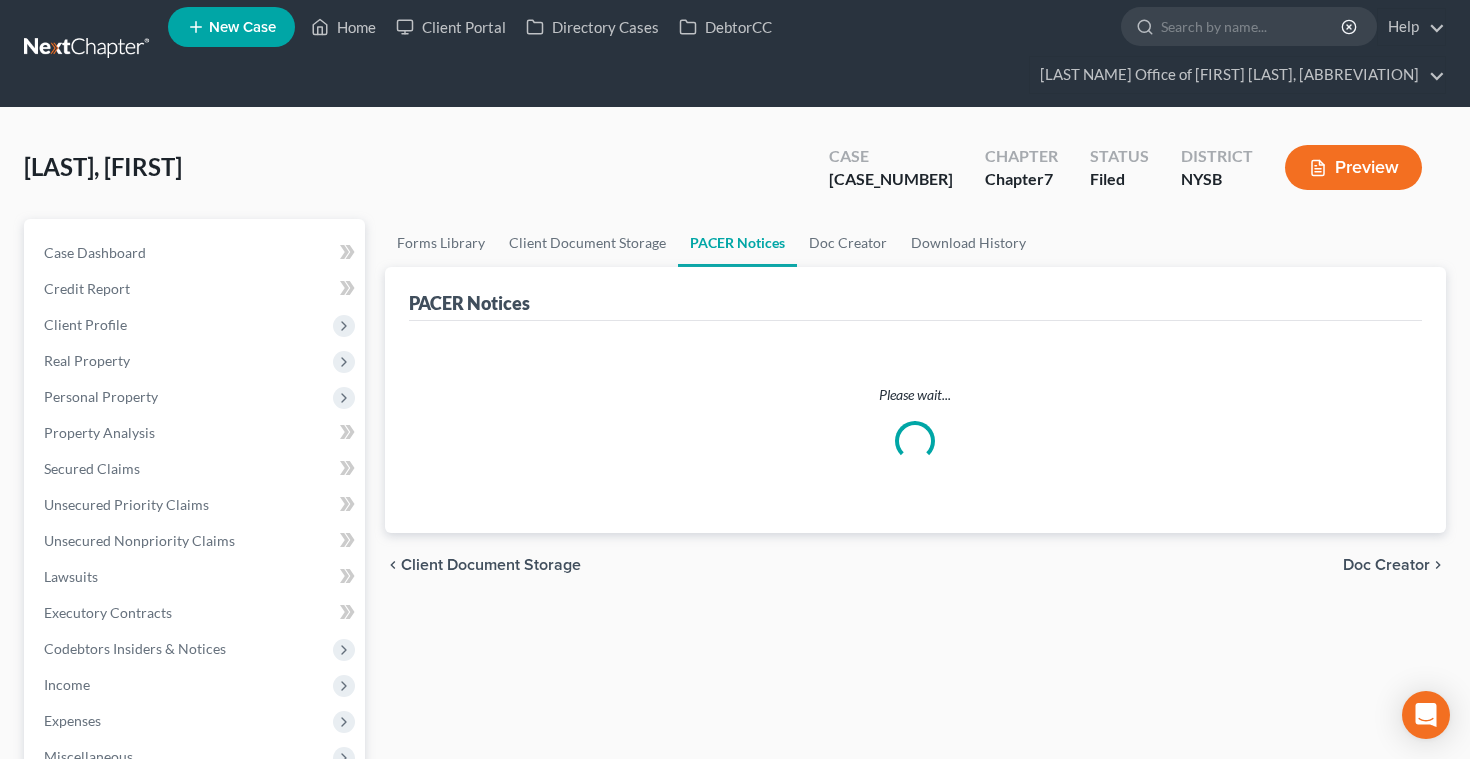 scroll, scrollTop: 0, scrollLeft: 0, axis: both 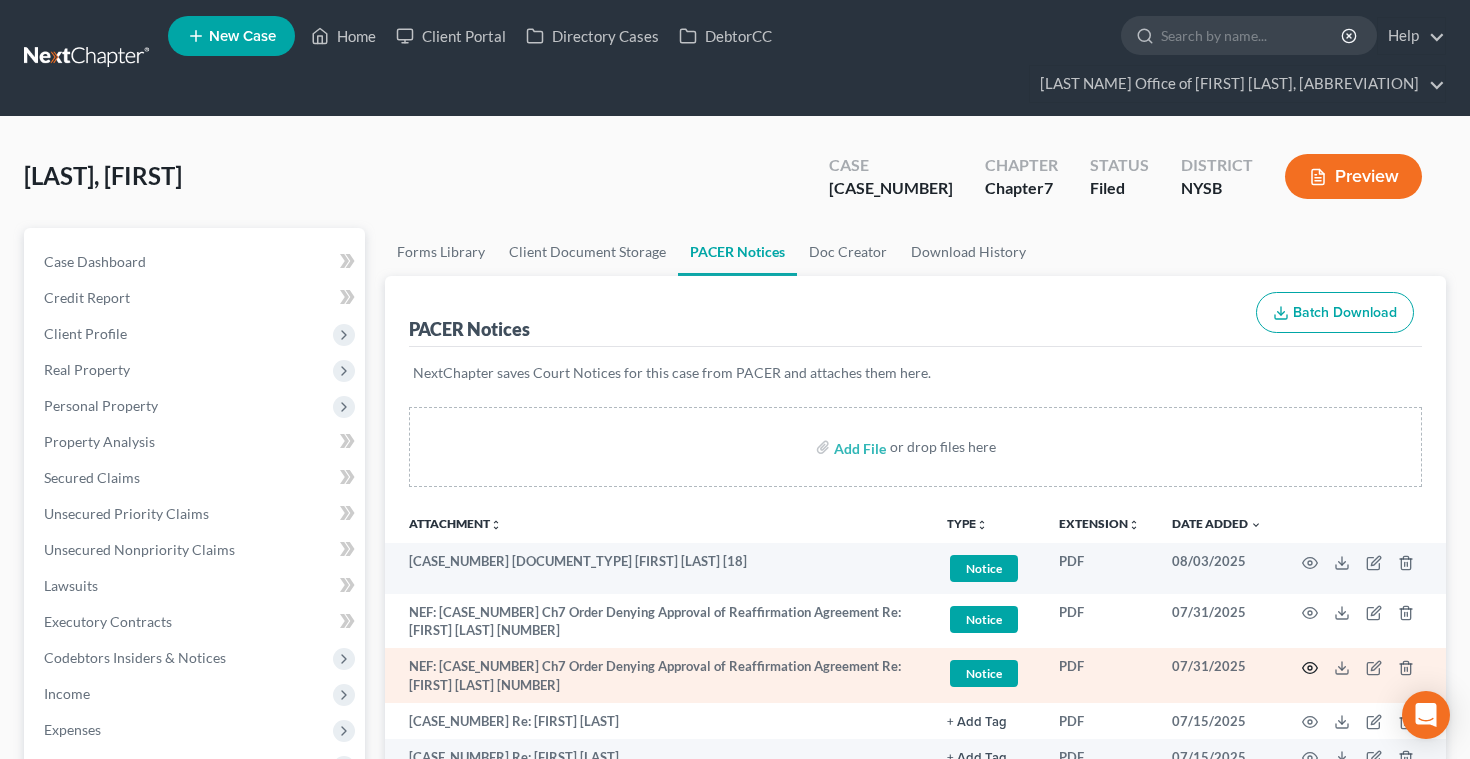 click 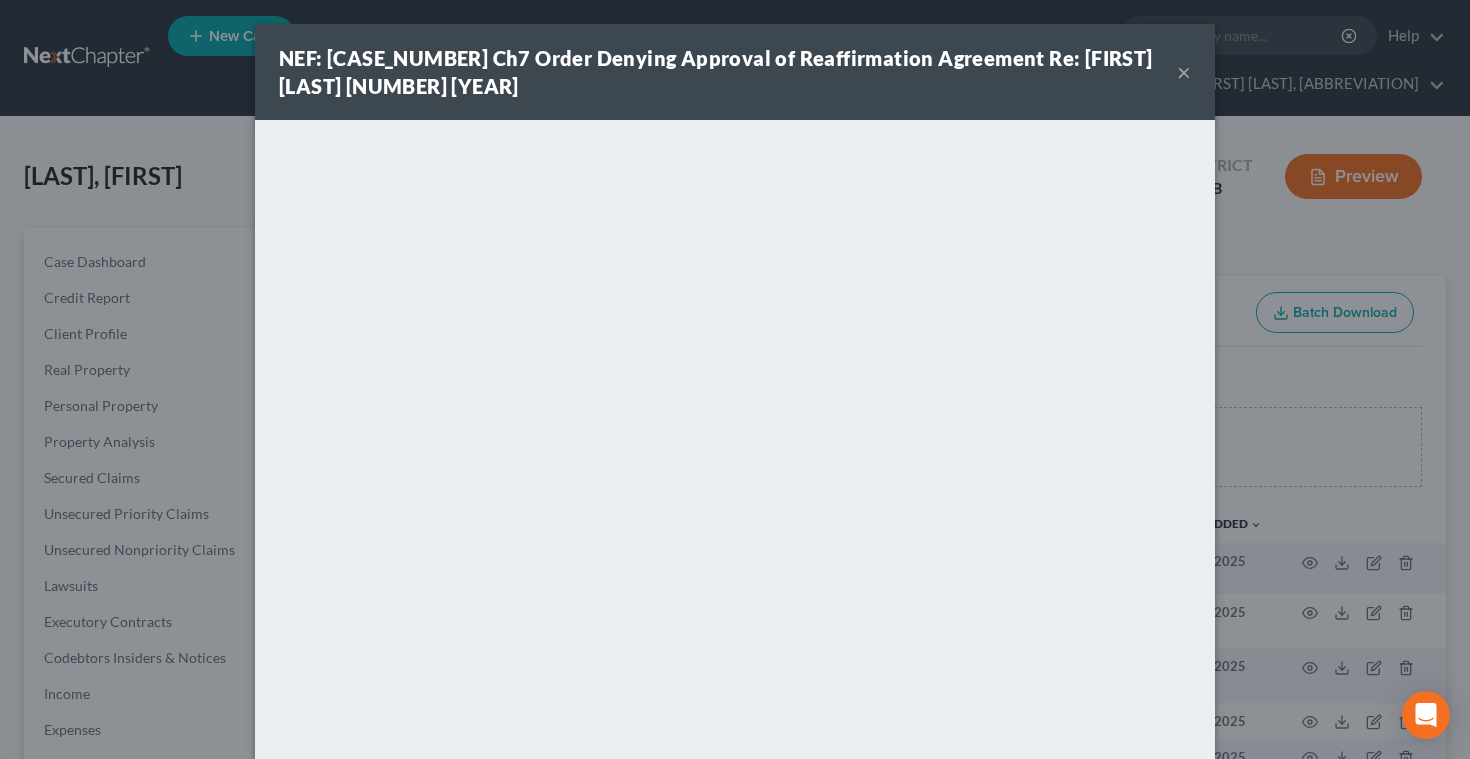 click on "×" at bounding box center [1184, 72] 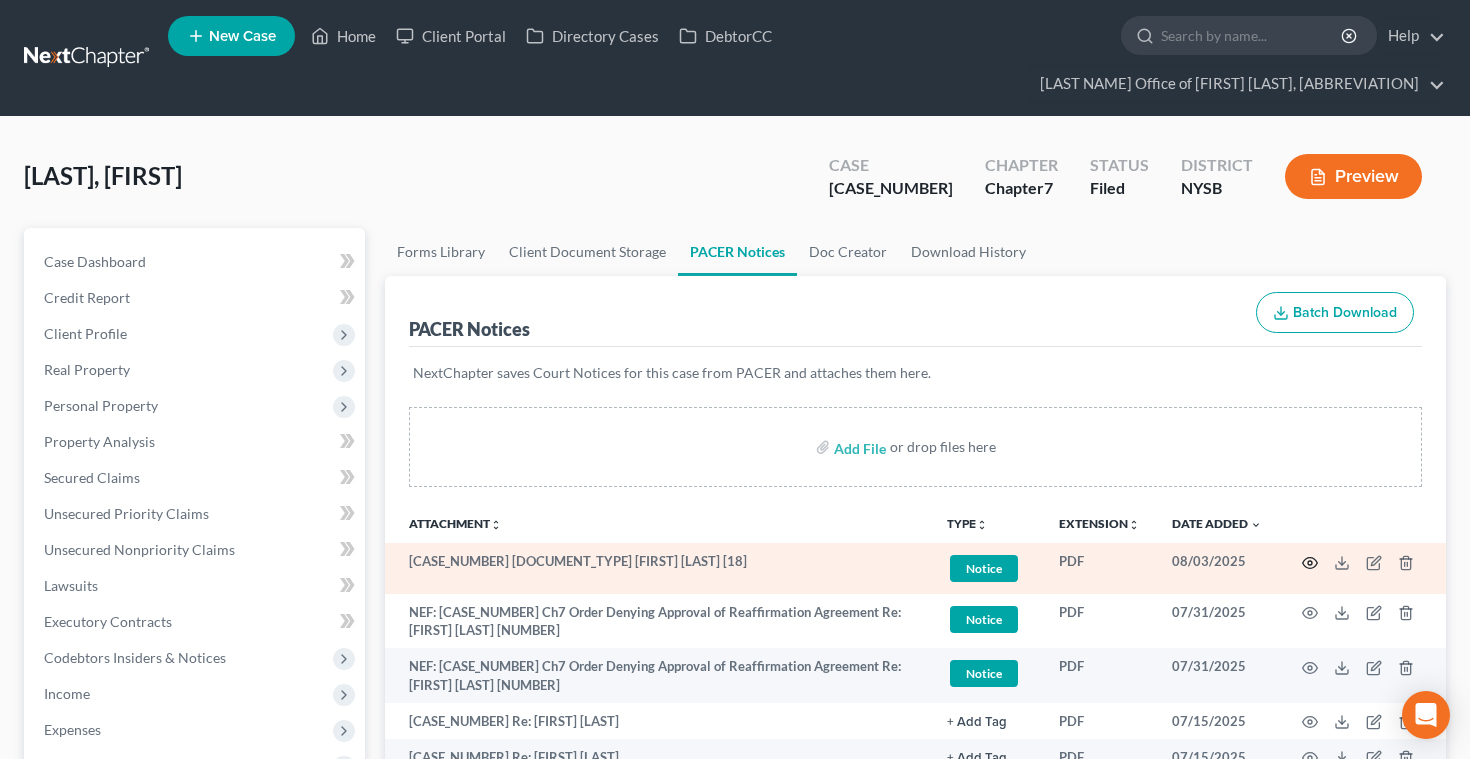 click 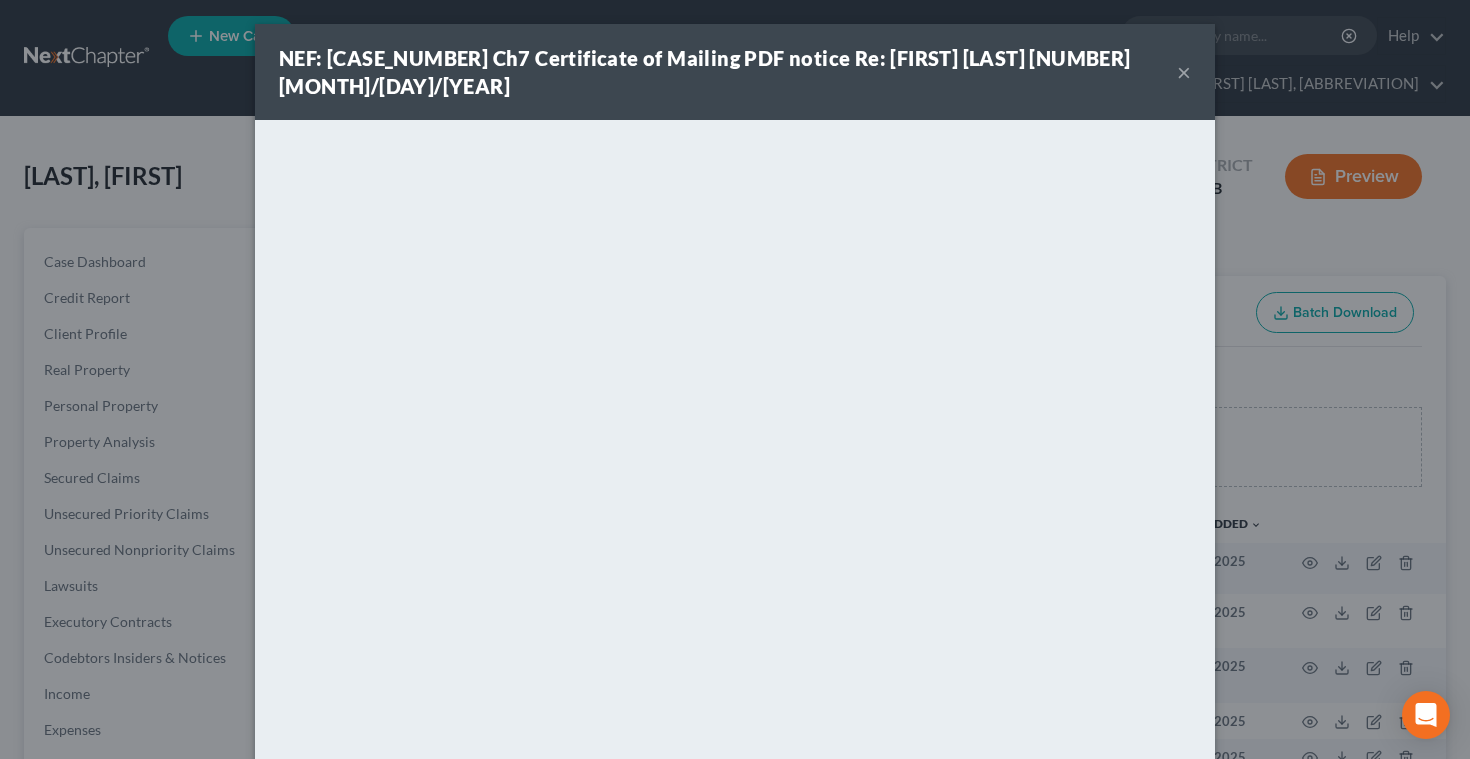 click on "×" at bounding box center [1184, 72] 